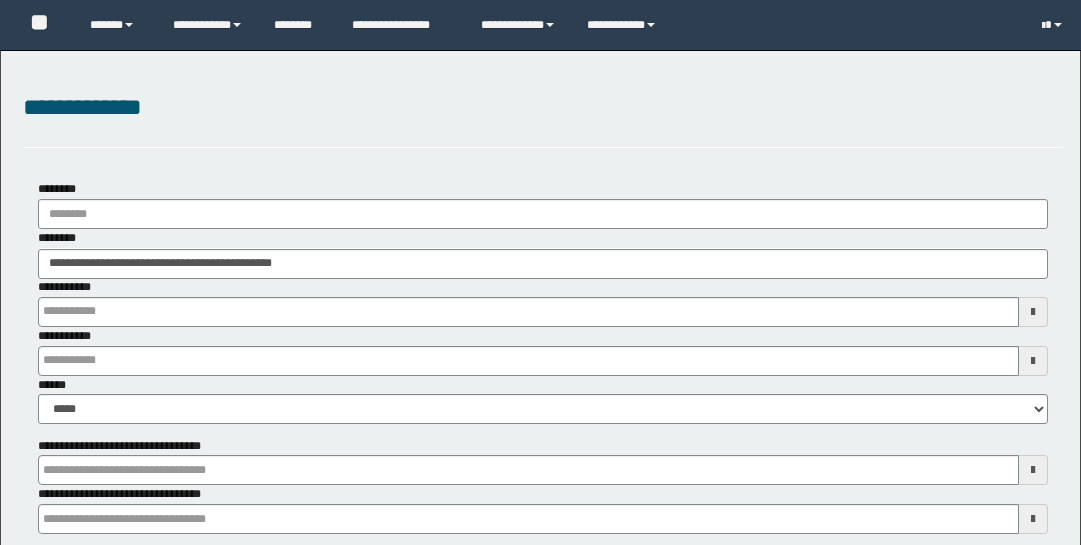 scroll, scrollTop: 265, scrollLeft: 0, axis: vertical 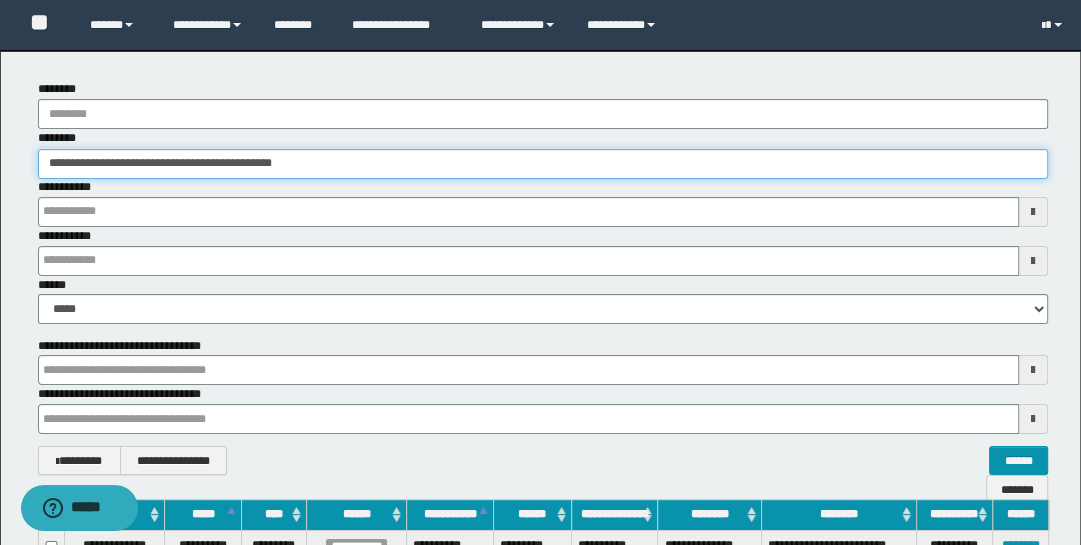 drag, startPoint x: 328, startPoint y: 164, endPoint x: -32, endPoint y: 131, distance: 361.50934 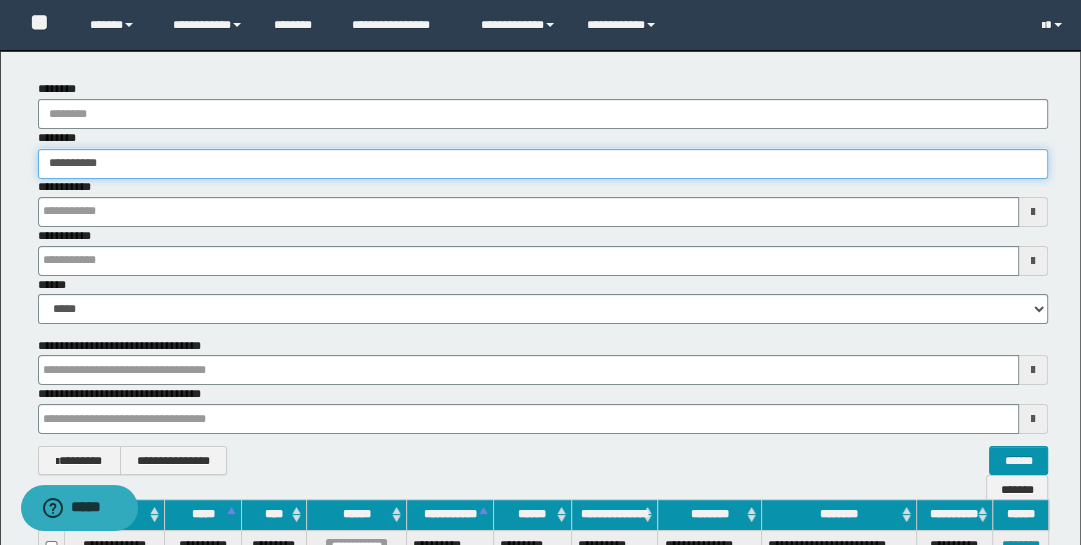 type on "**********" 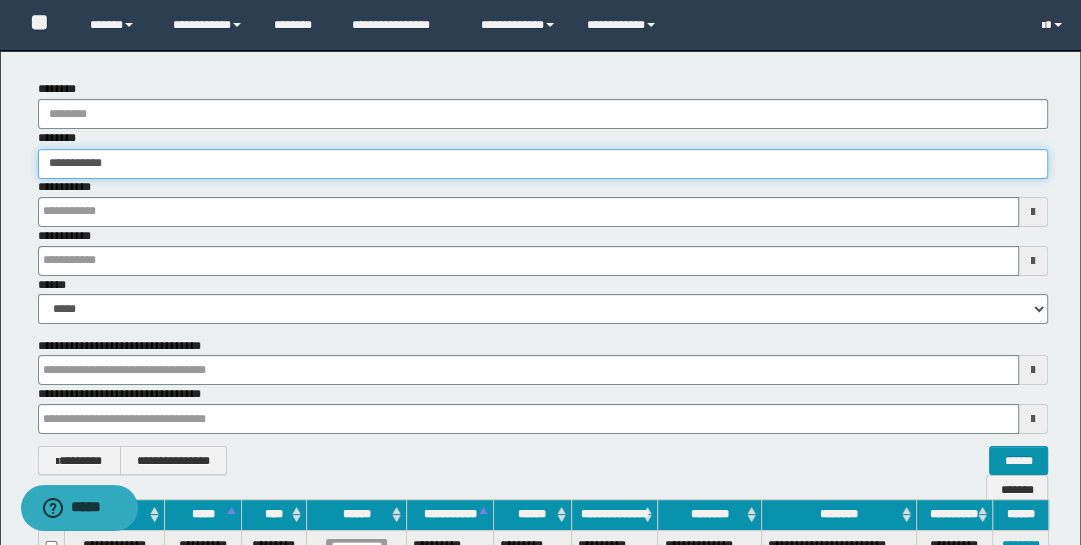 type on "**********" 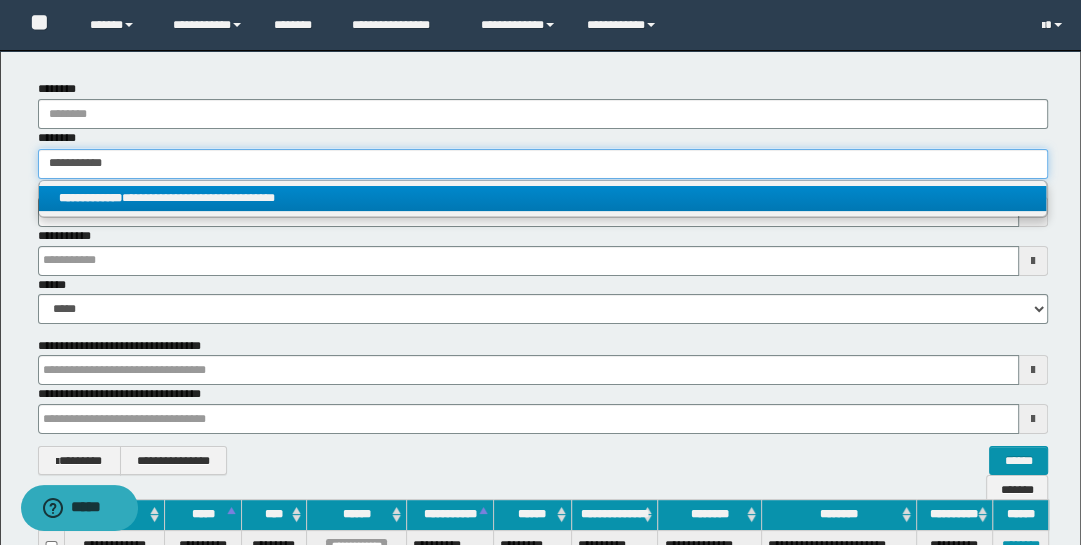 type on "**********" 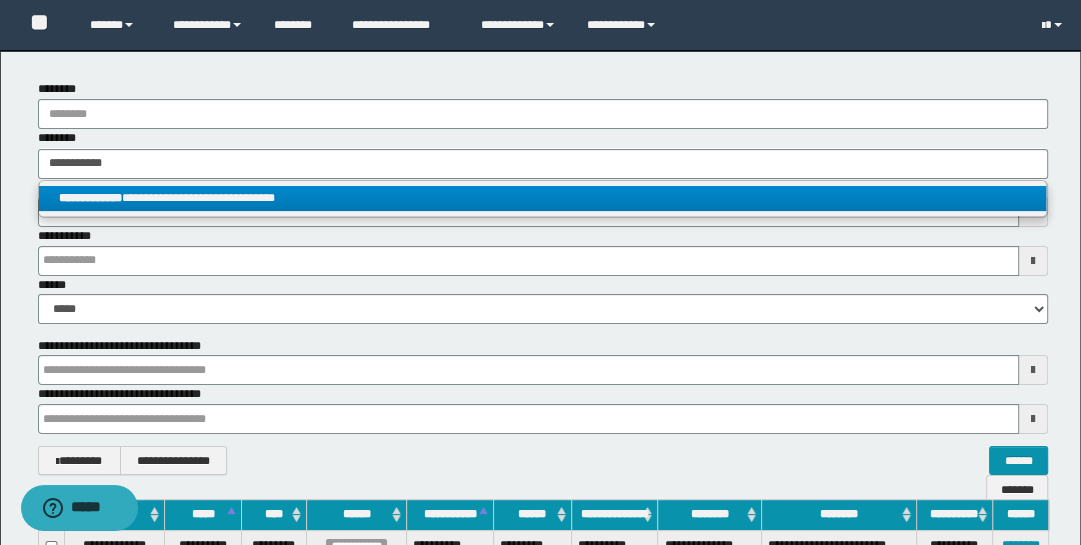 click on "**********" at bounding box center [543, 198] 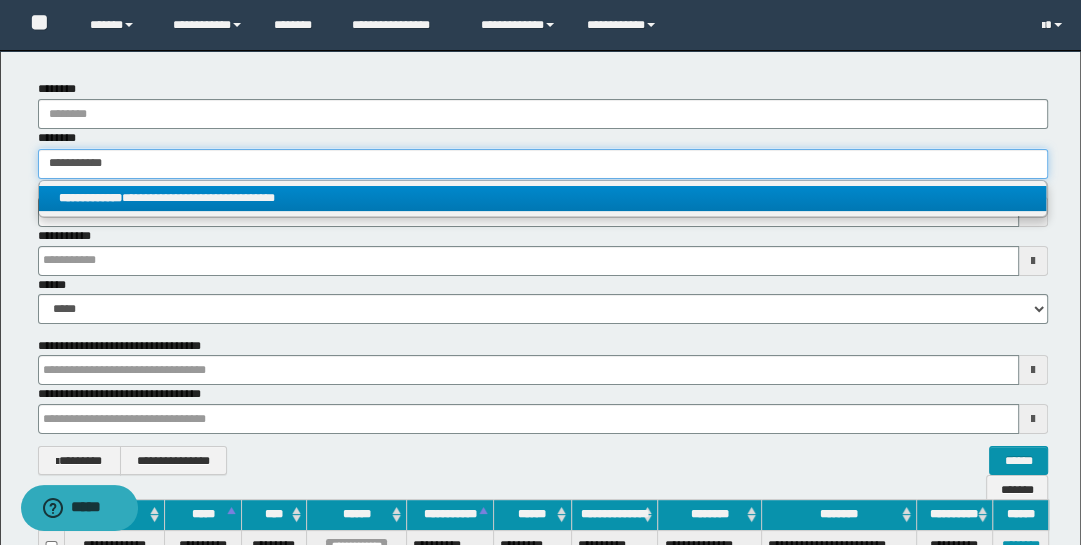 type 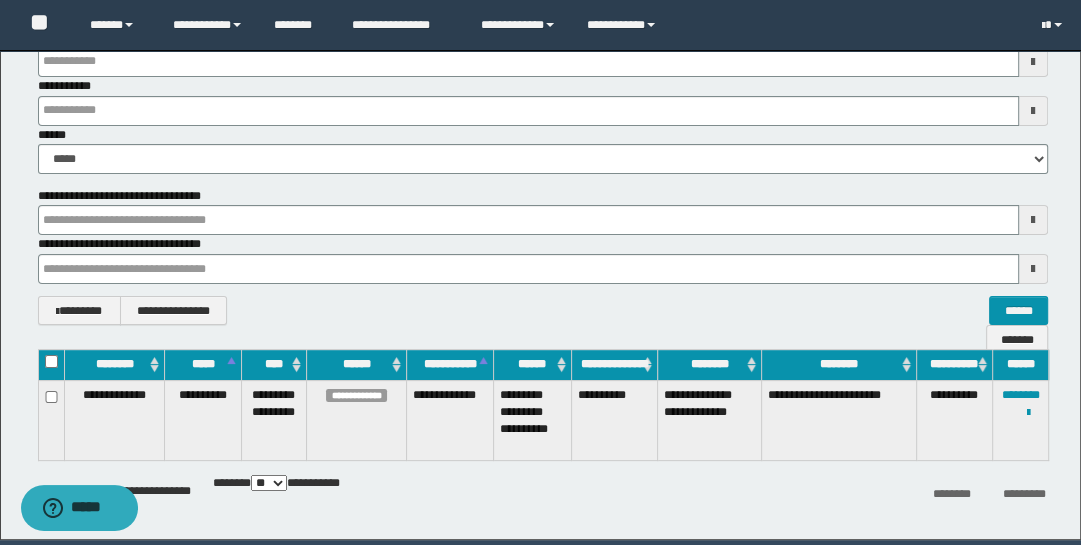 scroll, scrollTop: 262, scrollLeft: 0, axis: vertical 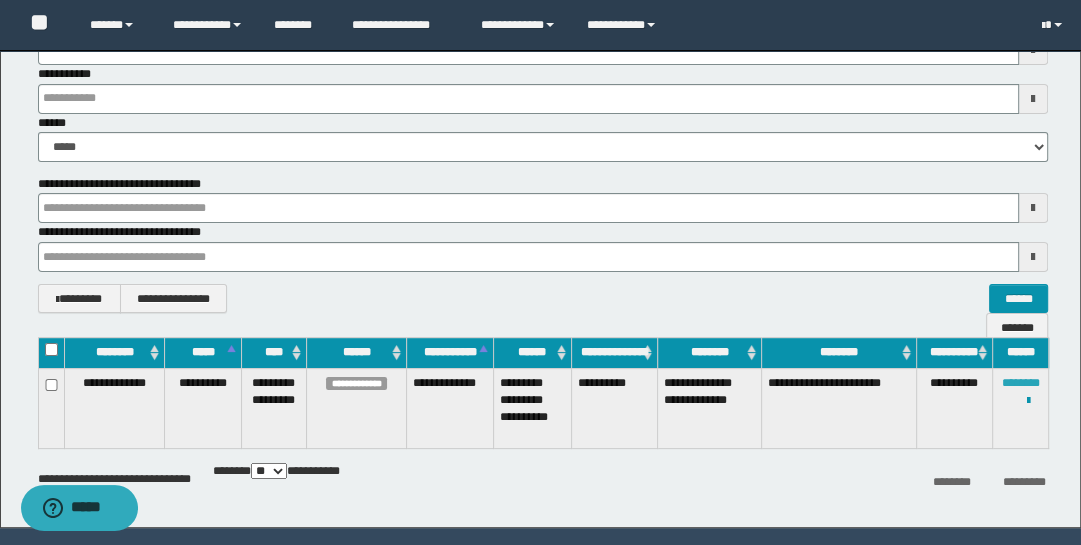 click on "********" at bounding box center (1021, 383) 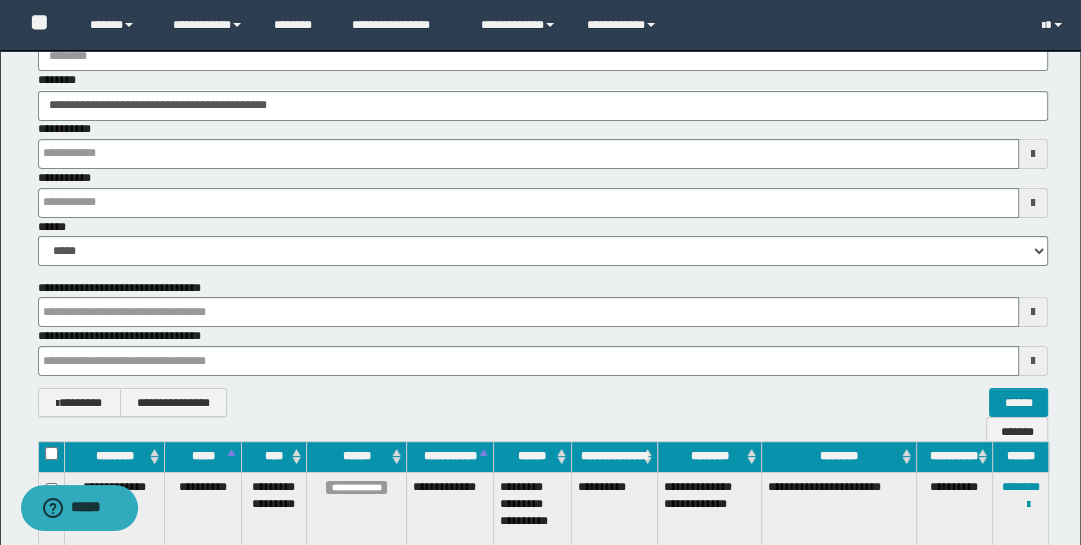 scroll, scrollTop: 152, scrollLeft: 0, axis: vertical 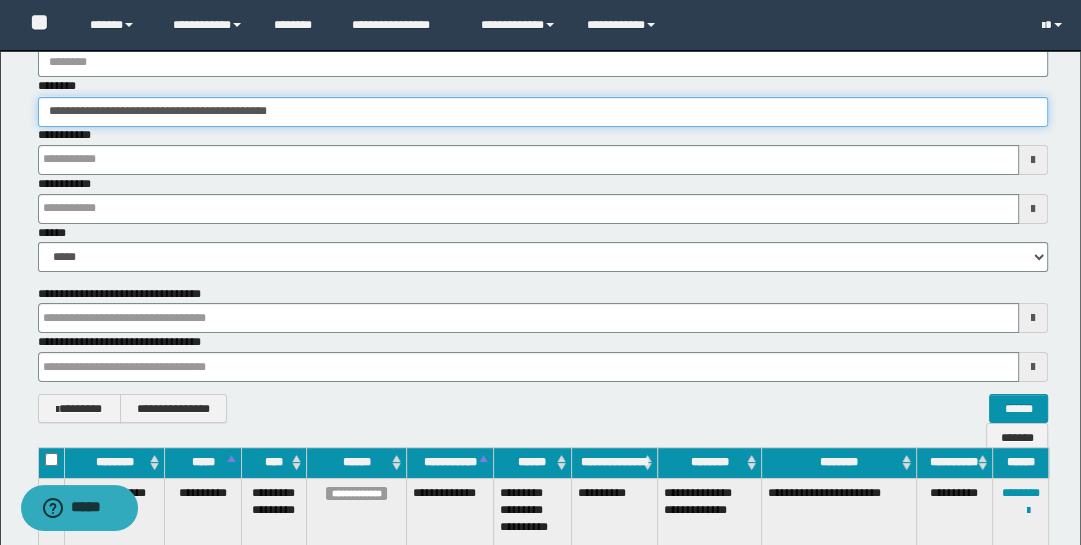 drag, startPoint x: 336, startPoint y: 118, endPoint x: -32, endPoint y: 49, distance: 374.41287 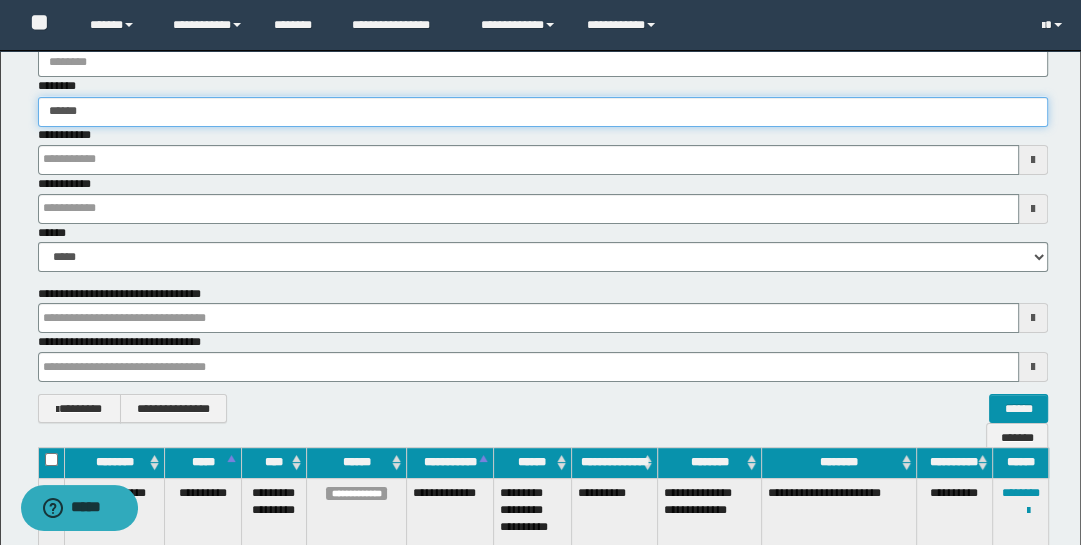 type on "*******" 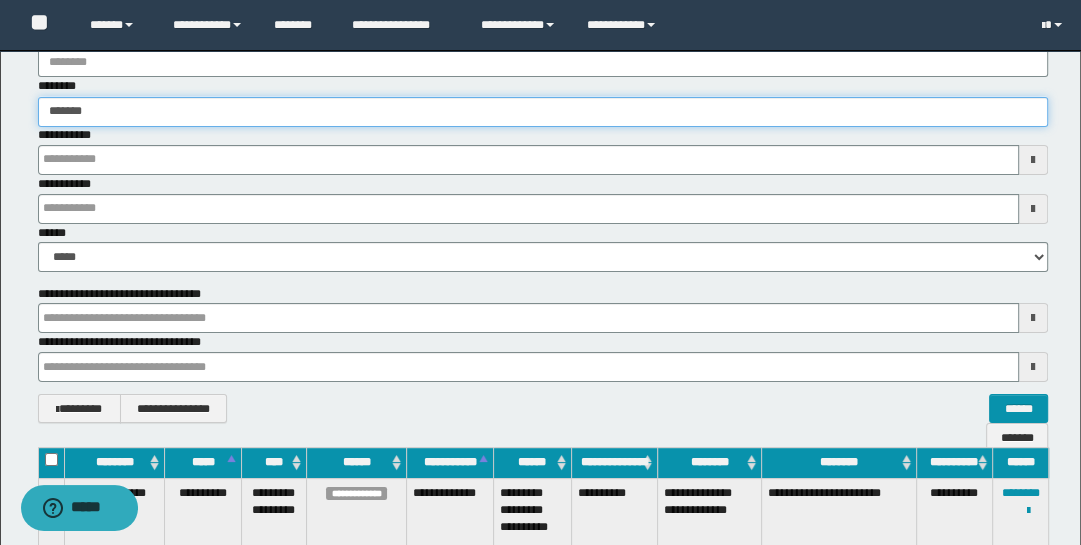 type on "*******" 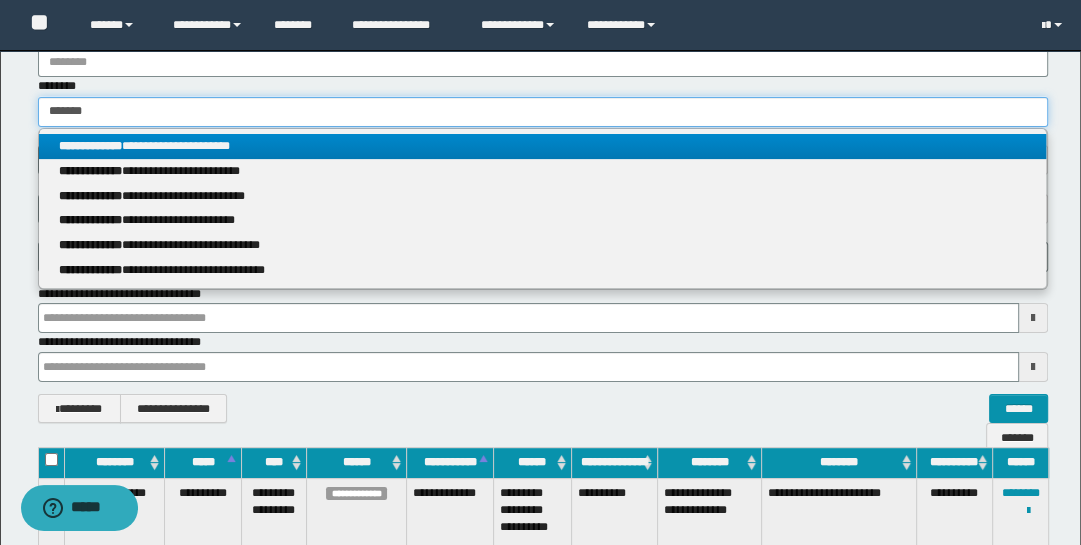 type on "*******" 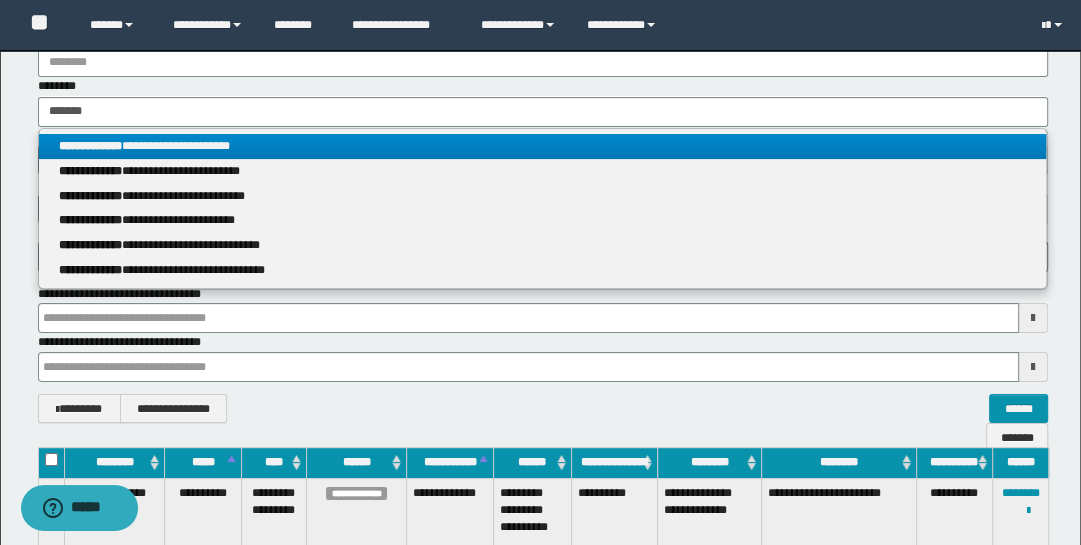click on "**********" at bounding box center (90, 146) 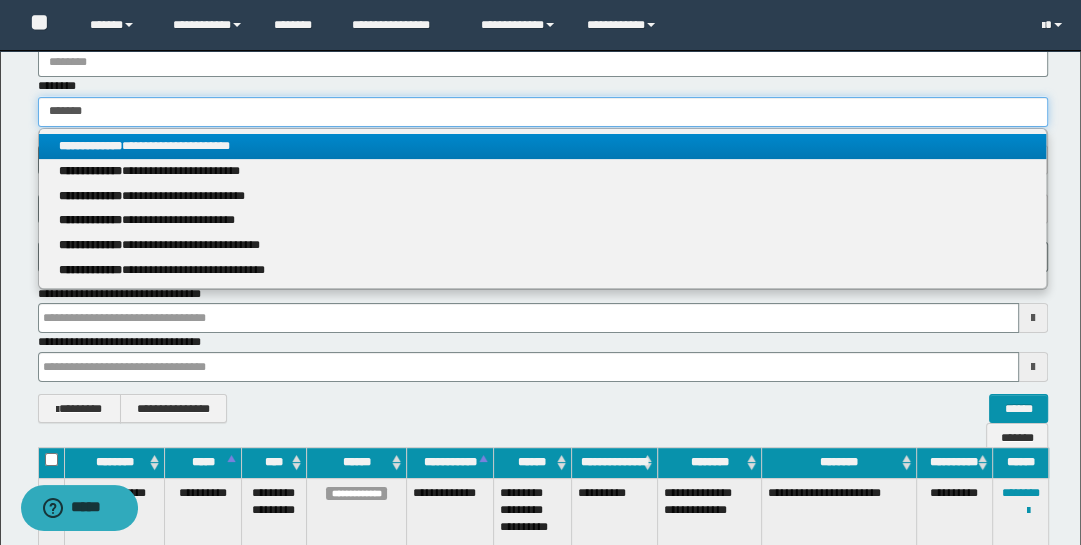 type 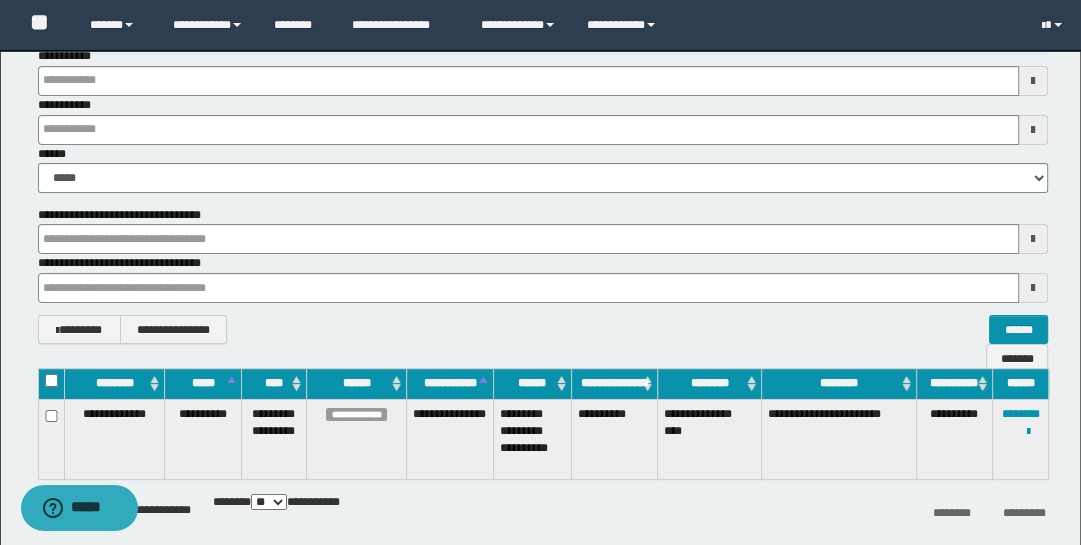 scroll, scrollTop: 322, scrollLeft: 0, axis: vertical 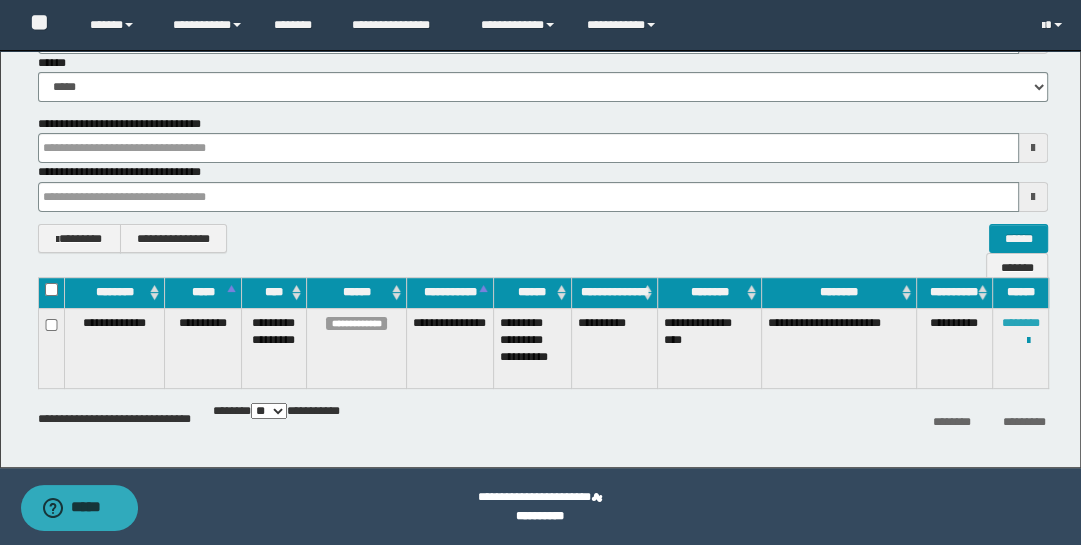 click on "********" at bounding box center [1021, 323] 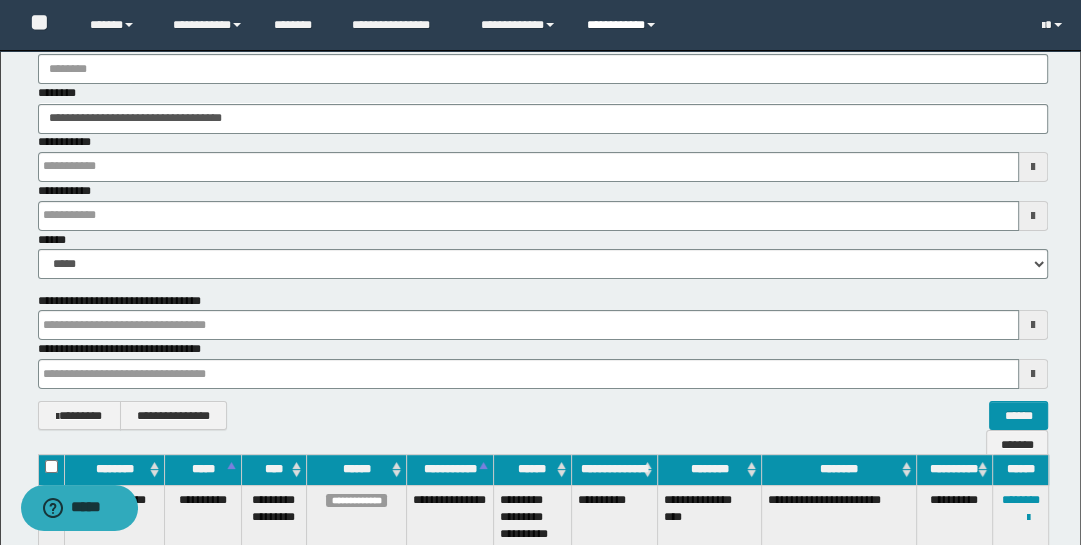 scroll, scrollTop: 0, scrollLeft: 0, axis: both 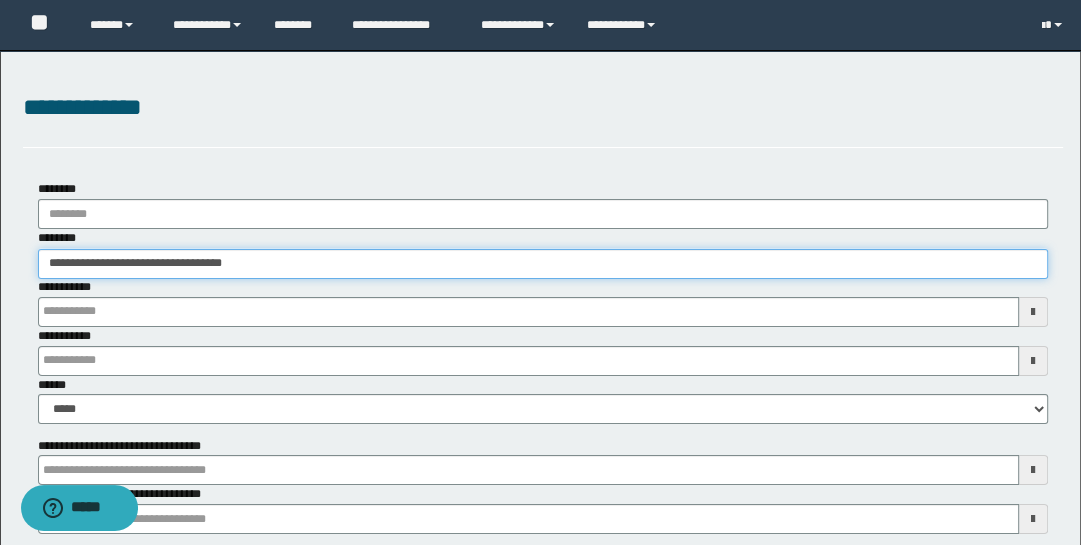 drag, startPoint x: 313, startPoint y: 271, endPoint x: -19, endPoint y: 205, distance: 338.49667 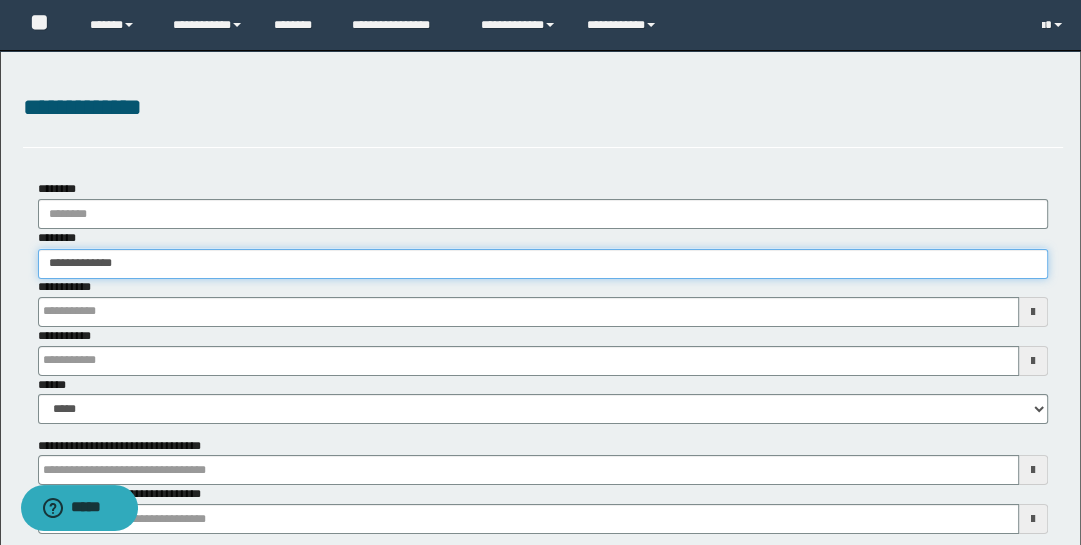 type on "**********" 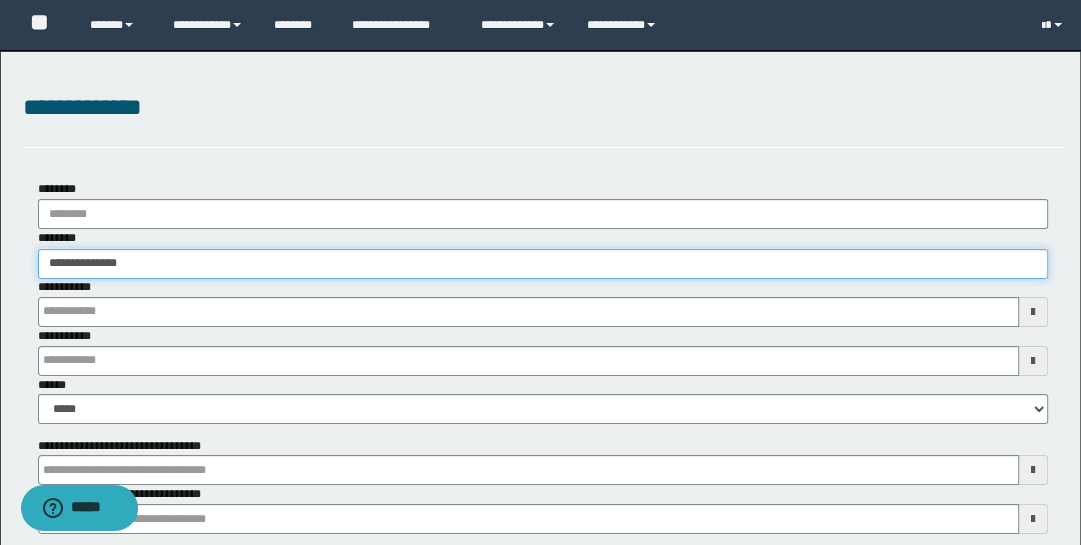 type on "**********" 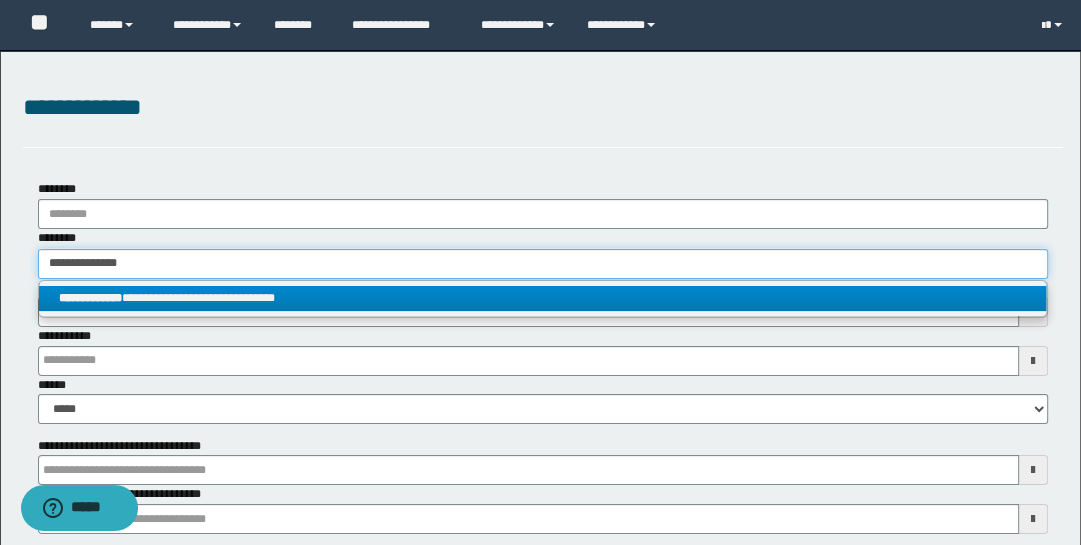 type on "**********" 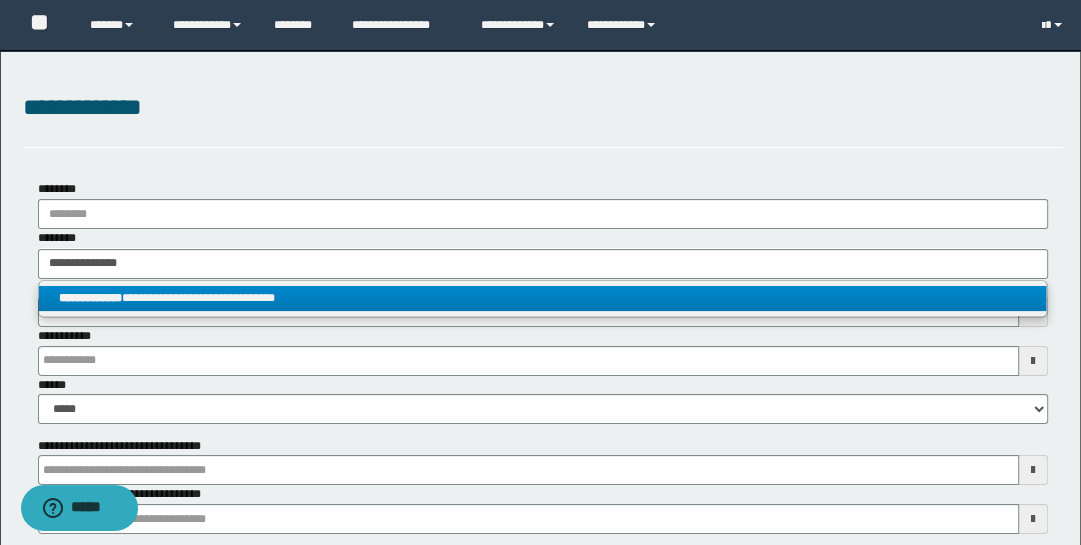 click on "**********" at bounding box center (543, 298) 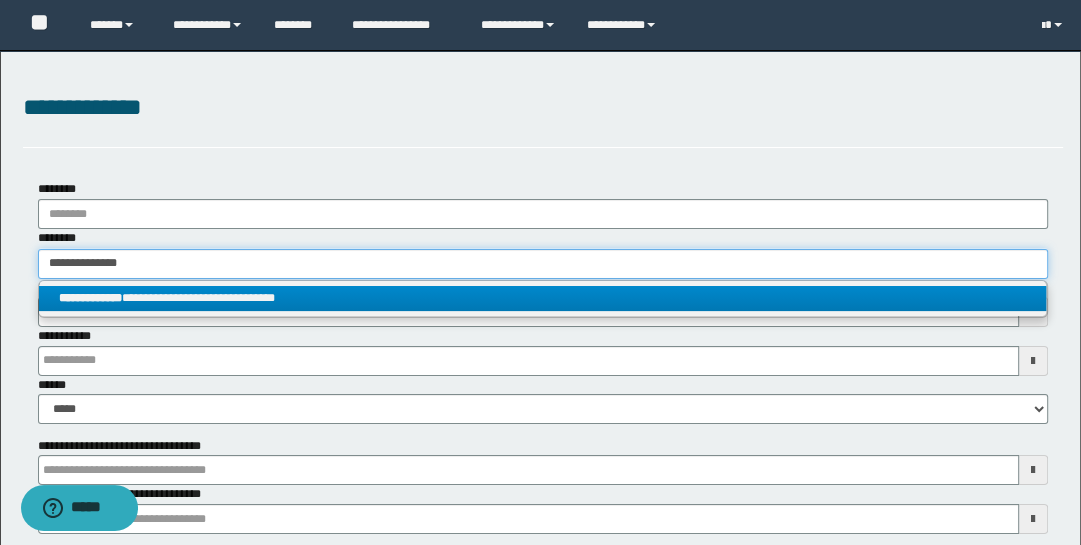 type 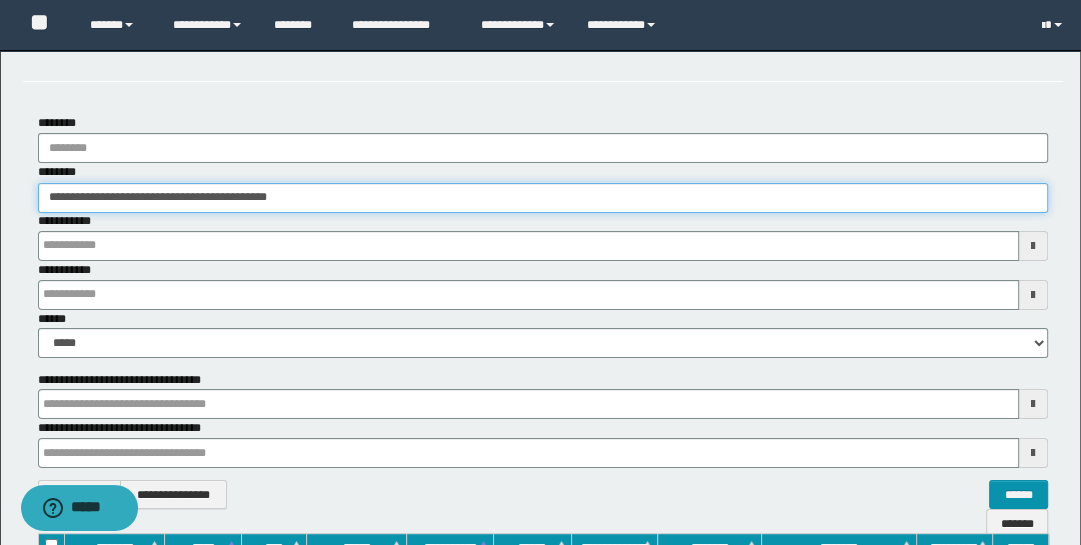scroll, scrollTop: 275, scrollLeft: 0, axis: vertical 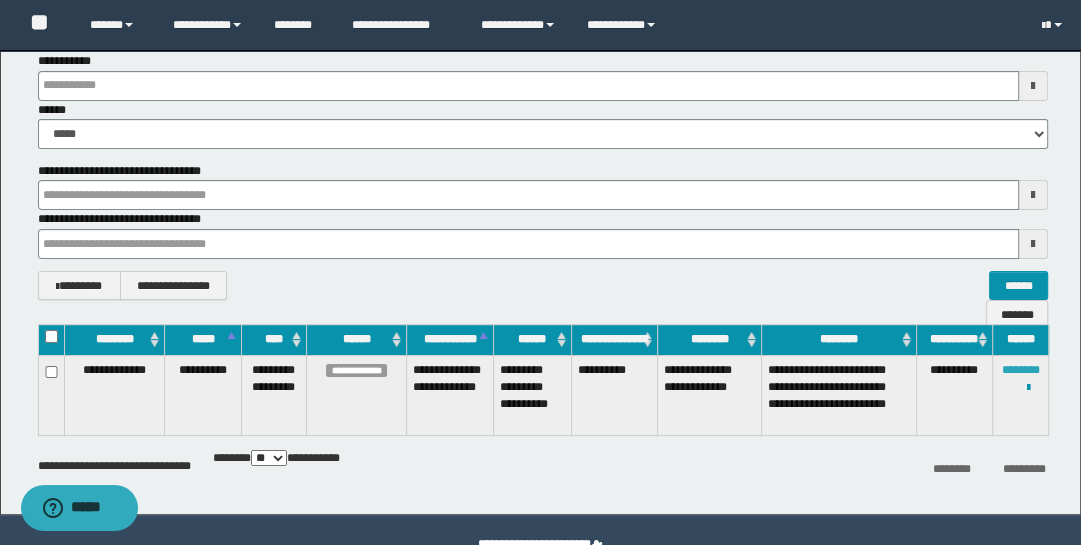click on "********" at bounding box center (1021, 370) 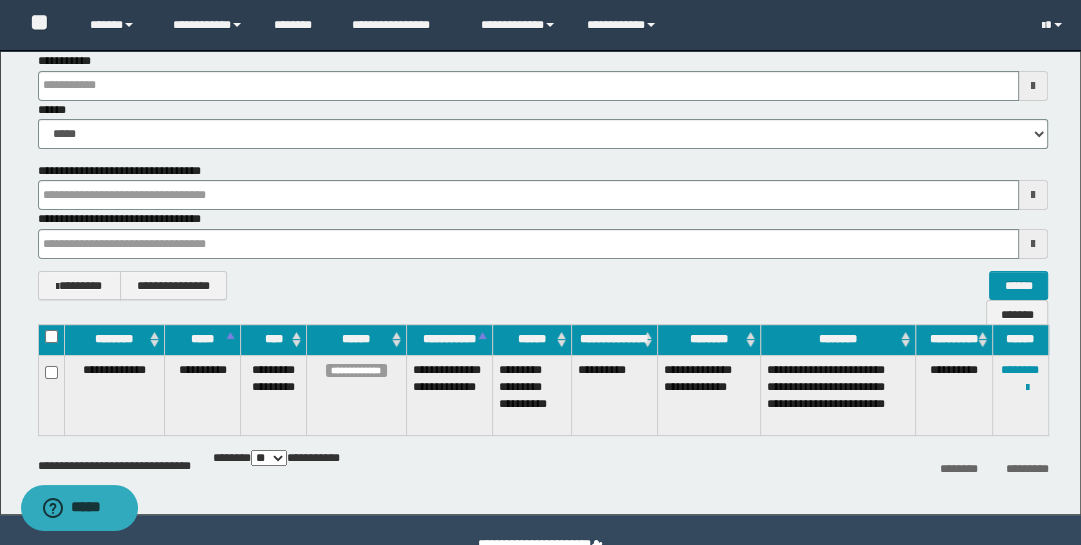 scroll, scrollTop: 66, scrollLeft: 0, axis: vertical 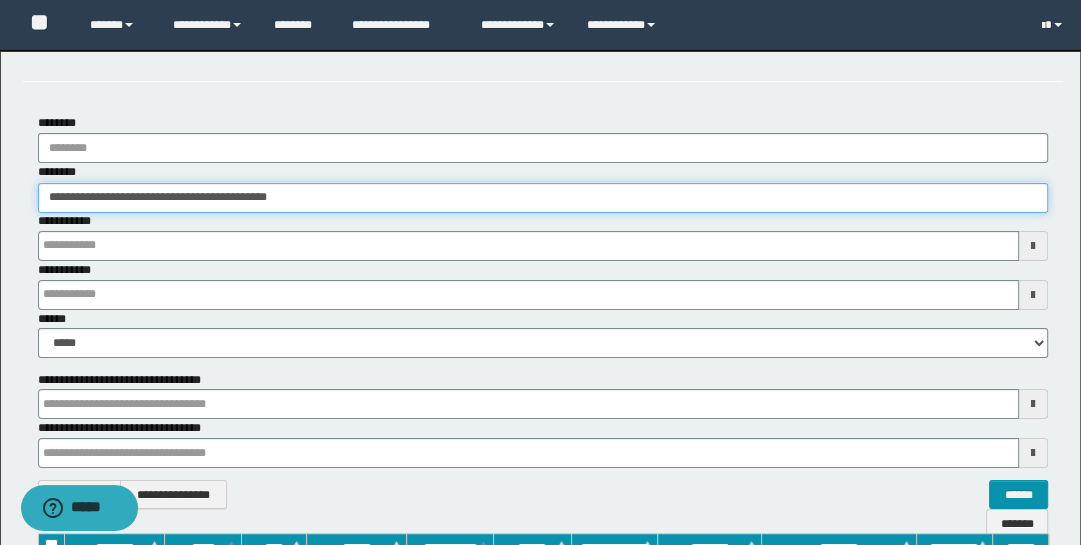 drag, startPoint x: 320, startPoint y: 193, endPoint x: -32, endPoint y: 86, distance: 367.90353 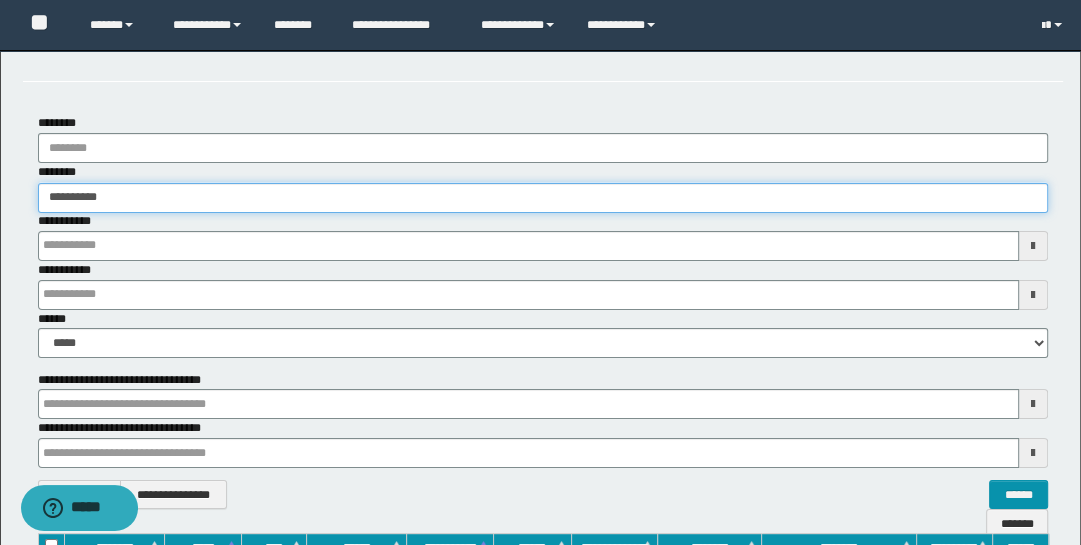 type on "**********" 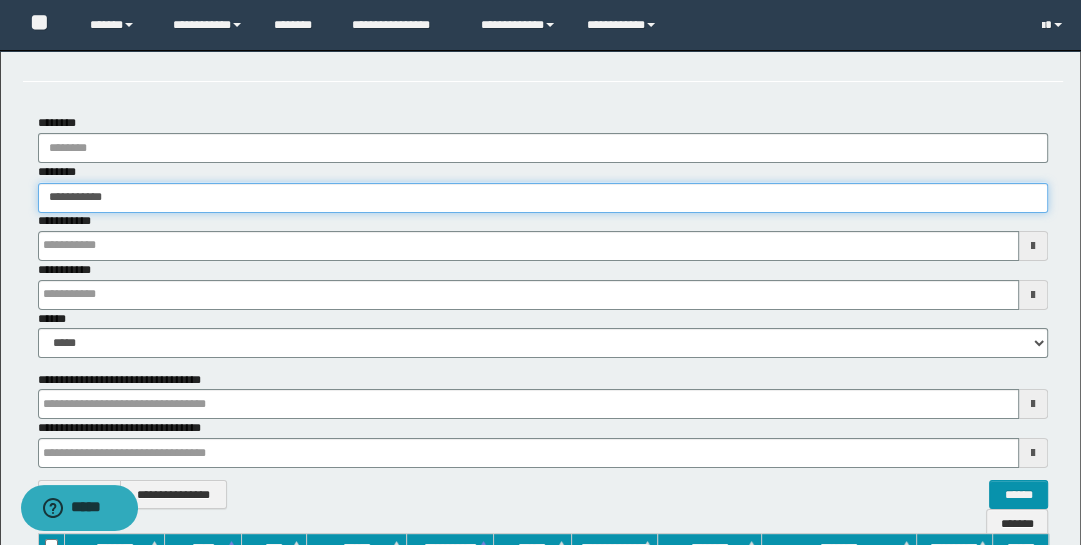 type on "**********" 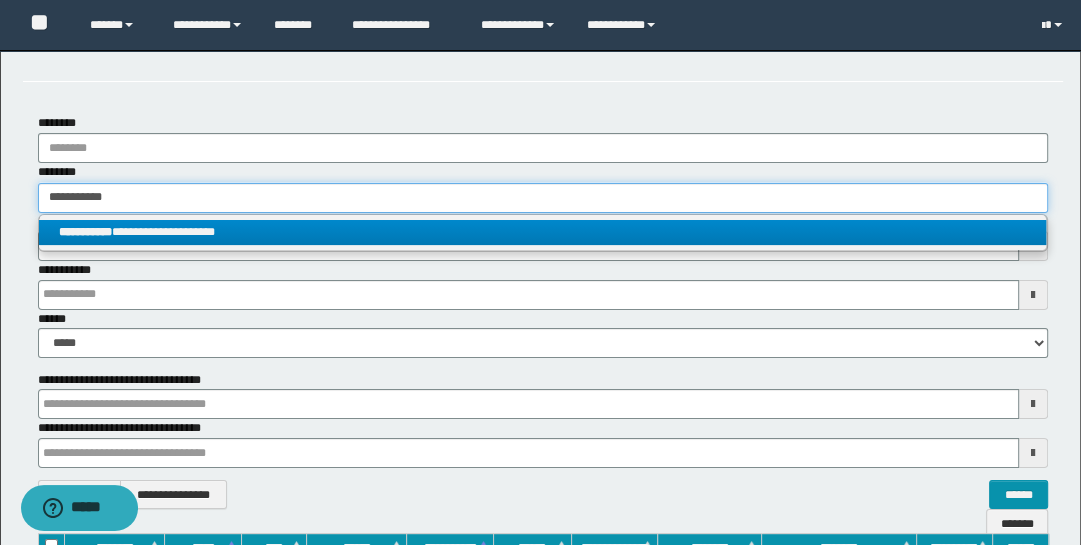 type on "**********" 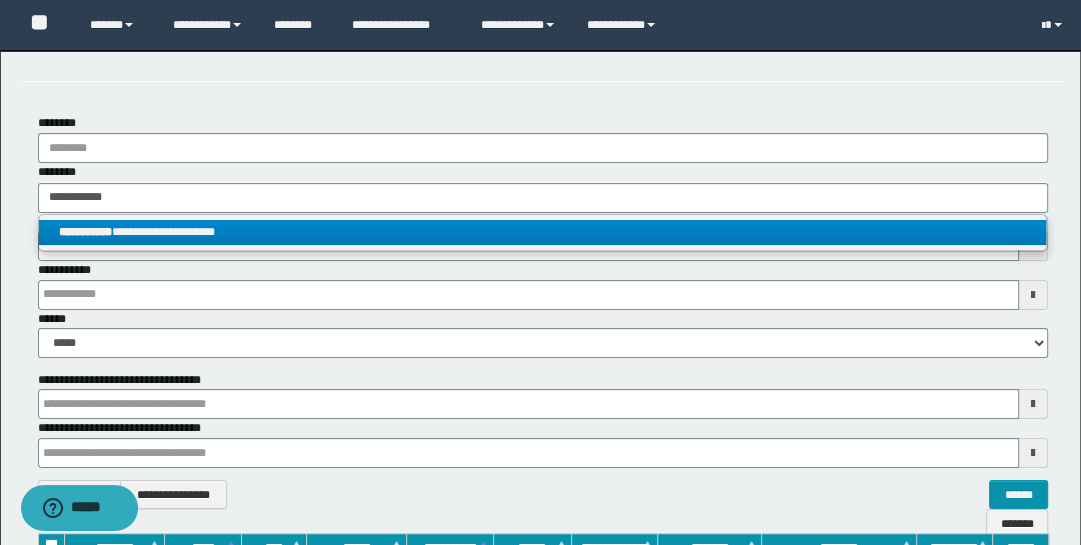 click on "**********" at bounding box center [543, 232] 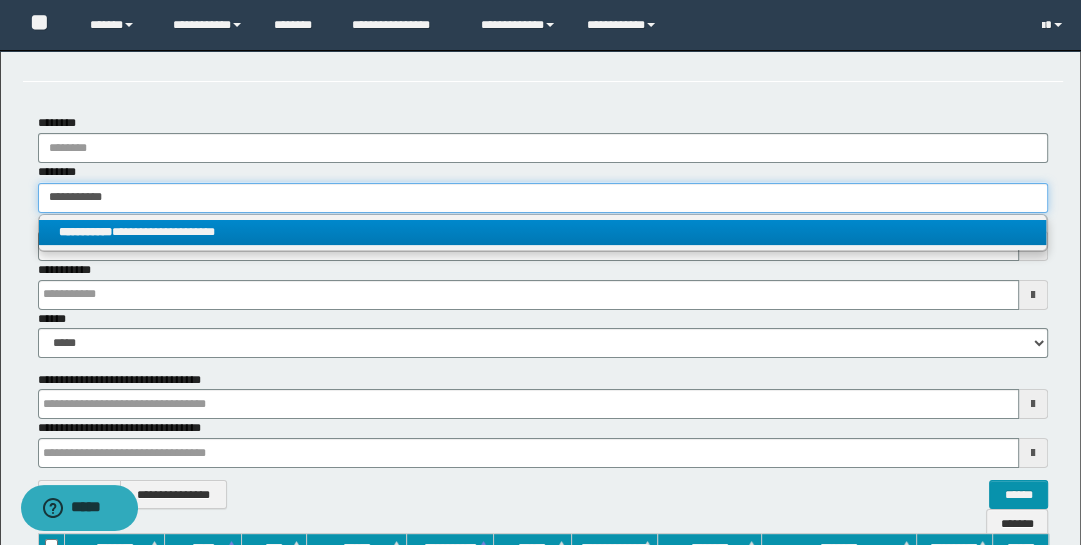 type 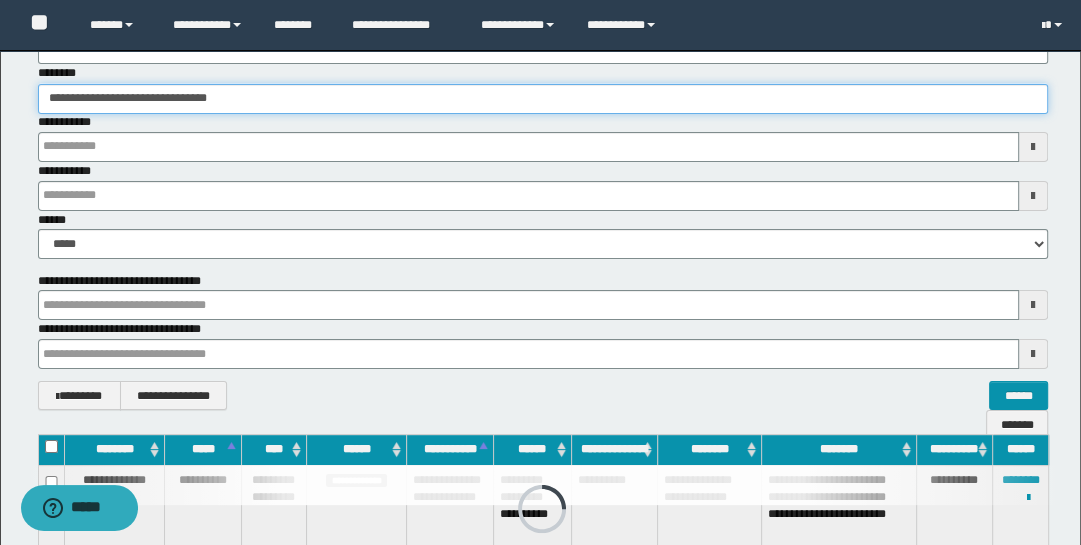 scroll, scrollTop: 322, scrollLeft: 0, axis: vertical 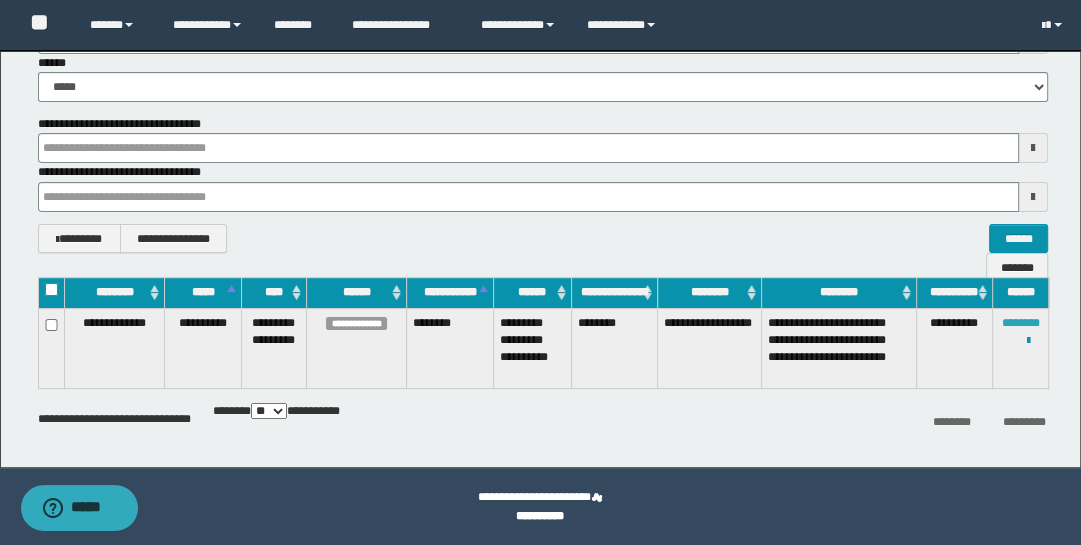 click on "********" at bounding box center [1021, 323] 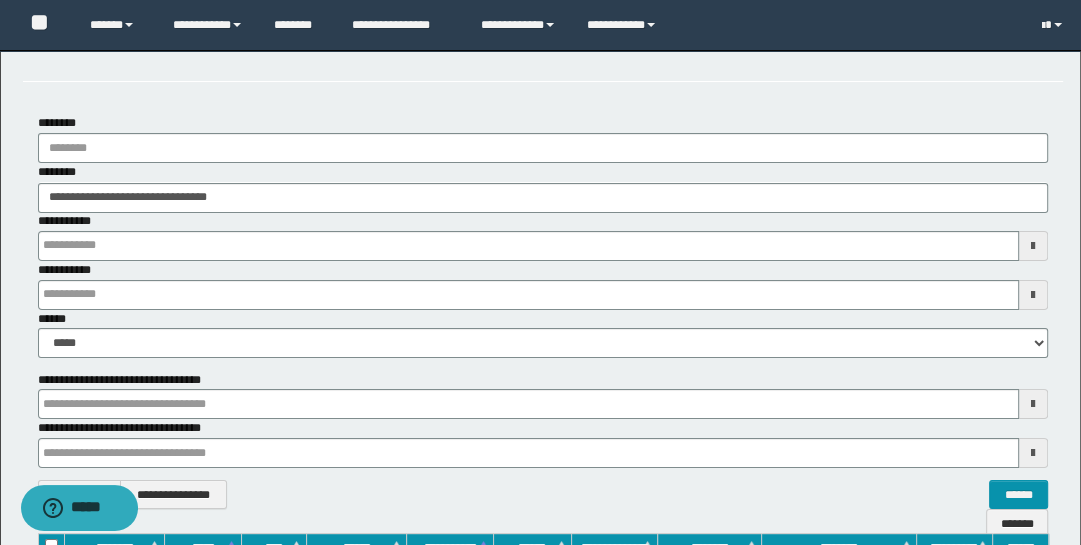 scroll, scrollTop: 0, scrollLeft: 0, axis: both 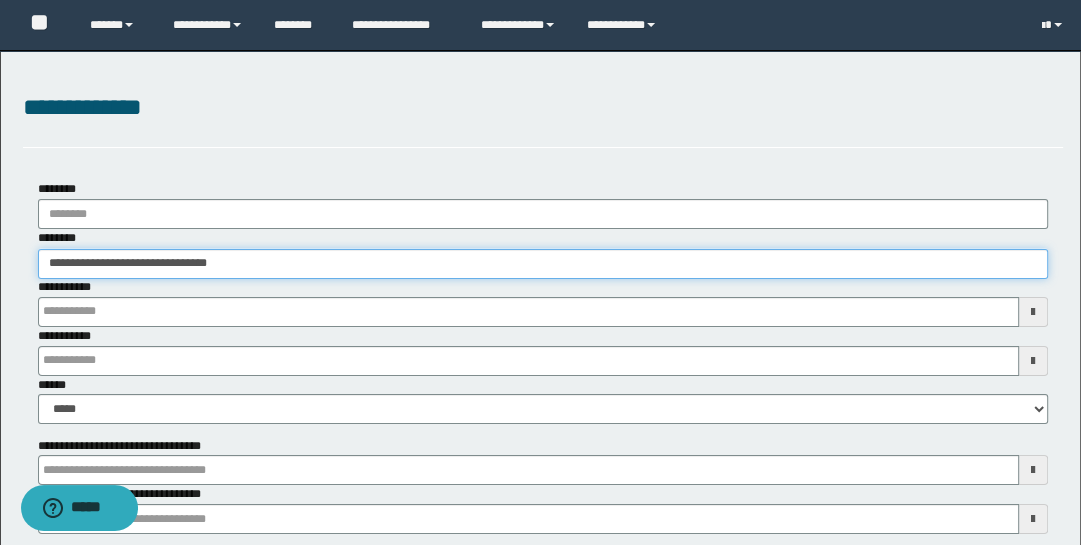 drag, startPoint x: 244, startPoint y: 265, endPoint x: -22, endPoint y: 205, distance: 272.68295 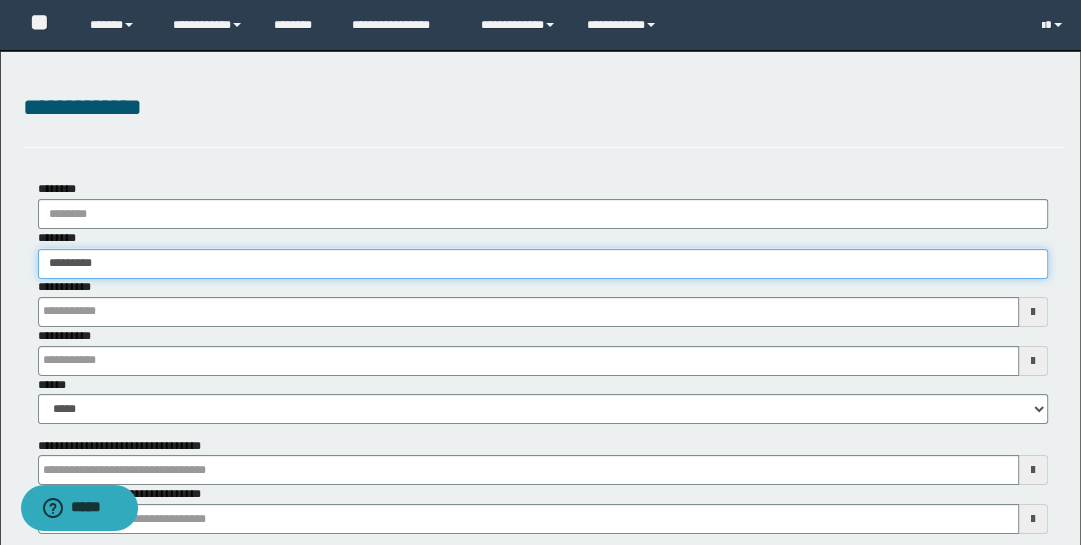 type on "**********" 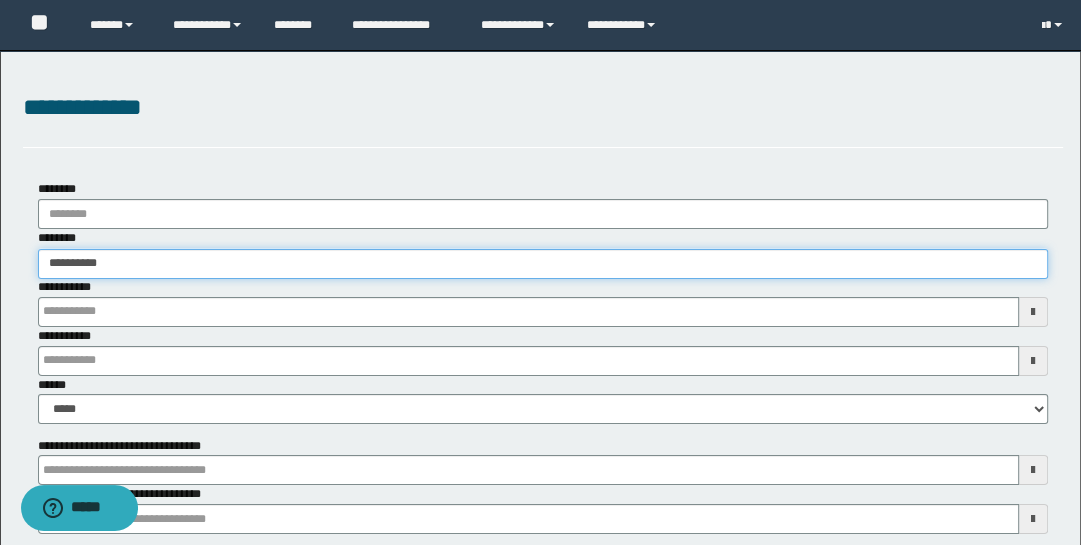 type on "**********" 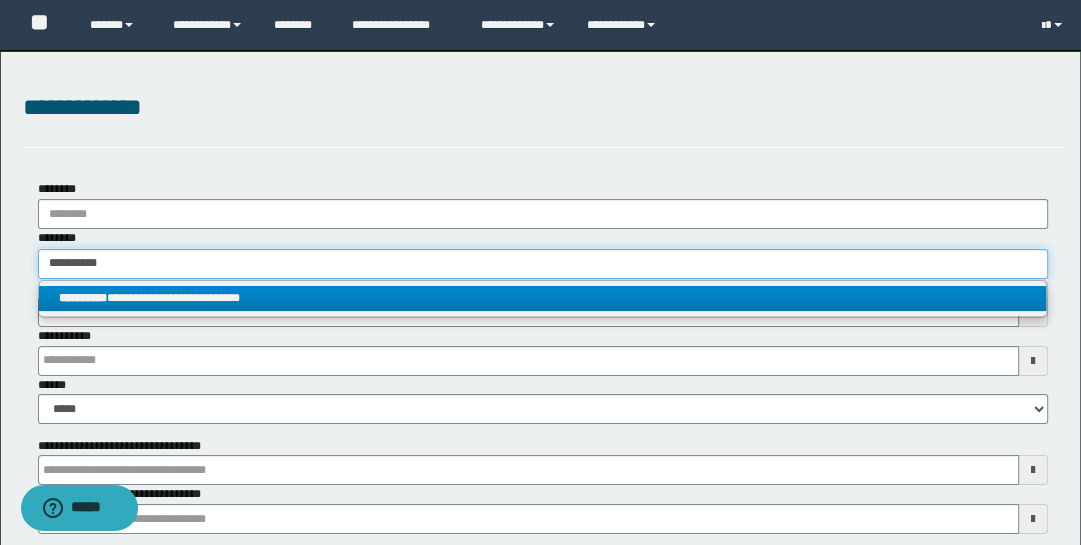 type on "**********" 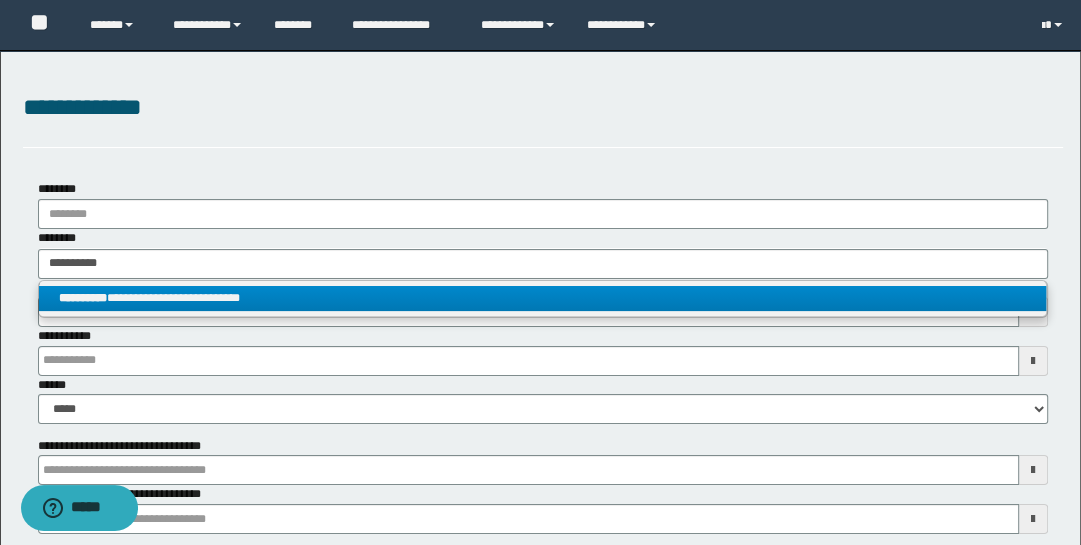 click on "**********" at bounding box center (543, 298) 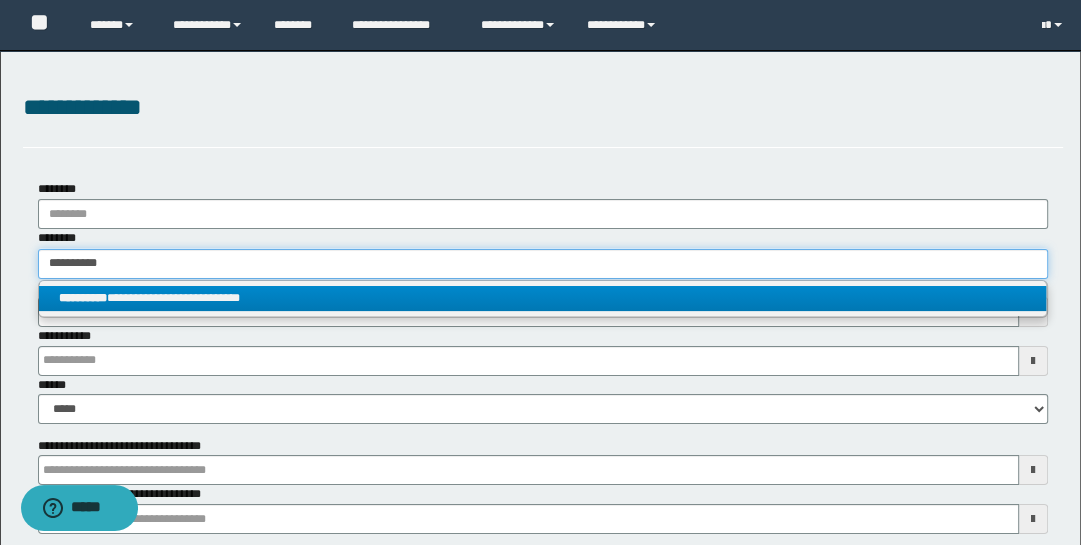 type 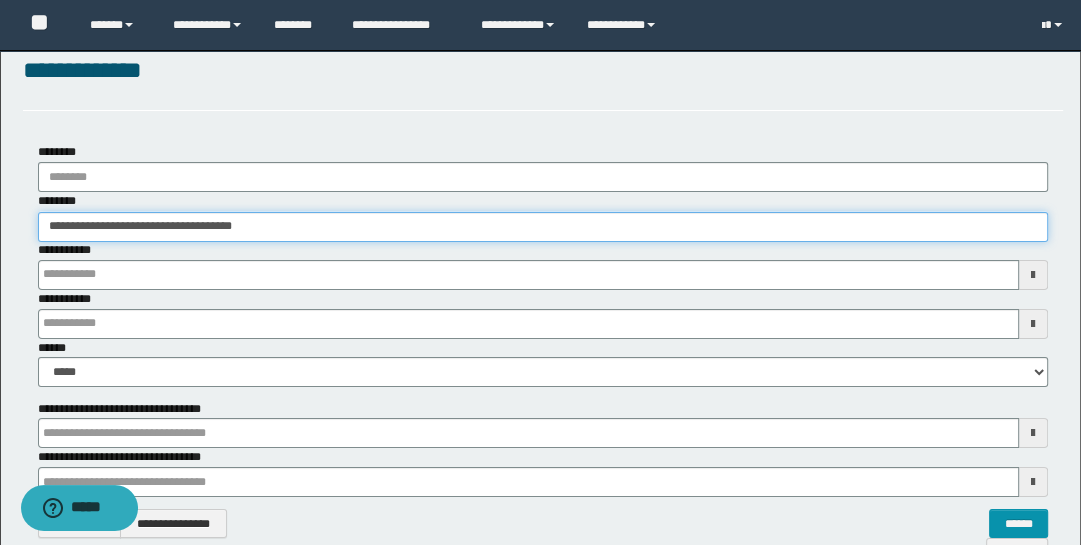scroll, scrollTop: 301, scrollLeft: 0, axis: vertical 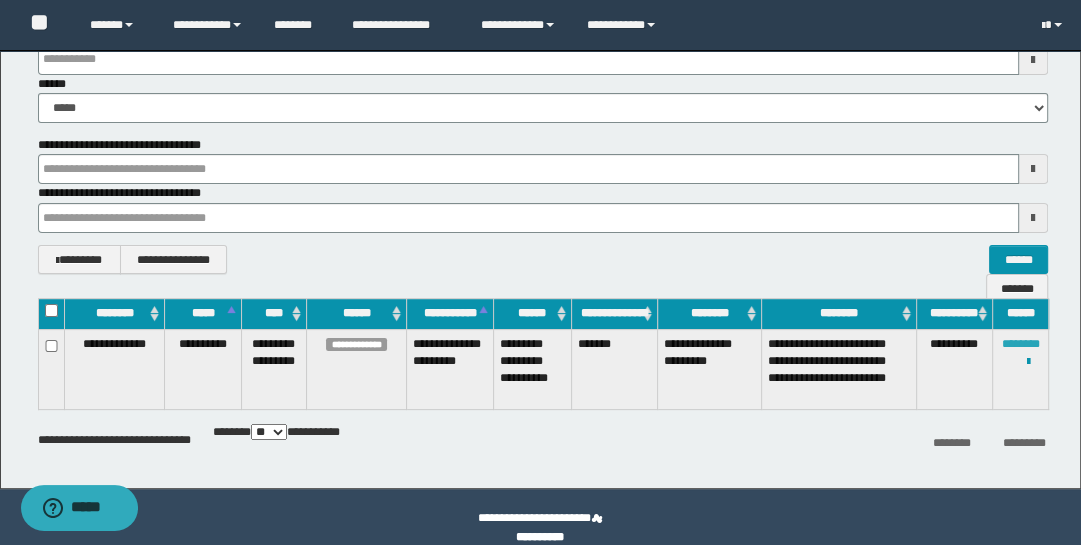 click on "********" at bounding box center [1021, 344] 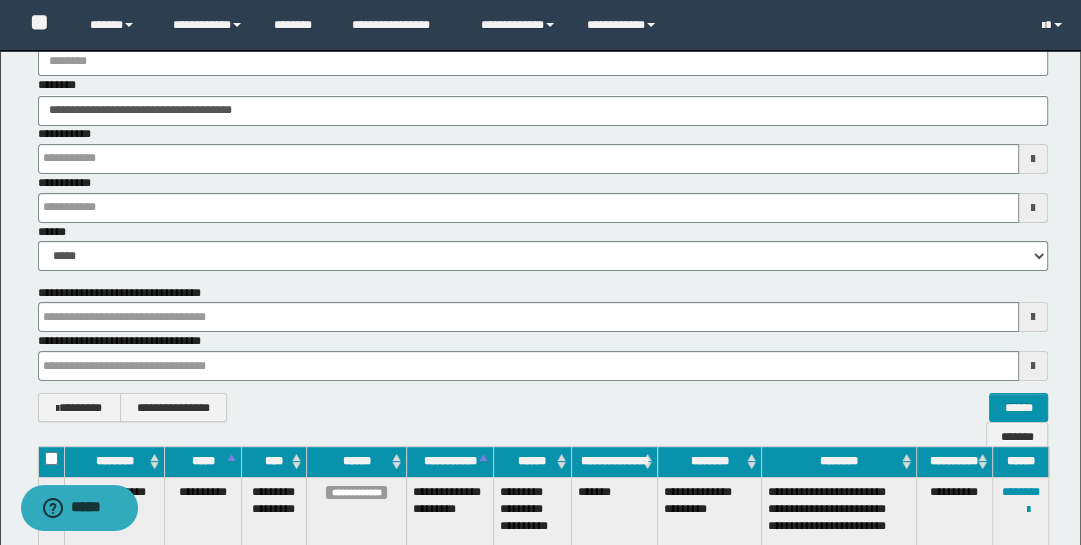 scroll, scrollTop: 0, scrollLeft: 0, axis: both 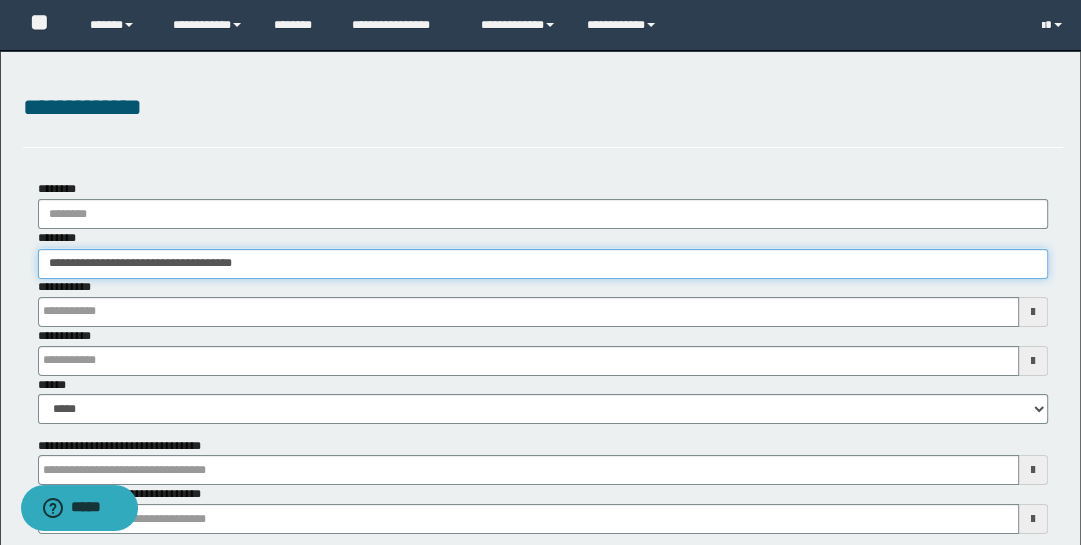 drag, startPoint x: 260, startPoint y: 263, endPoint x: -30, endPoint y: 161, distance: 307.41504 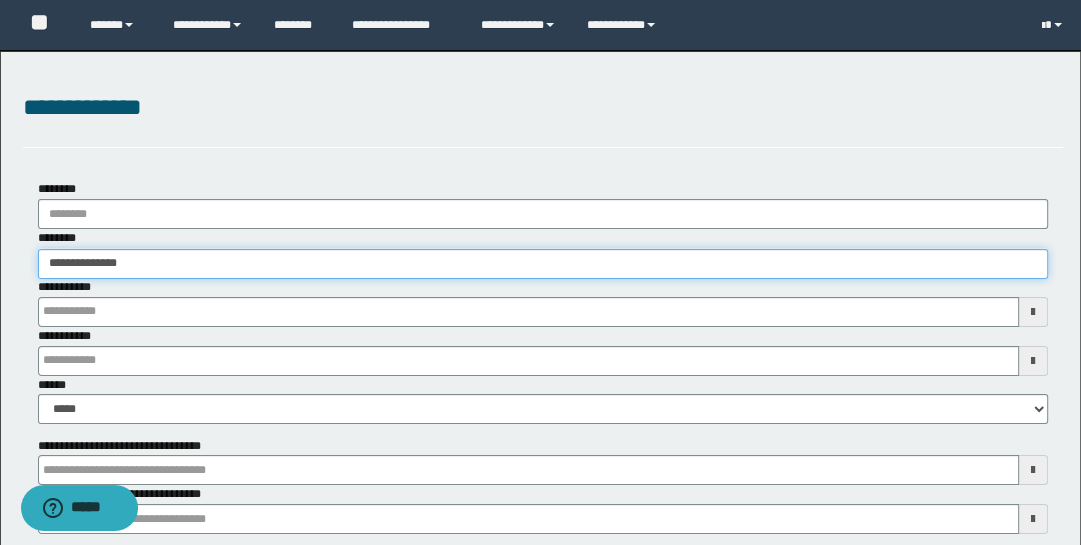 type on "**********" 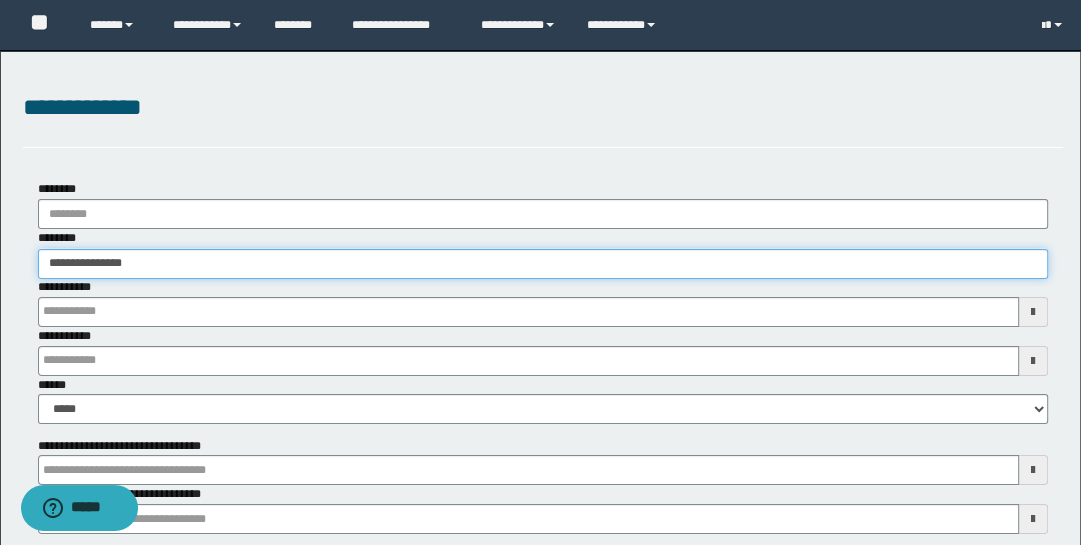 type on "**********" 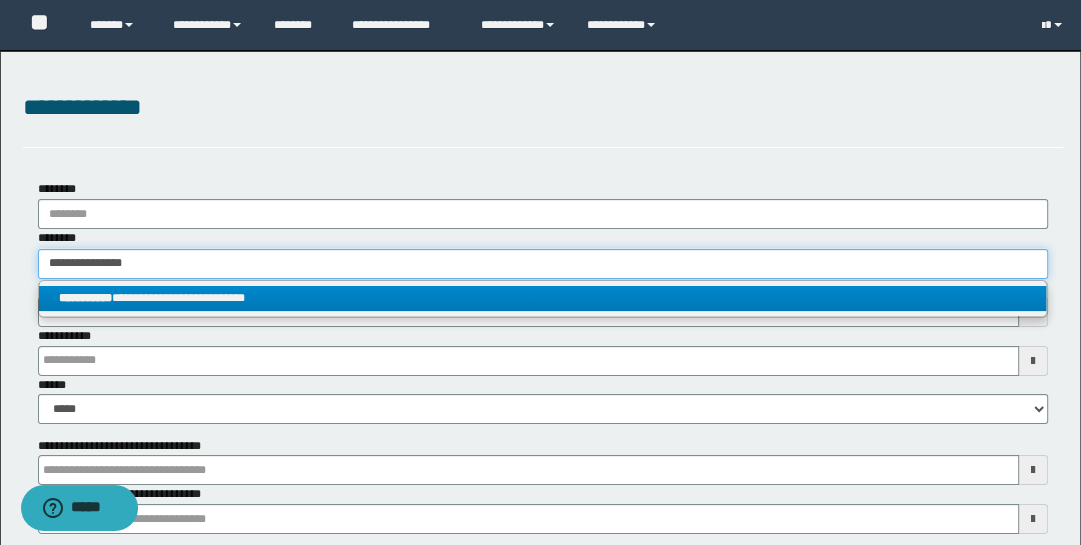 type on "**********" 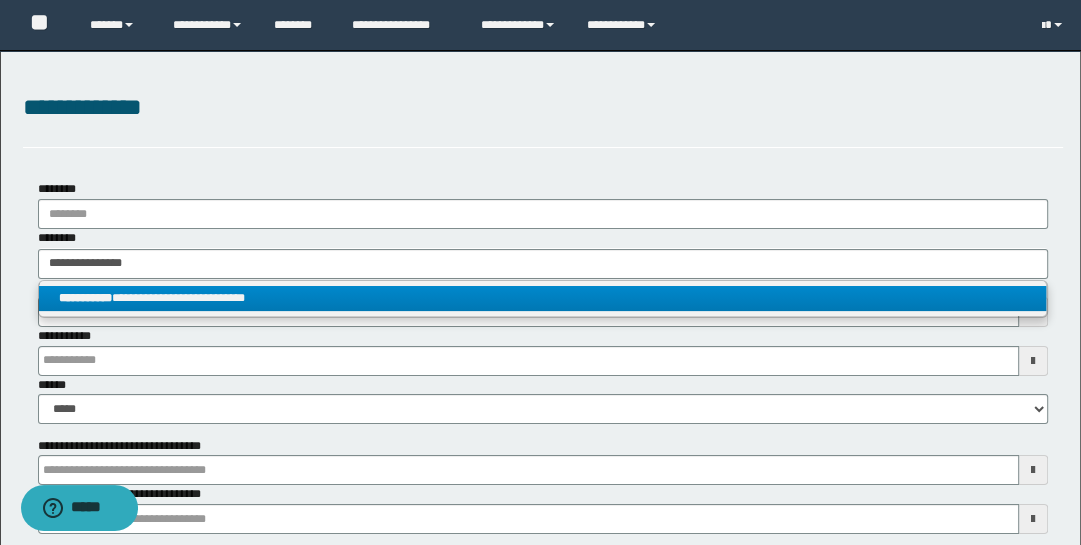 click on "**********" at bounding box center (543, 298) 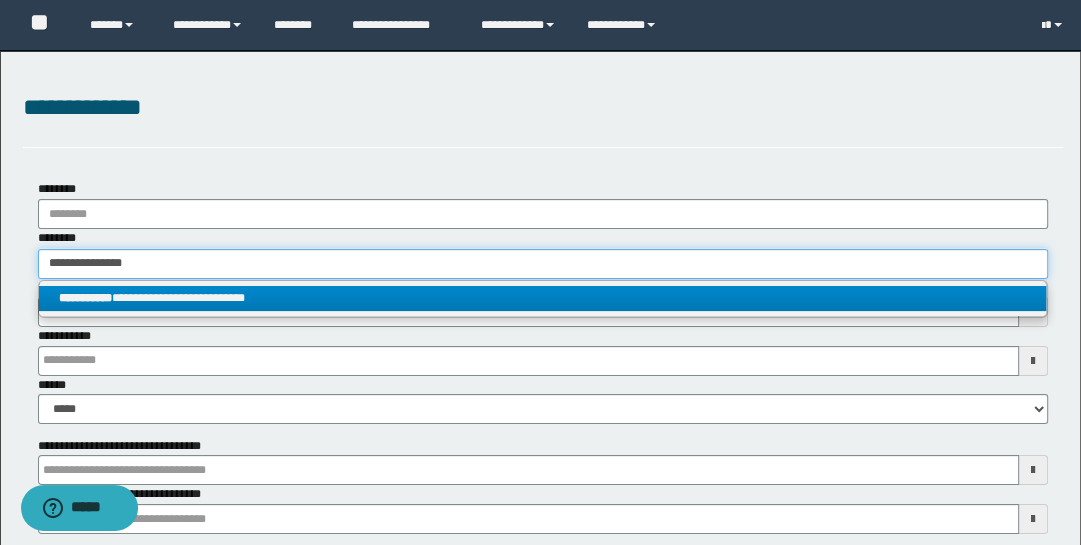 type 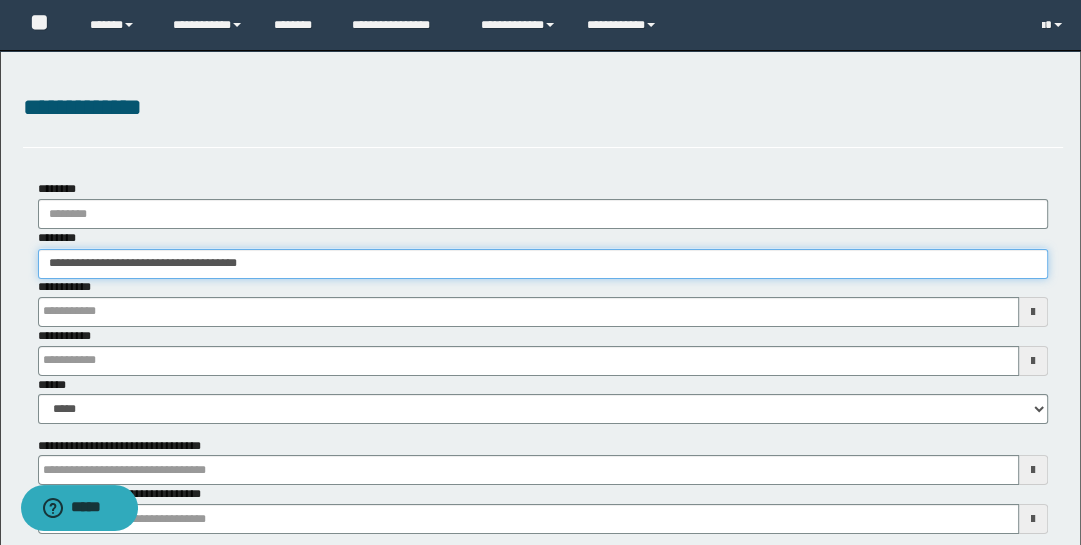 scroll, scrollTop: 305, scrollLeft: 0, axis: vertical 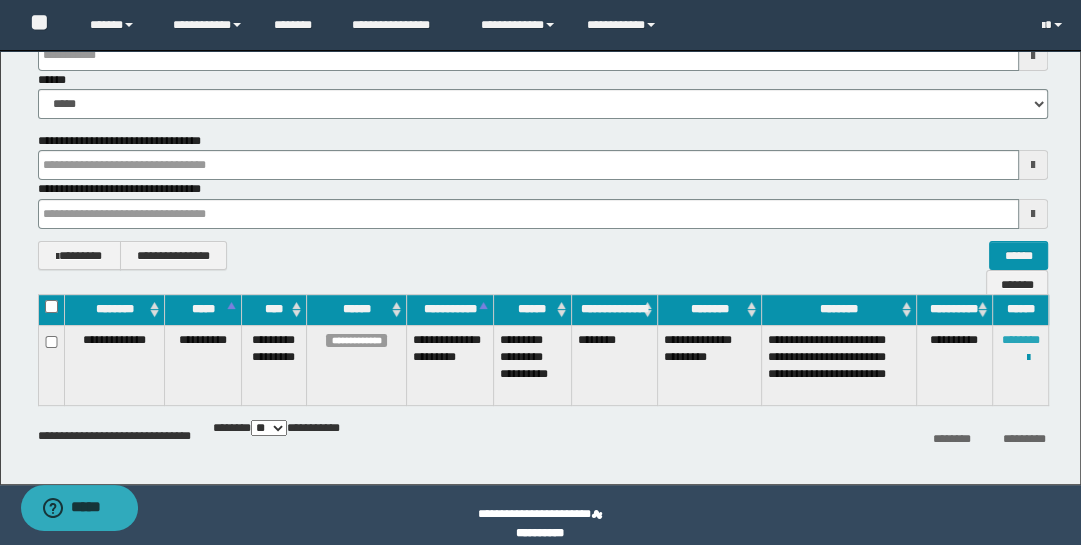 click on "********" at bounding box center [1021, 340] 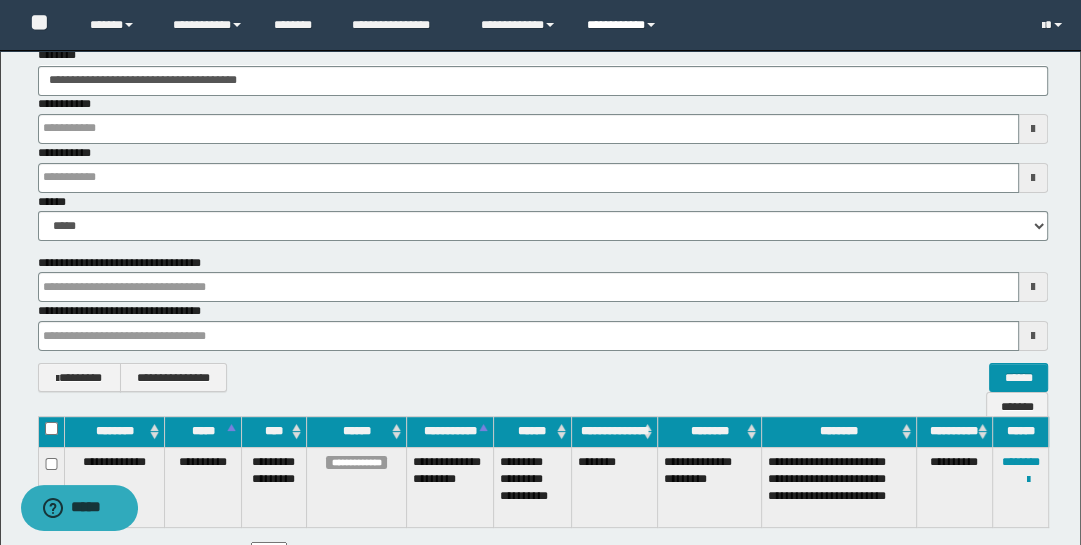 scroll, scrollTop: 9, scrollLeft: 0, axis: vertical 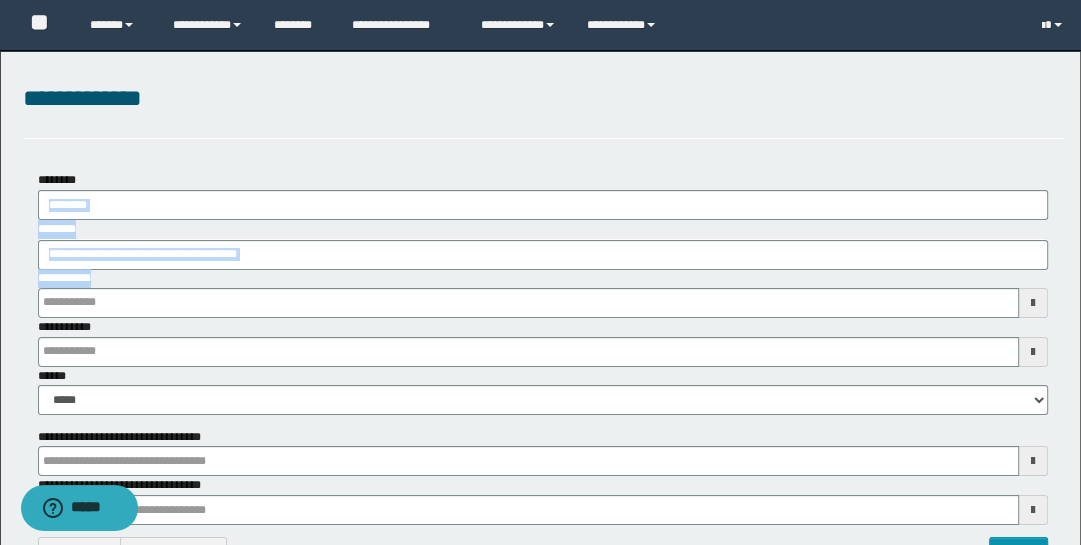 drag, startPoint x: 307, startPoint y: 277, endPoint x: -27, endPoint y: 219, distance: 338.99854 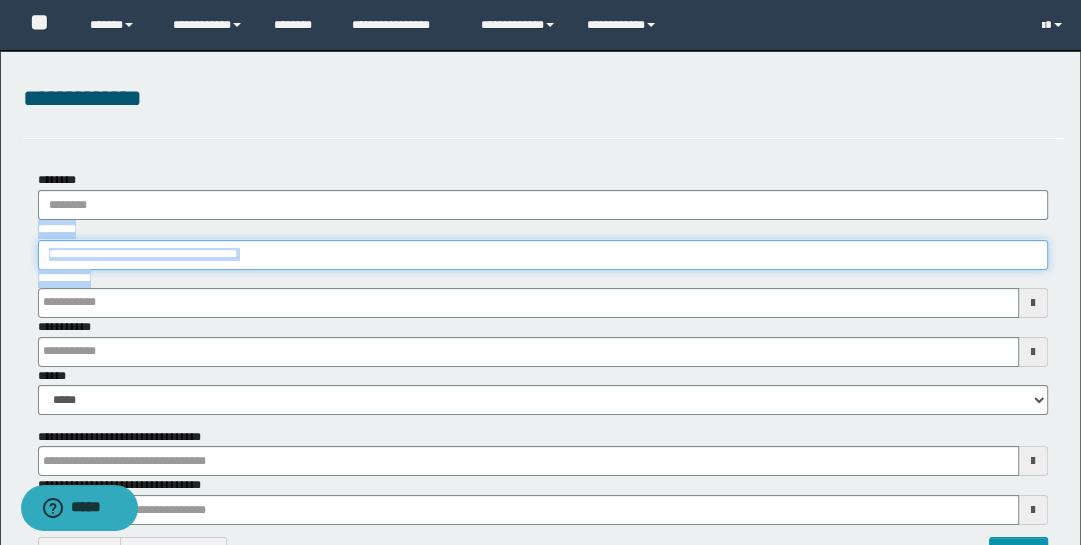 click on "**********" at bounding box center (543, 255) 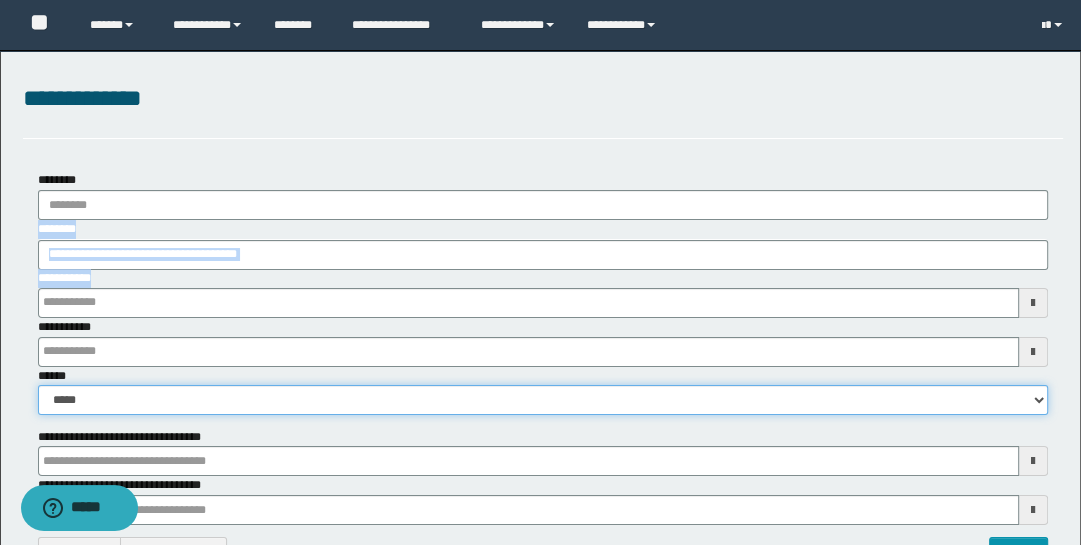 click on "**********" at bounding box center [543, 400] 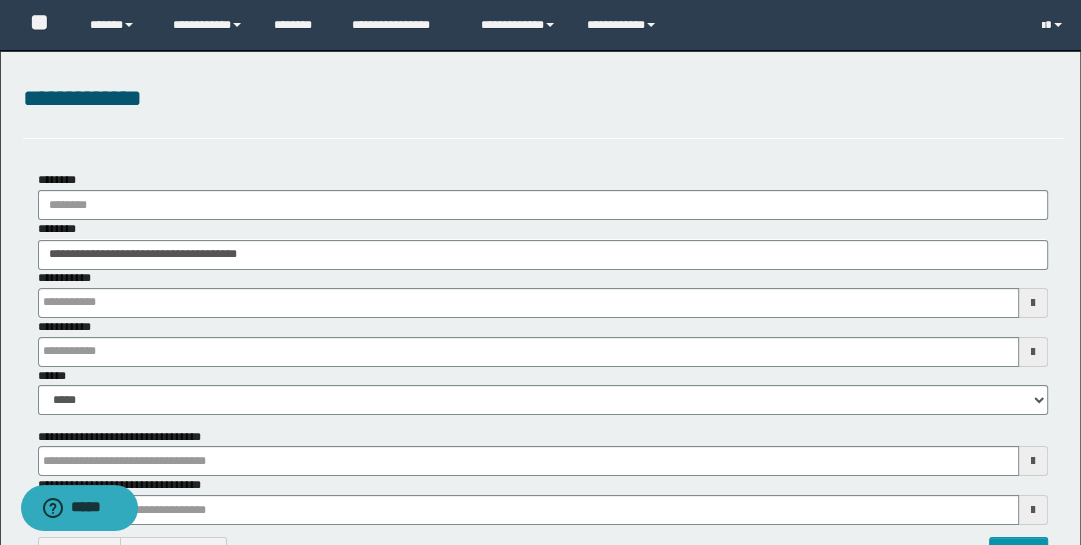 click on "**********" at bounding box center (543, 109) 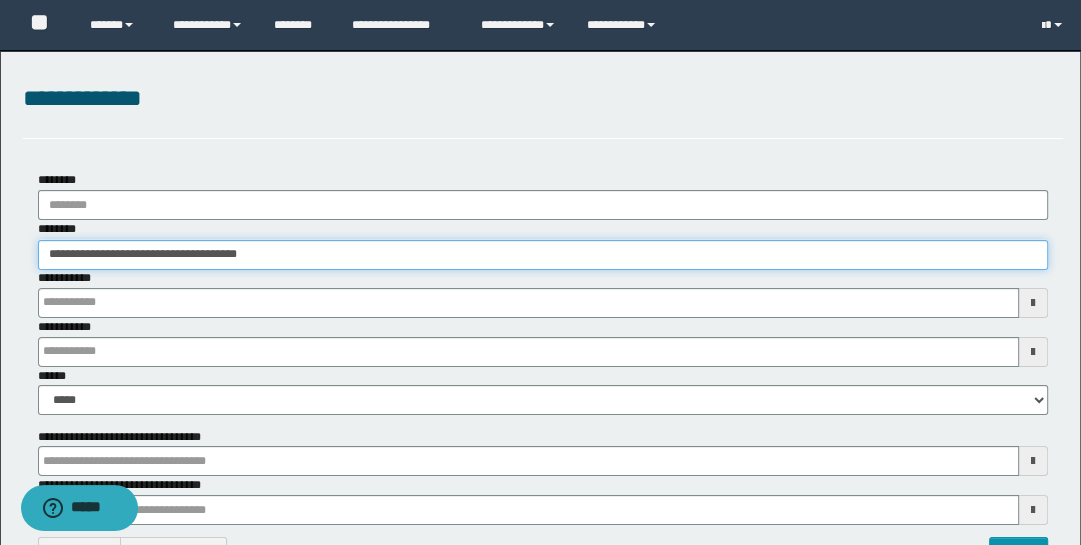 drag, startPoint x: 290, startPoint y: 253, endPoint x: -32, endPoint y: 195, distance: 327.18192 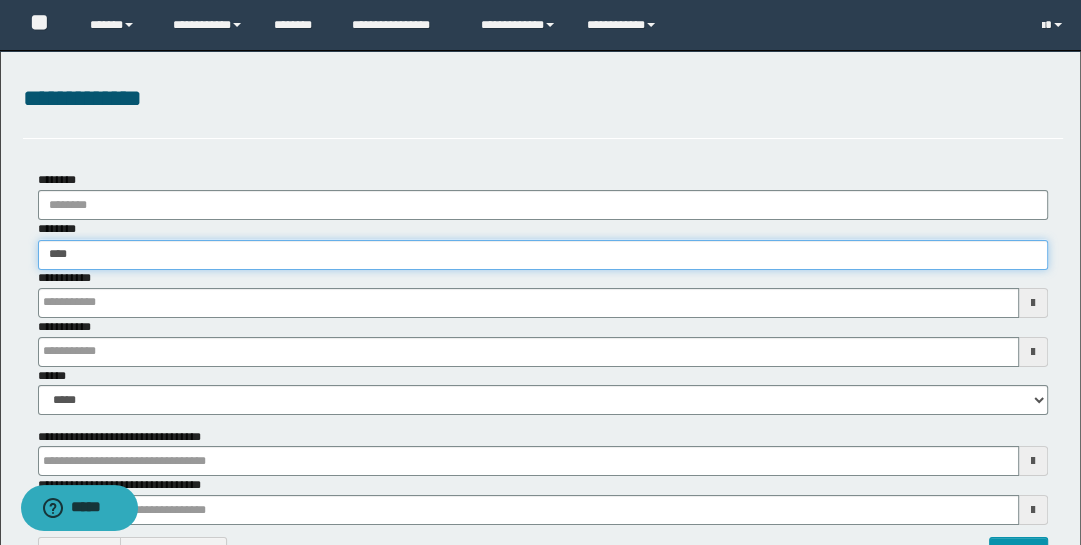 type on "*****" 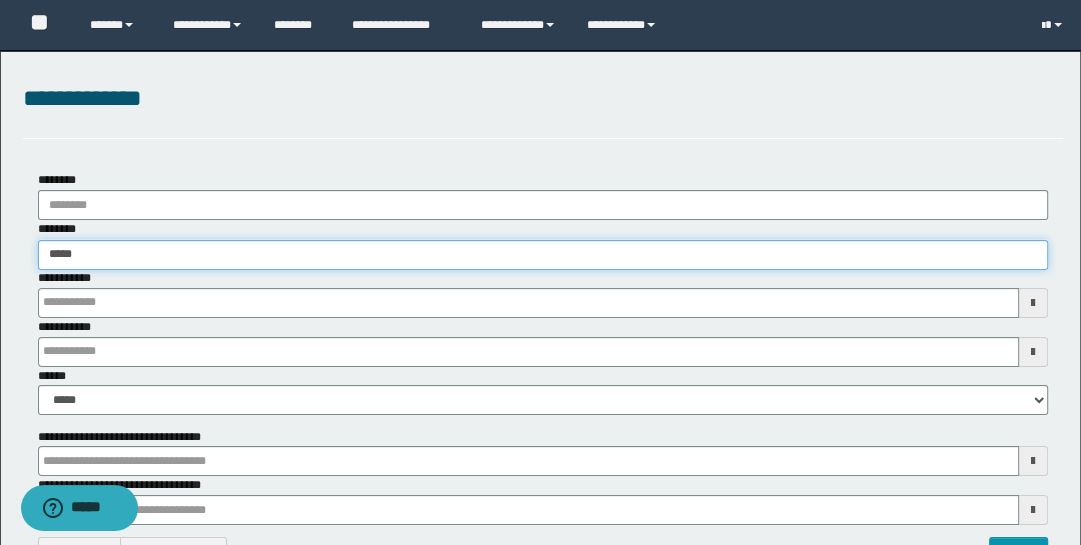 type on "*****" 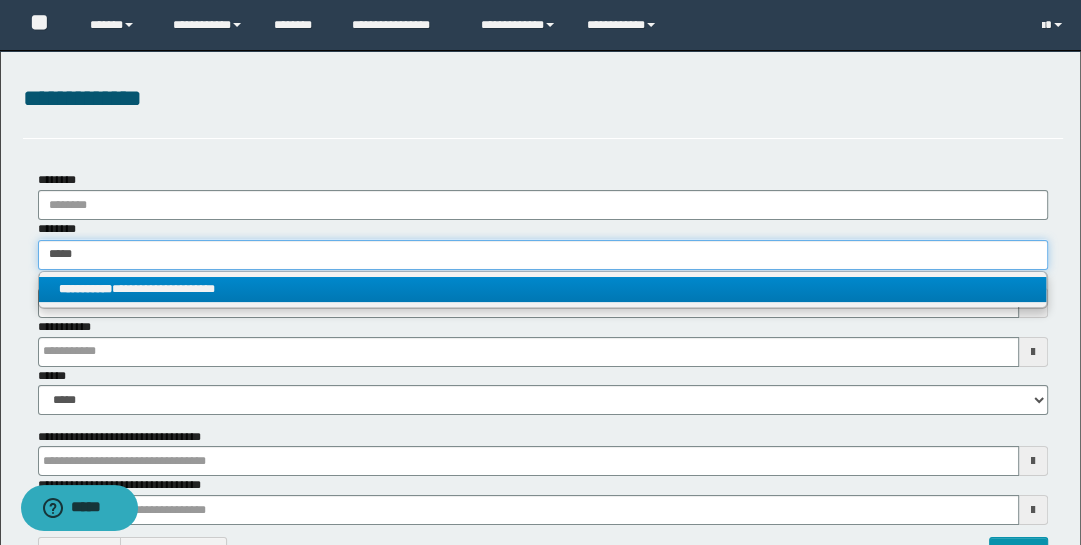 type on "*****" 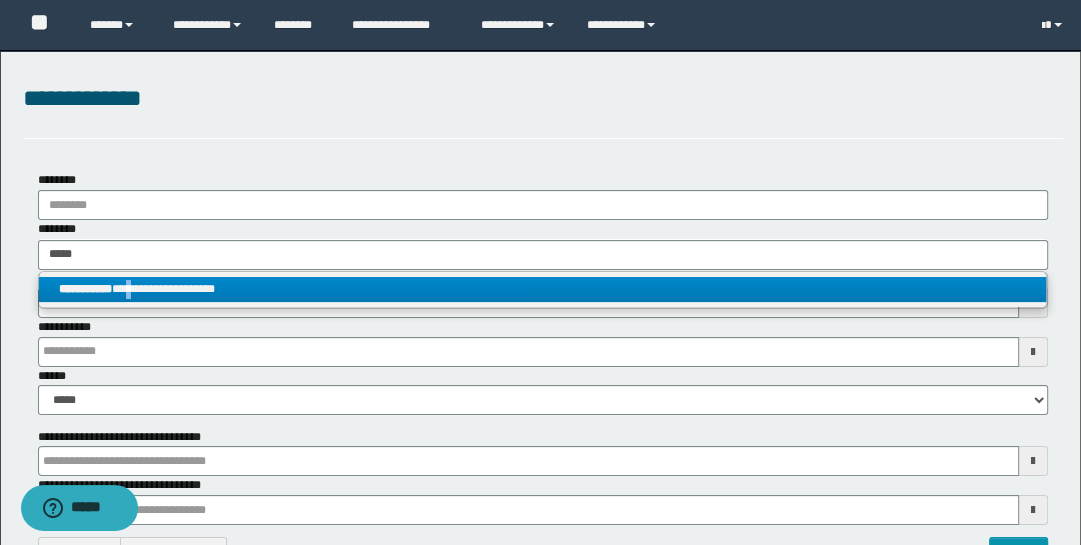 click on "**********" at bounding box center (543, 289) 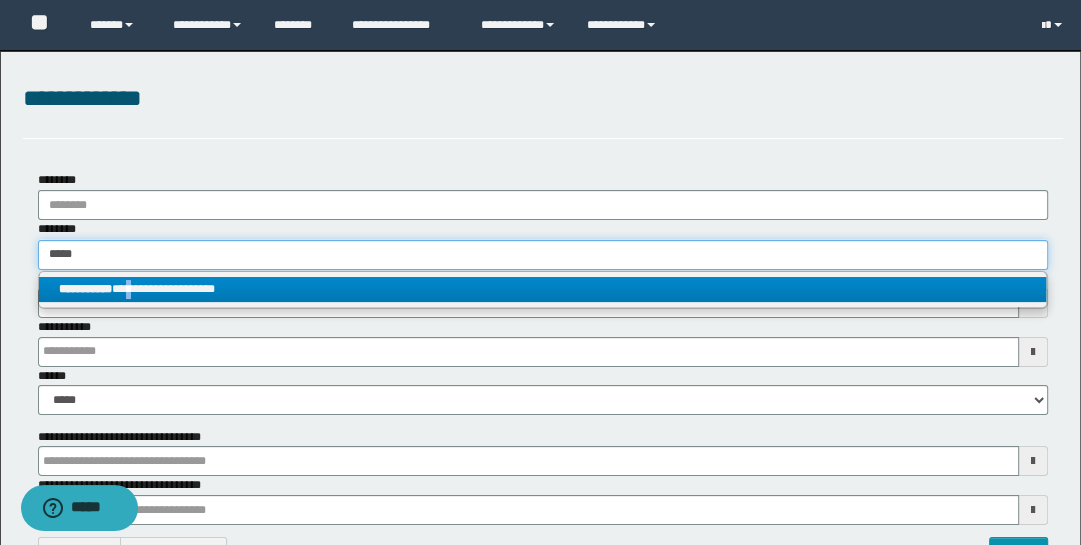 type 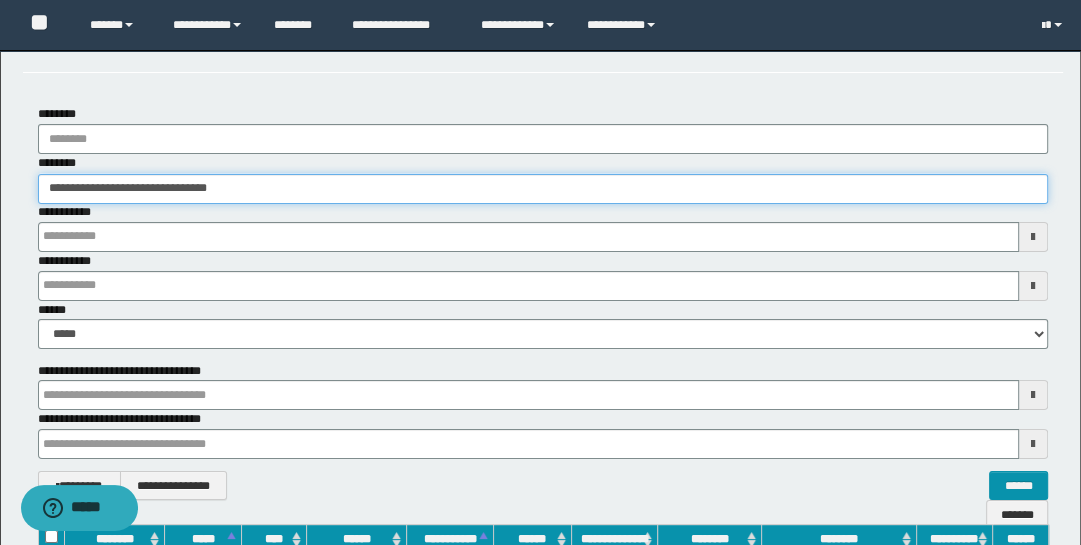 scroll, scrollTop: 322, scrollLeft: 0, axis: vertical 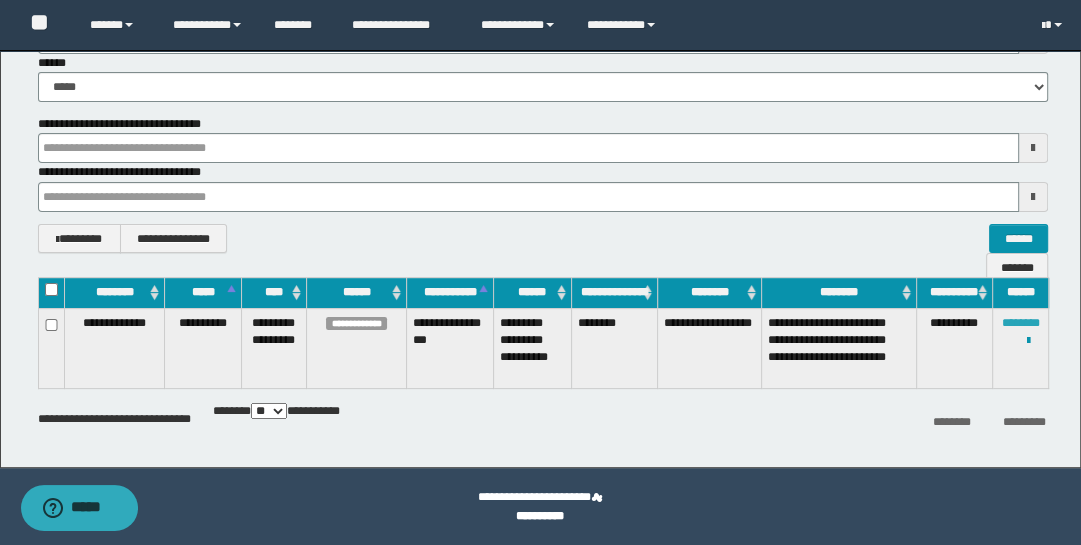 click on "********" at bounding box center [1021, 323] 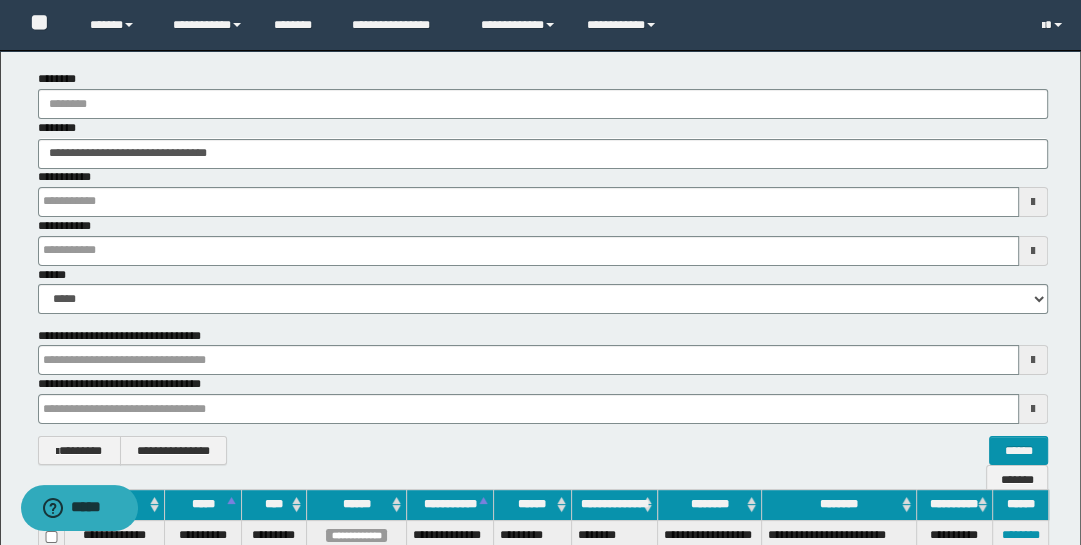 scroll, scrollTop: 46, scrollLeft: 0, axis: vertical 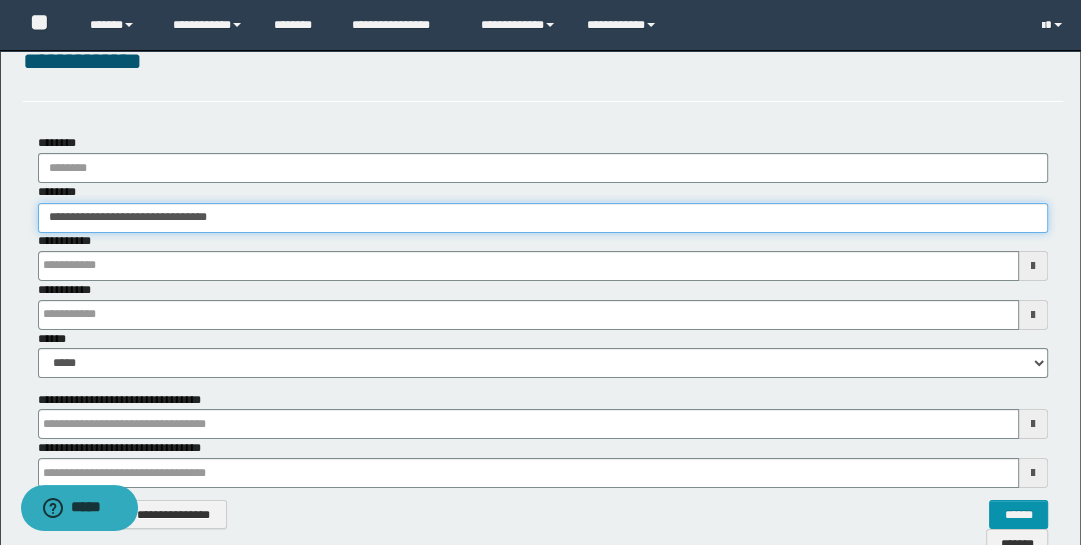 drag, startPoint x: 260, startPoint y: 217, endPoint x: -32, endPoint y: 125, distance: 306.1503 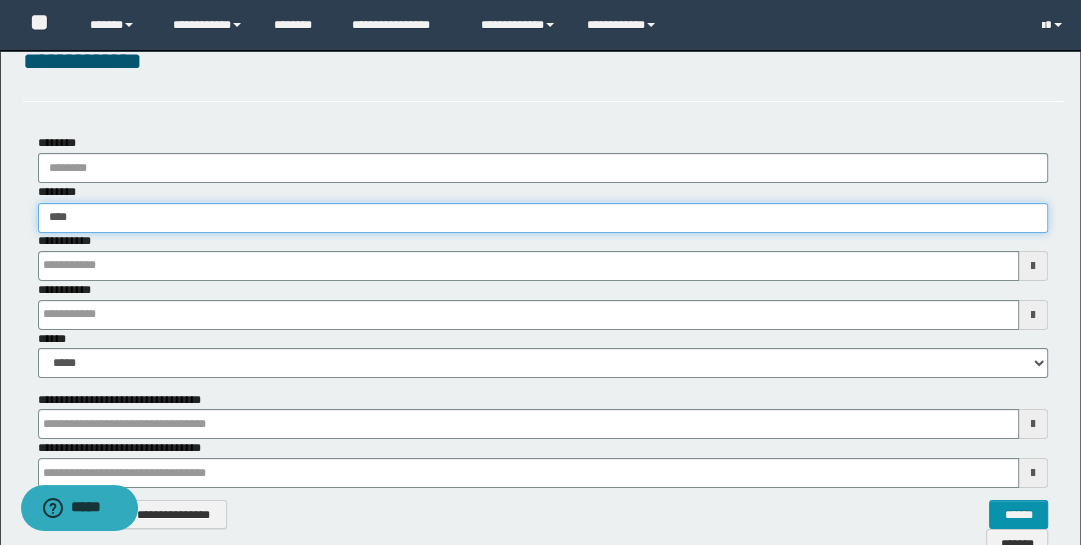 type on "*****" 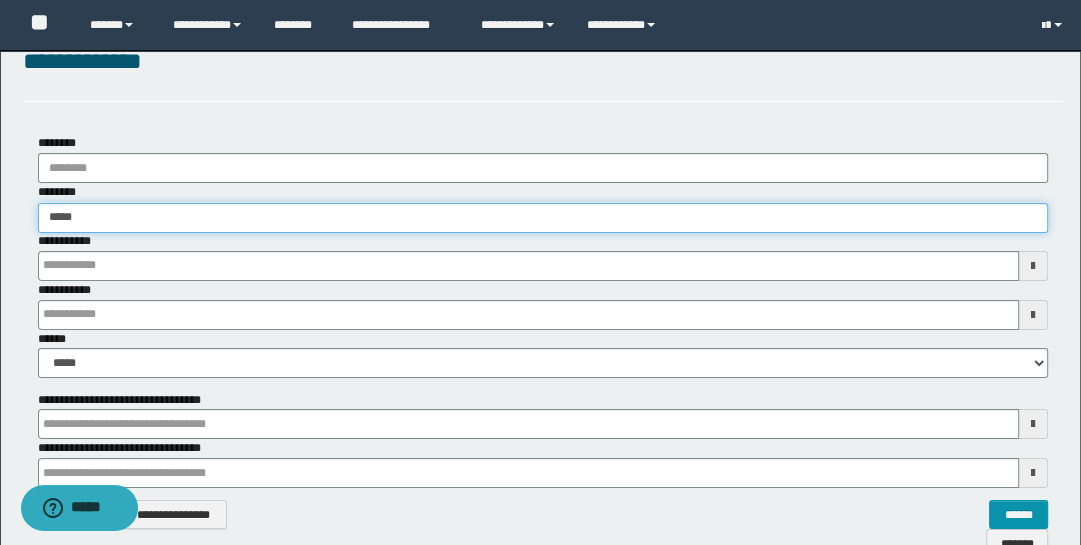 type on "*****" 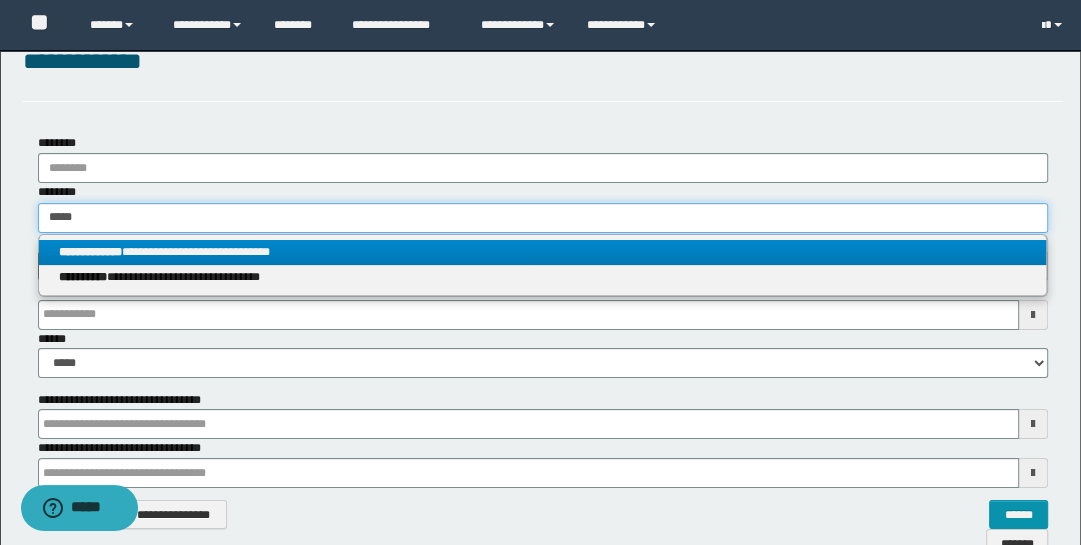 type on "*****" 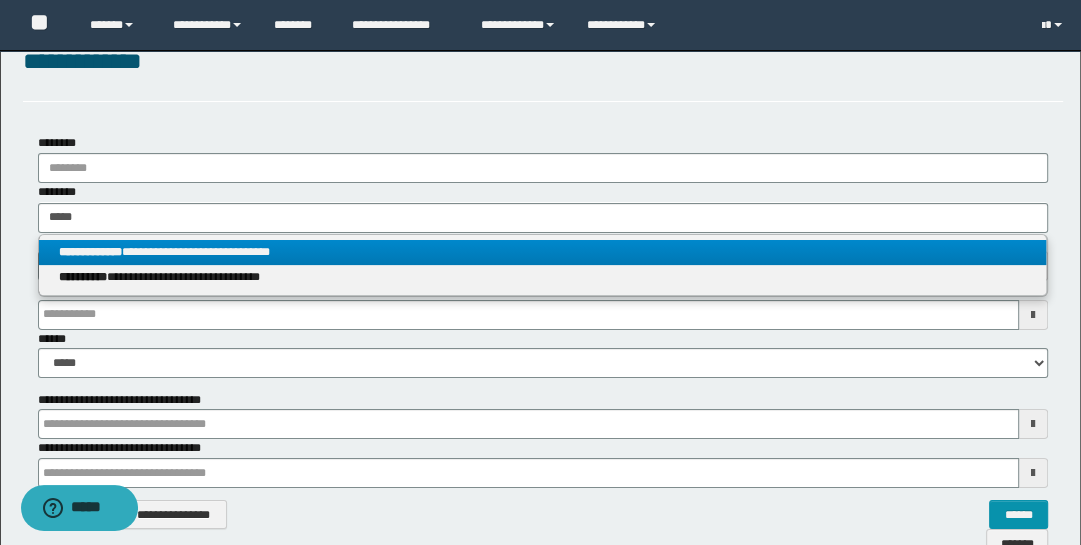 click on "**********" at bounding box center [543, 252] 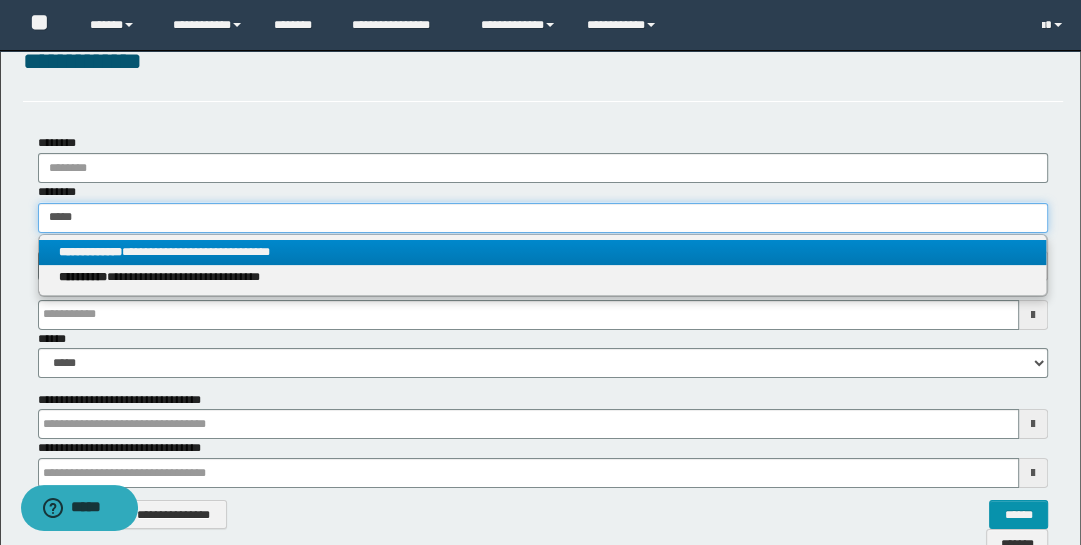 type 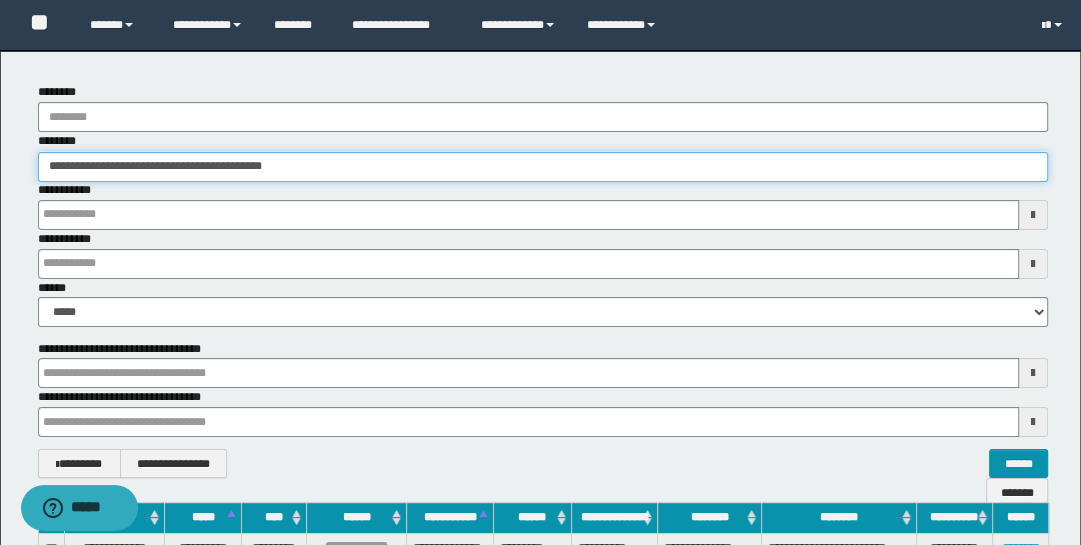 scroll, scrollTop: 203, scrollLeft: 0, axis: vertical 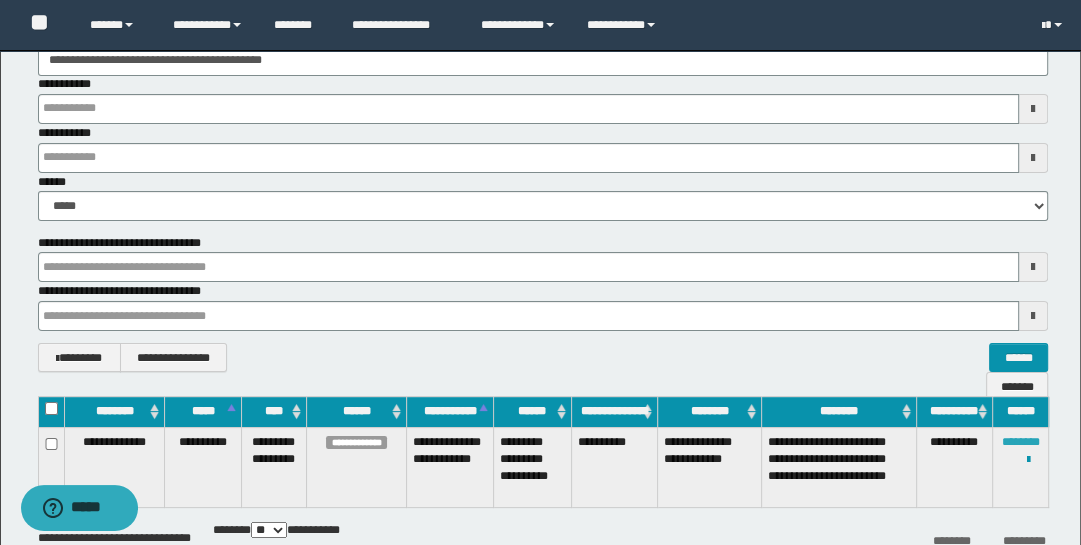 click on "********" at bounding box center [1021, 442] 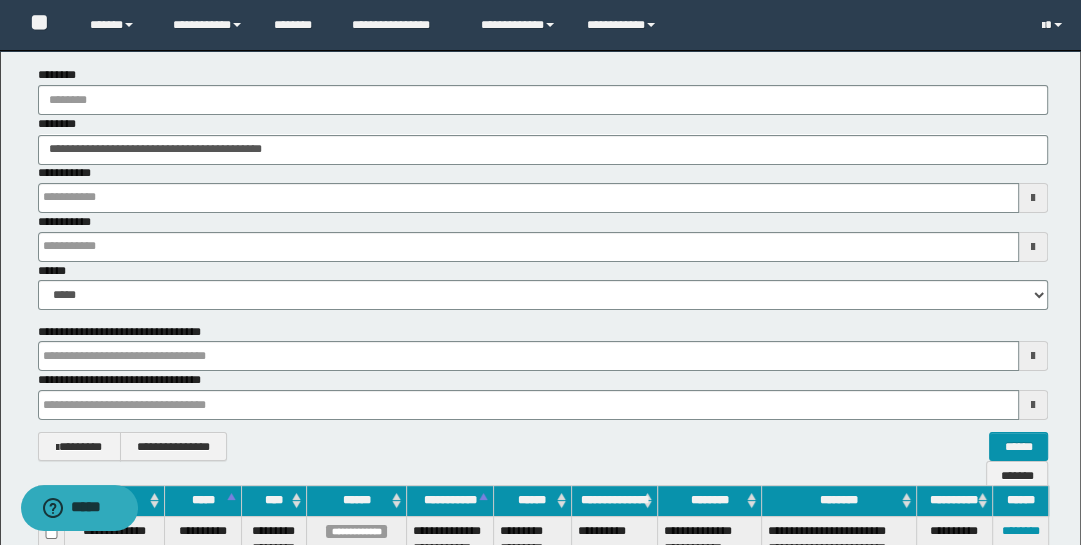 scroll, scrollTop: 97, scrollLeft: 0, axis: vertical 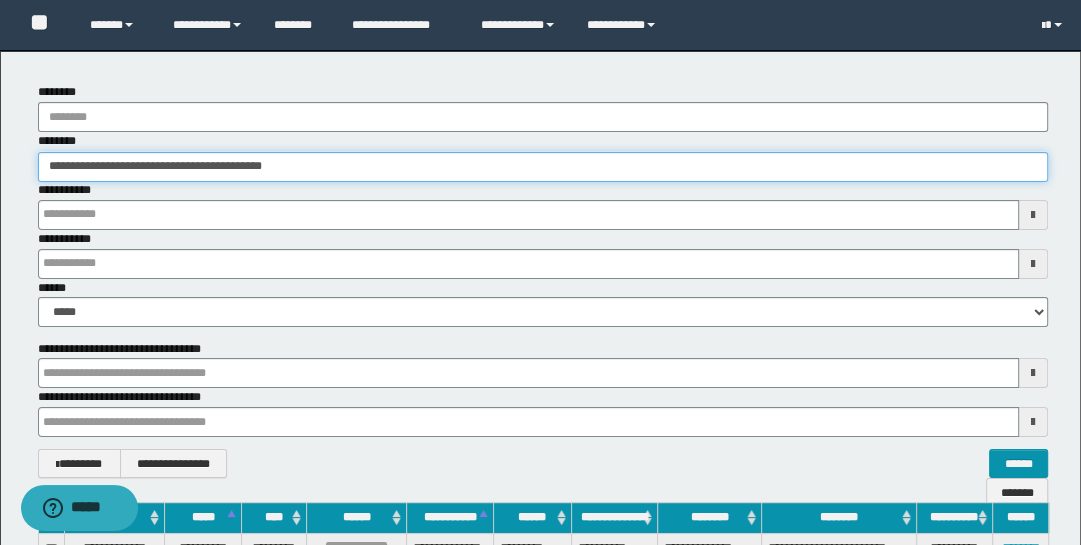 drag, startPoint x: 330, startPoint y: 170, endPoint x: -29, endPoint y: 101, distance: 365.5708 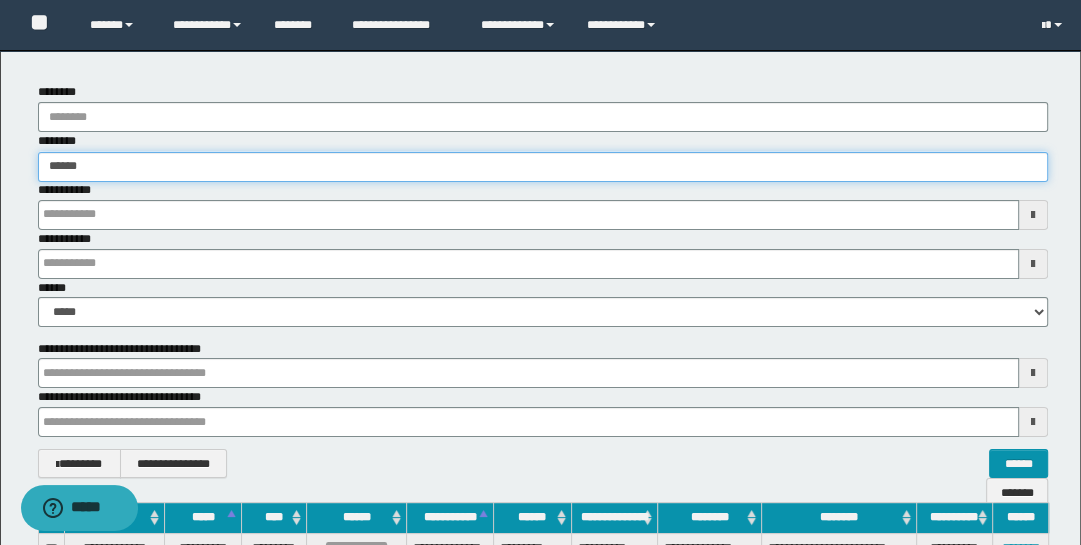 type on "*******" 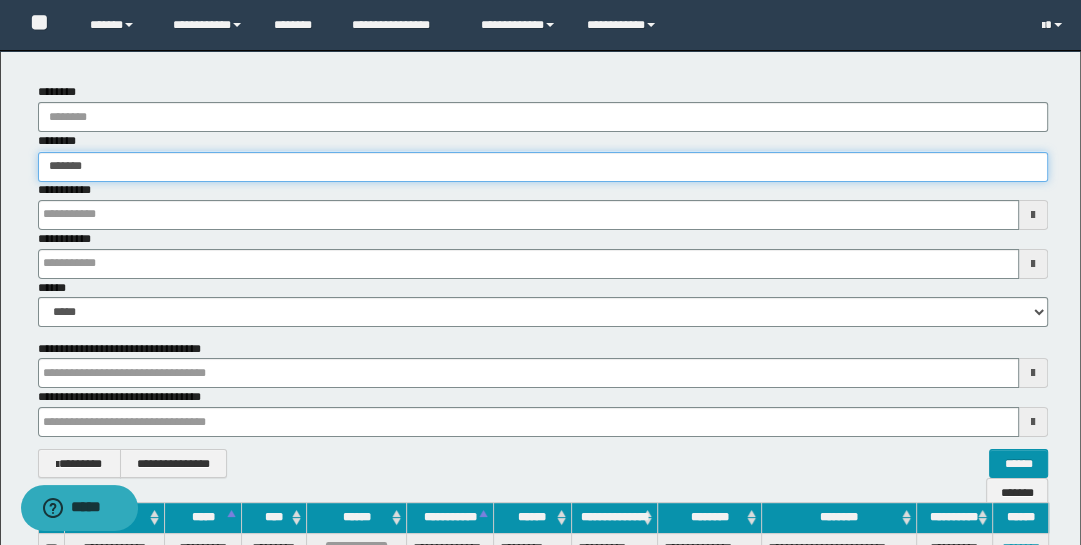 type on "*******" 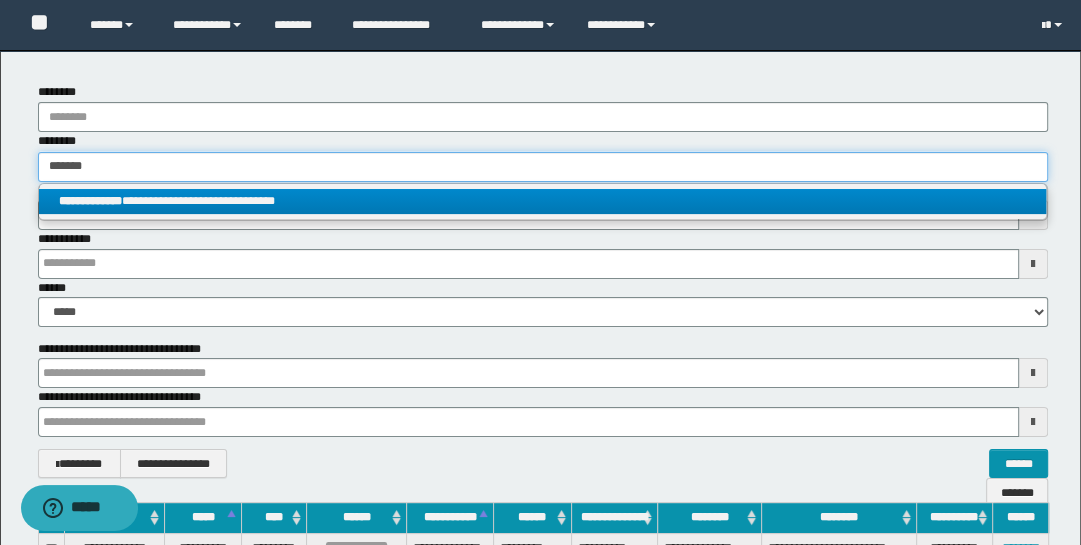 type on "*******" 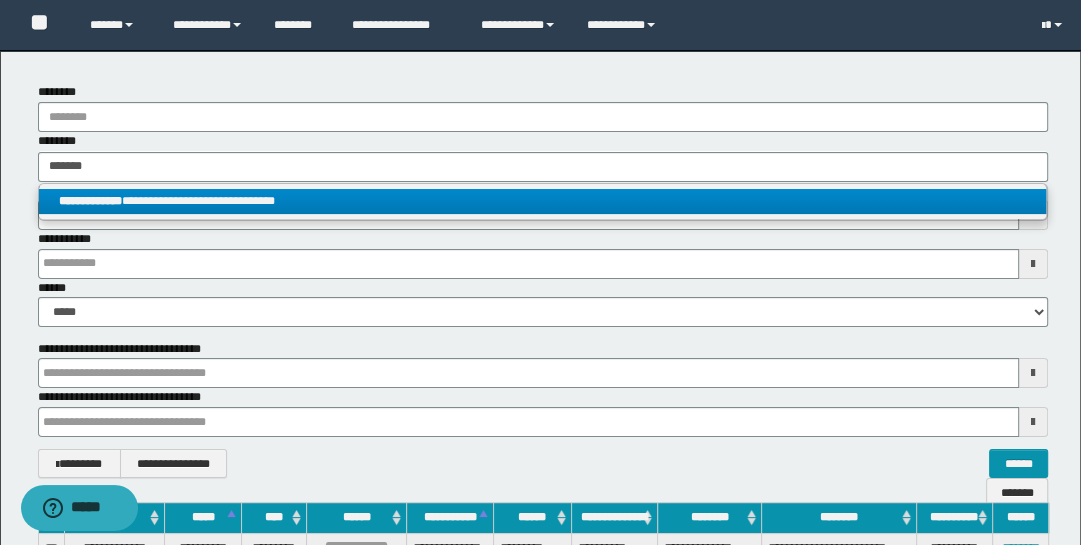 click on "**********" at bounding box center (90, 201) 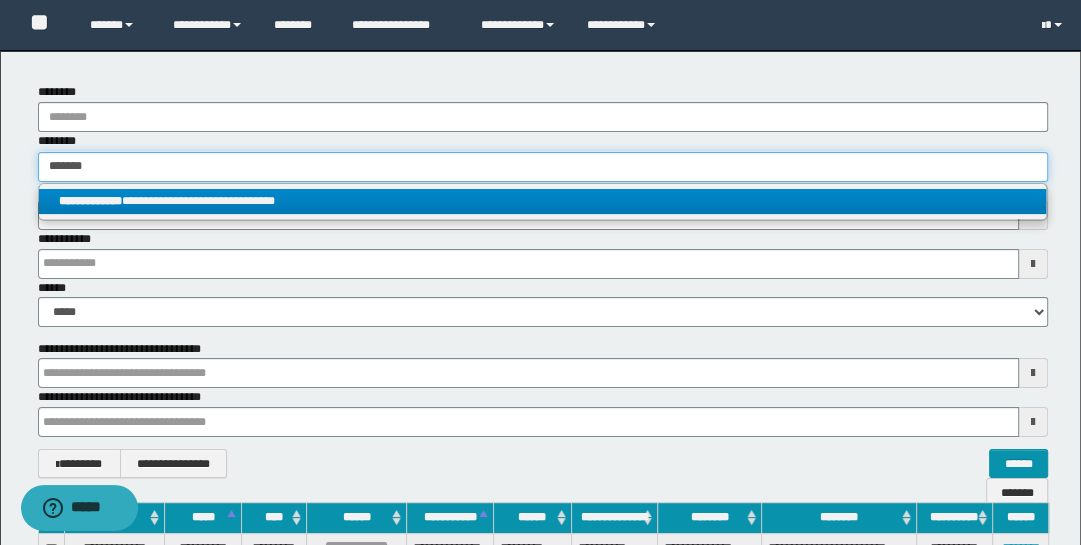 type 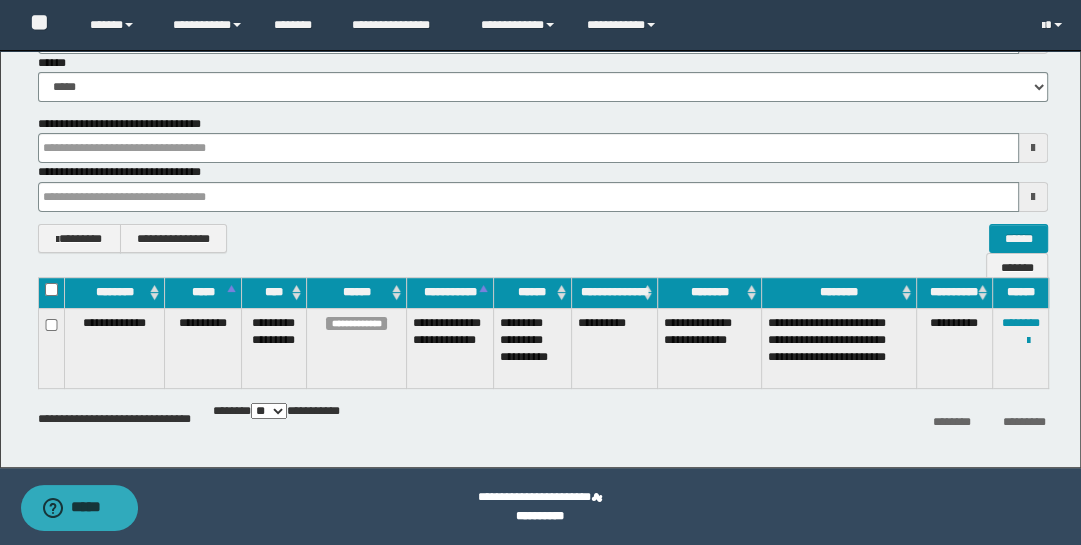 scroll, scrollTop: 322, scrollLeft: 0, axis: vertical 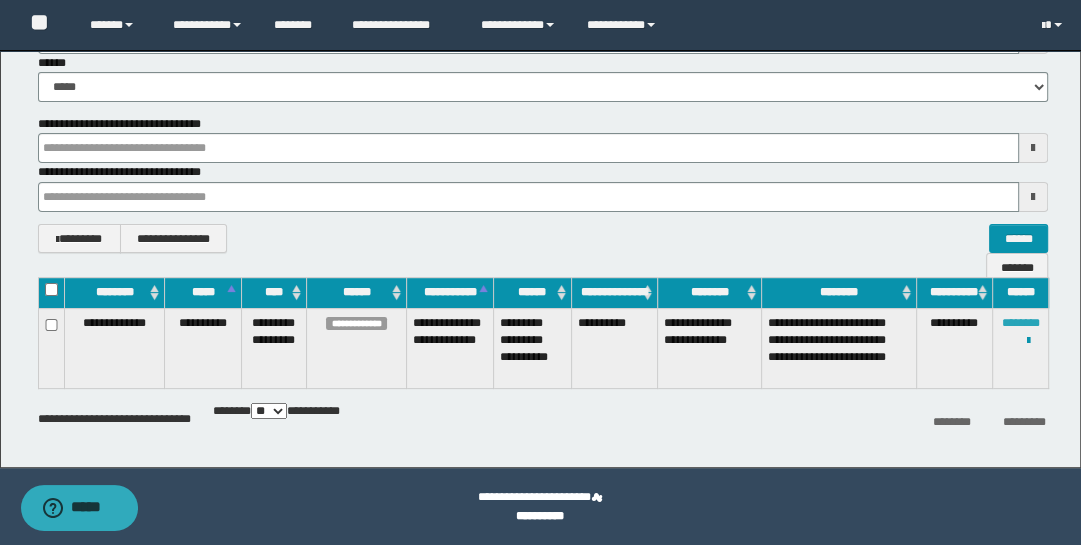 click on "********" at bounding box center [1021, 323] 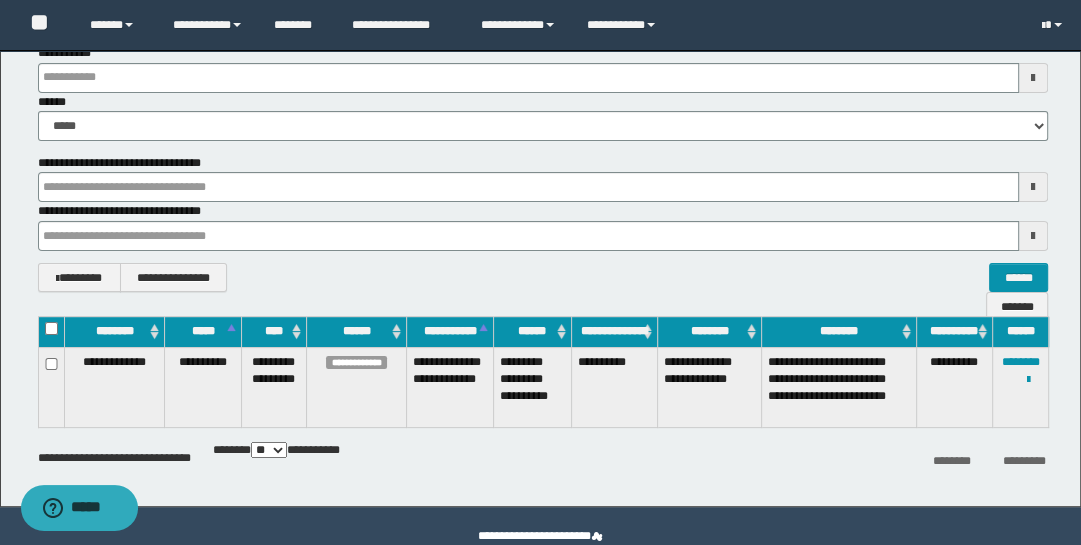 scroll, scrollTop: 0, scrollLeft: 0, axis: both 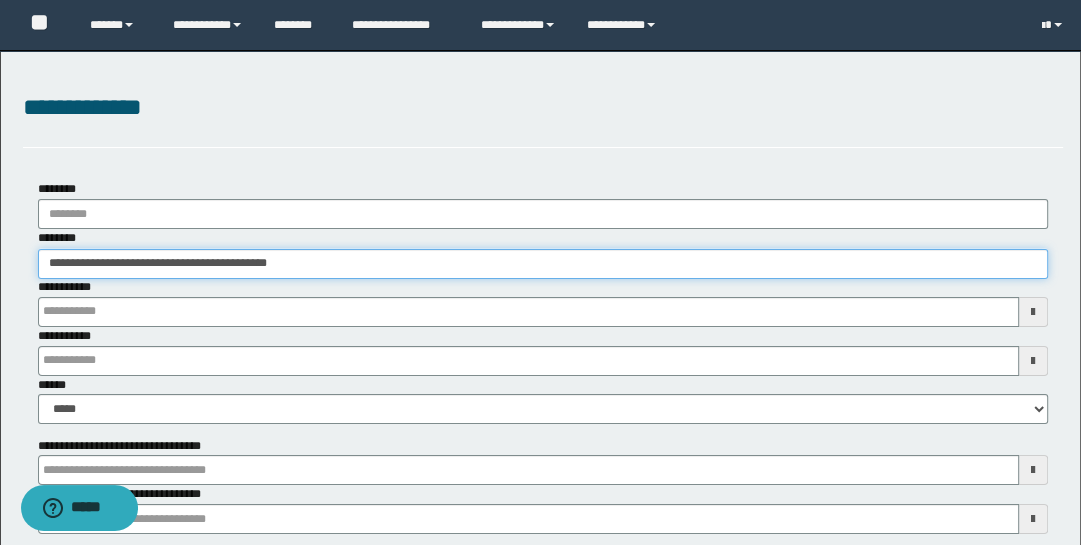 drag, startPoint x: 357, startPoint y: 264, endPoint x: -18, endPoint y: 206, distance: 379.45883 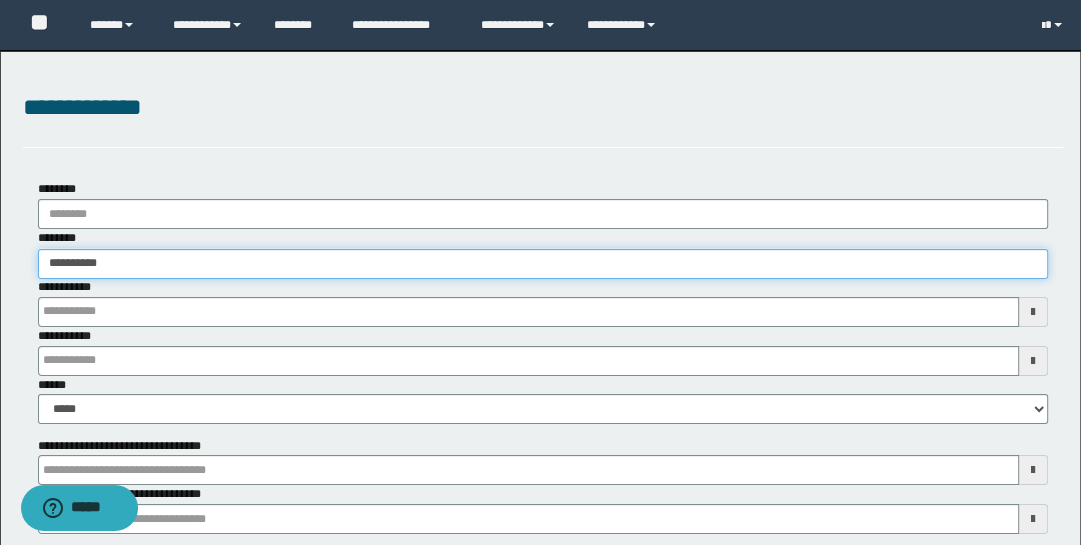 type on "**********" 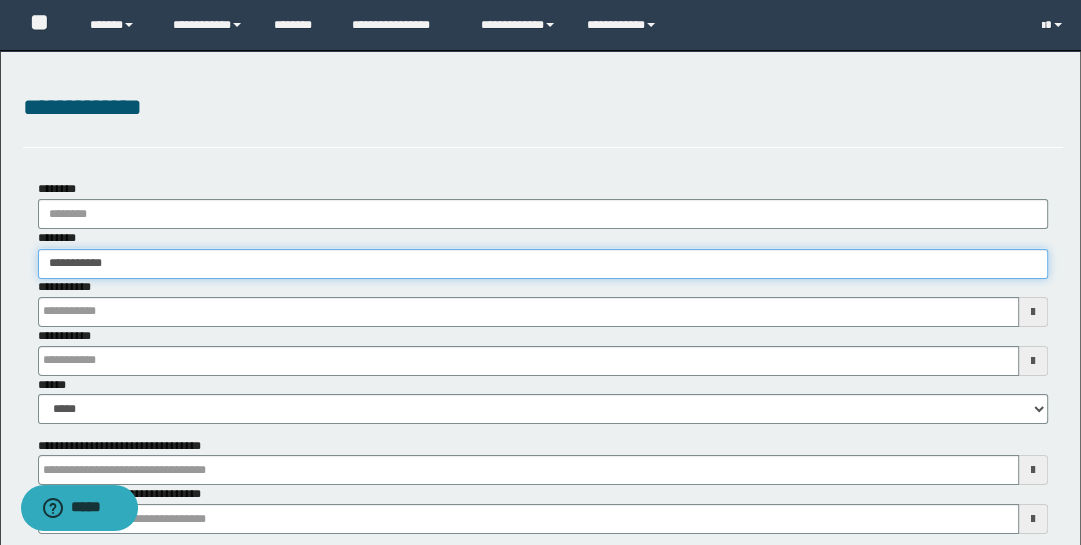 type on "**********" 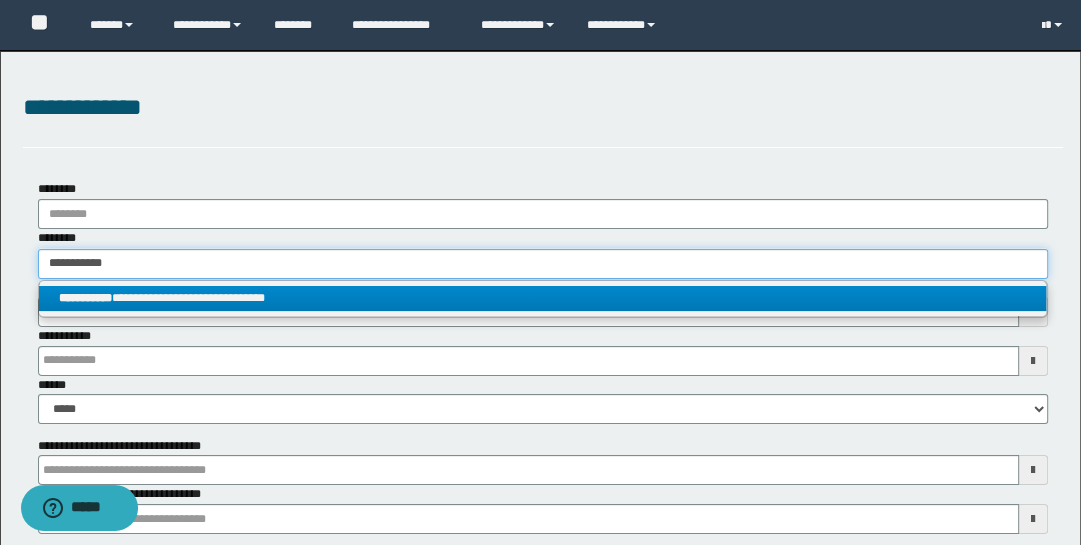 type on "**********" 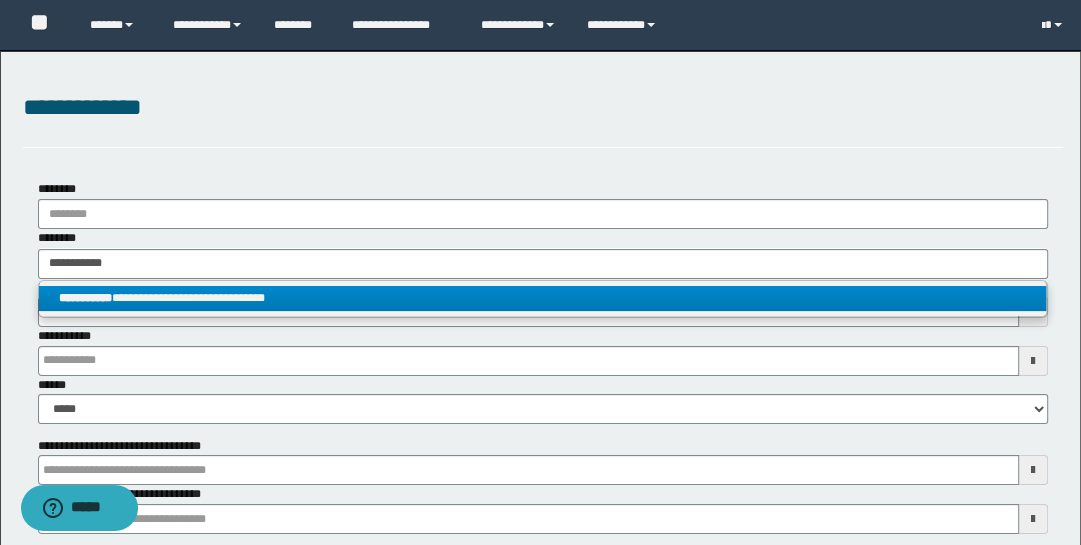 click on "**********" at bounding box center [543, 298] 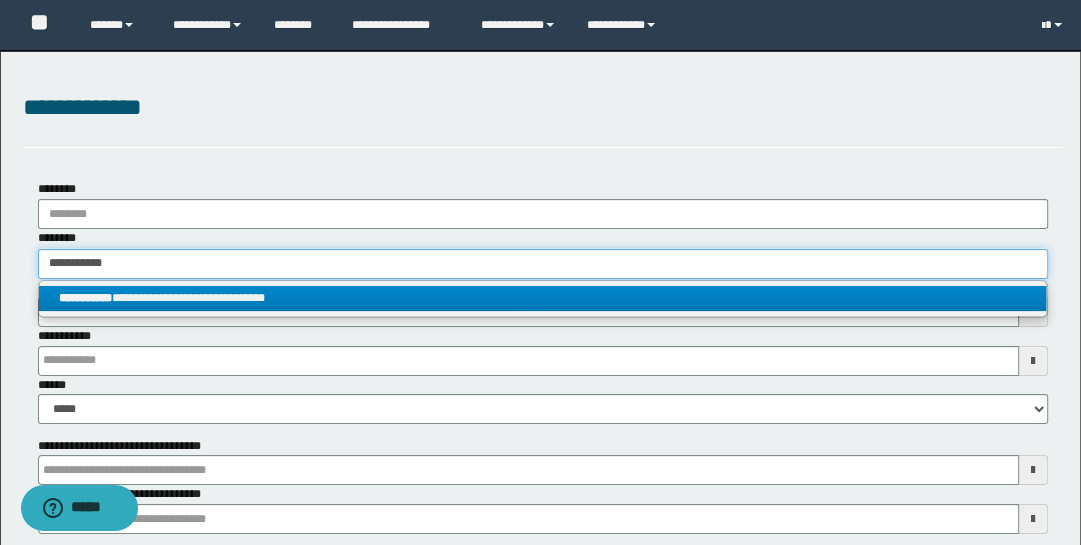 type 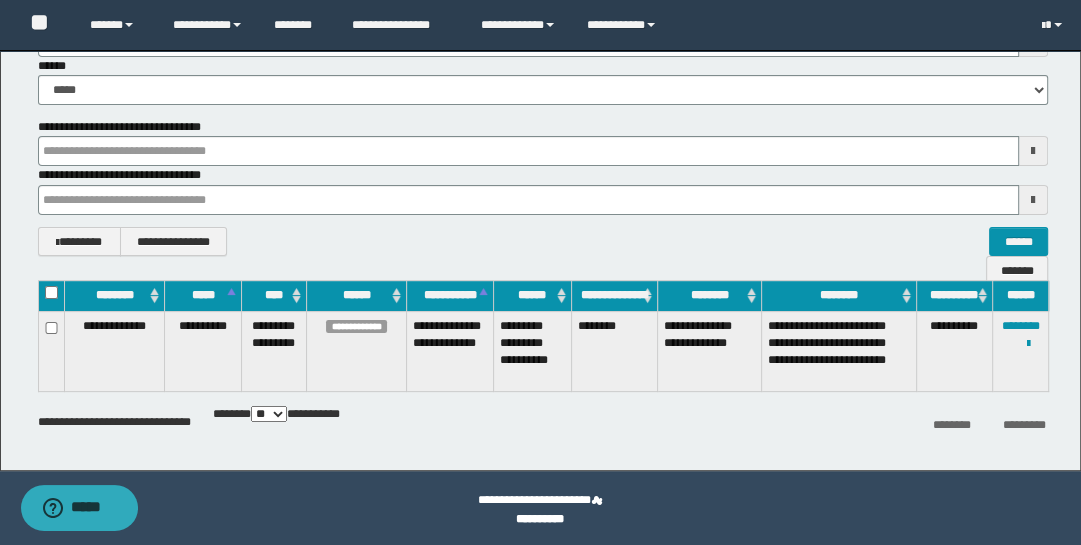 scroll, scrollTop: 322, scrollLeft: 0, axis: vertical 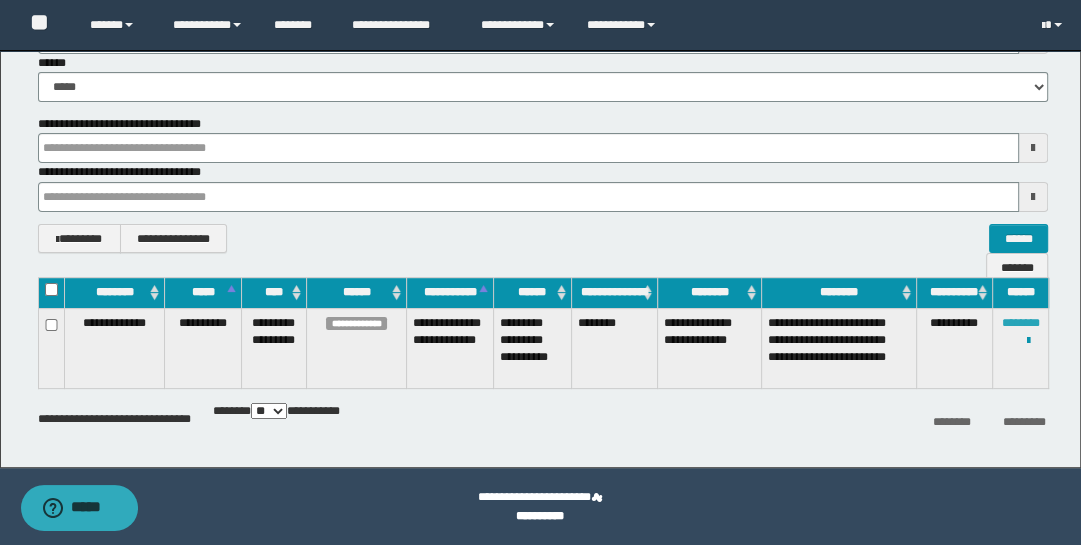 click on "********" at bounding box center [1021, 323] 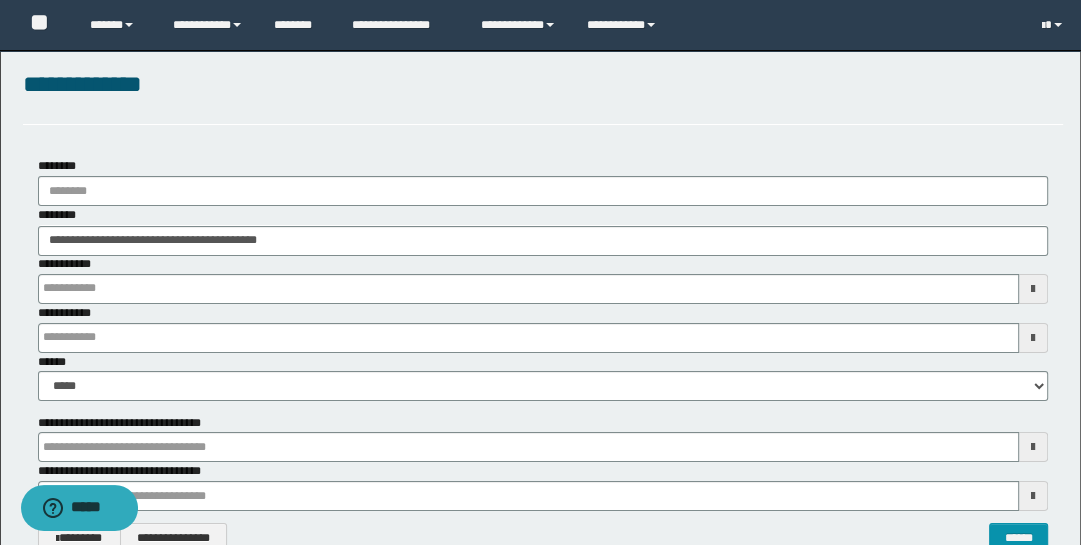 scroll, scrollTop: 22, scrollLeft: 0, axis: vertical 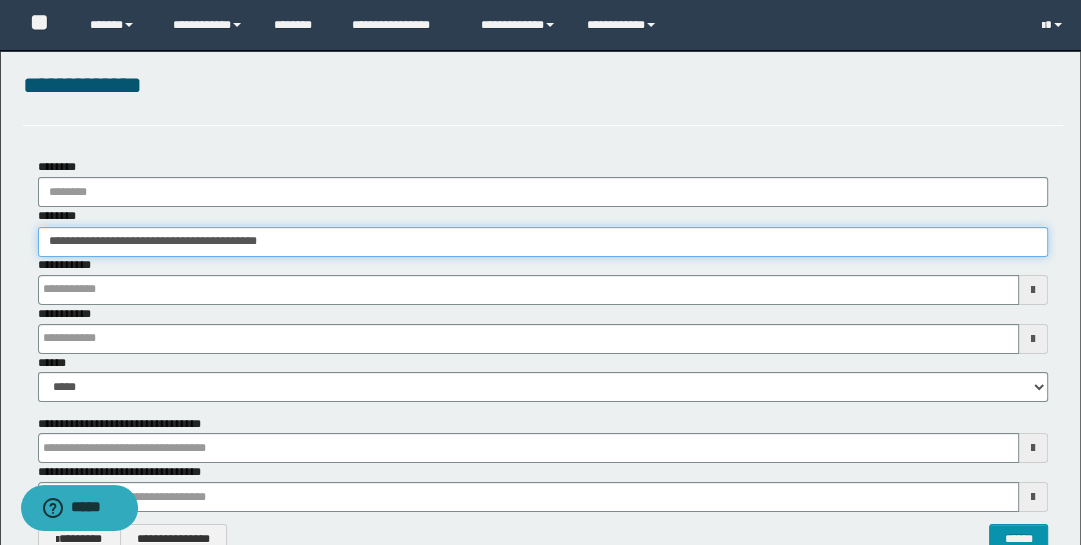 drag, startPoint x: 336, startPoint y: 238, endPoint x: -32, endPoint y: 122, distance: 385.8497 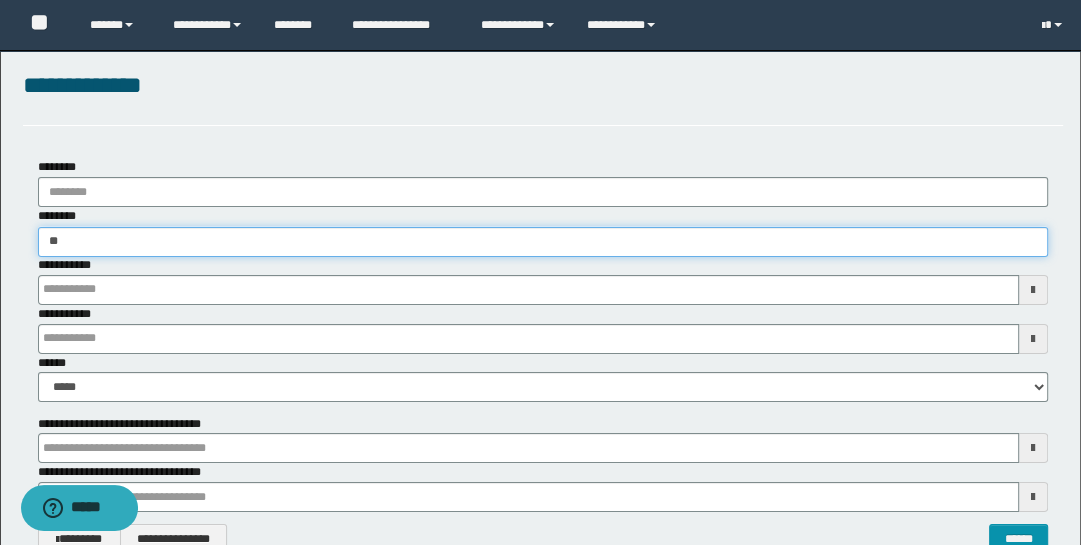 type on "*" 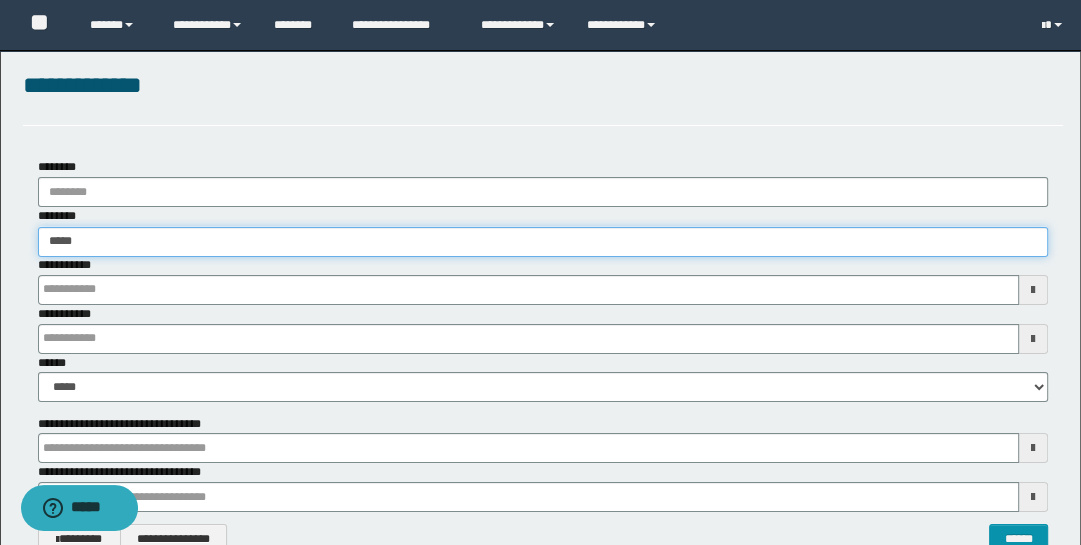 type on "******" 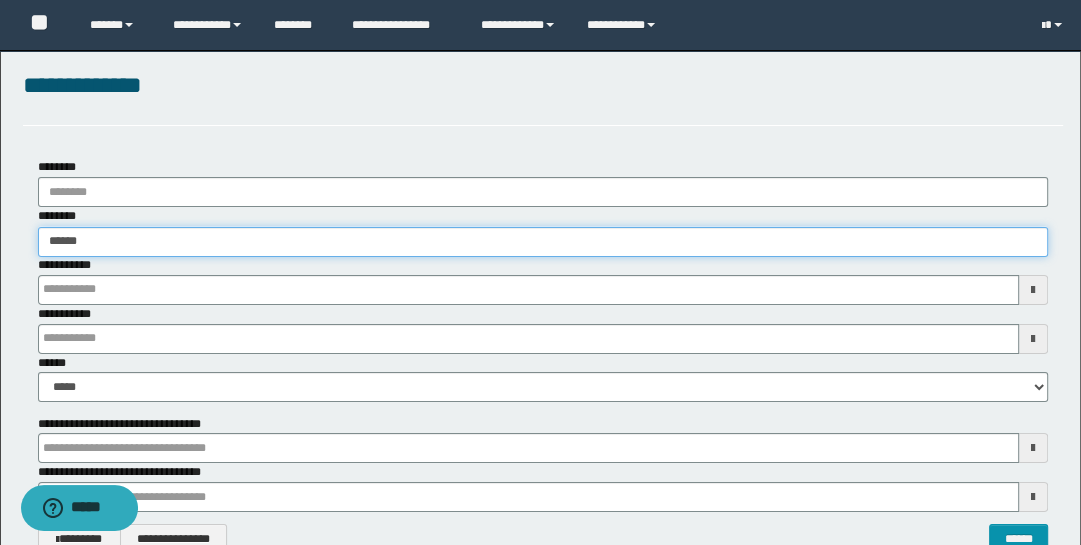 type on "******" 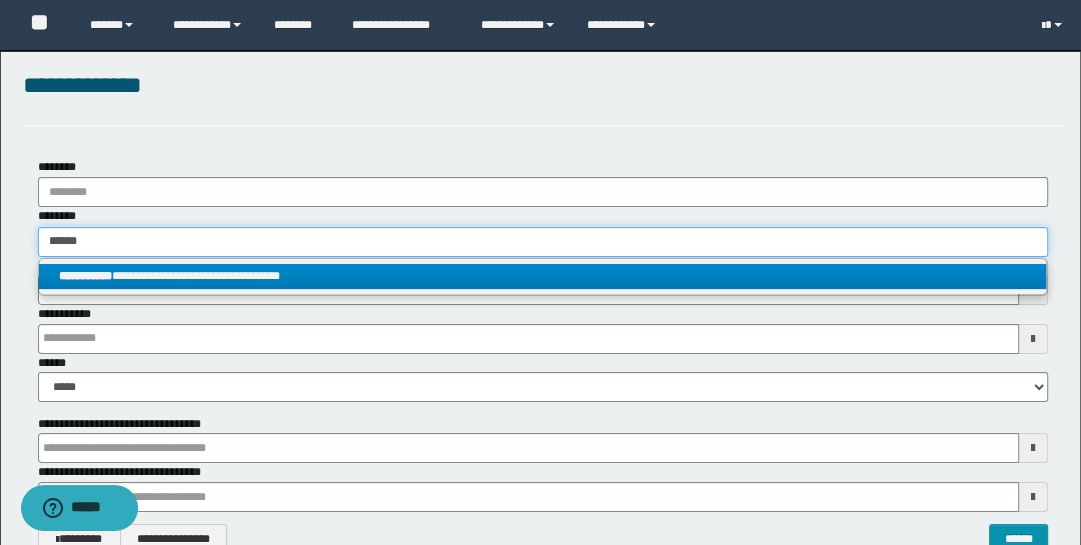type on "******" 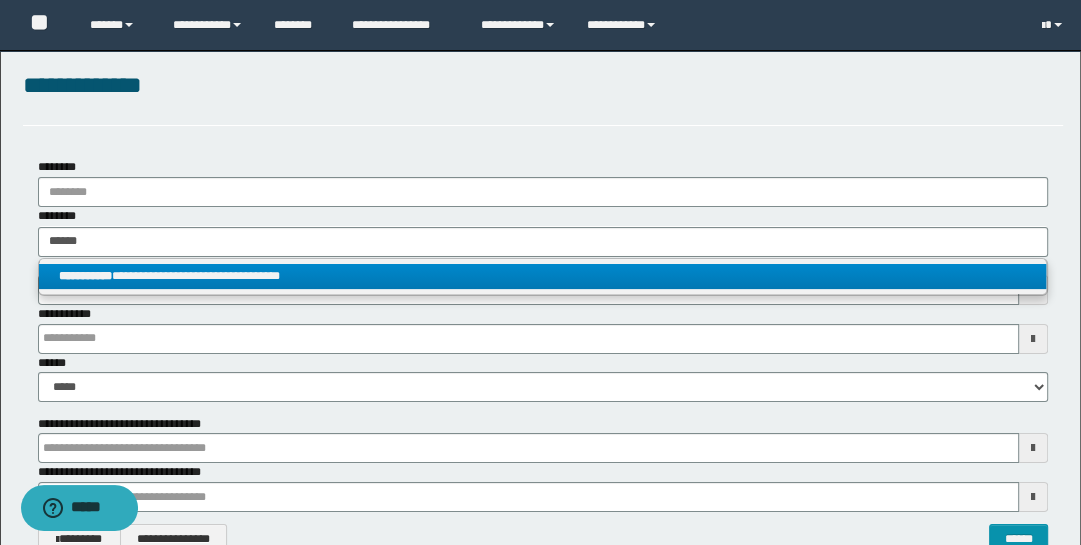 click on "**********" at bounding box center [543, 276] 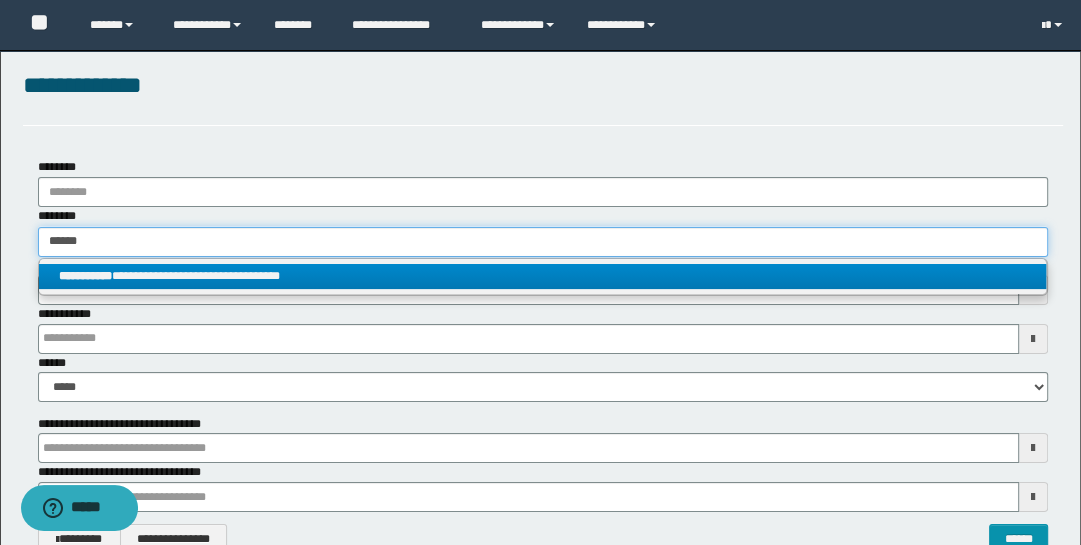 type 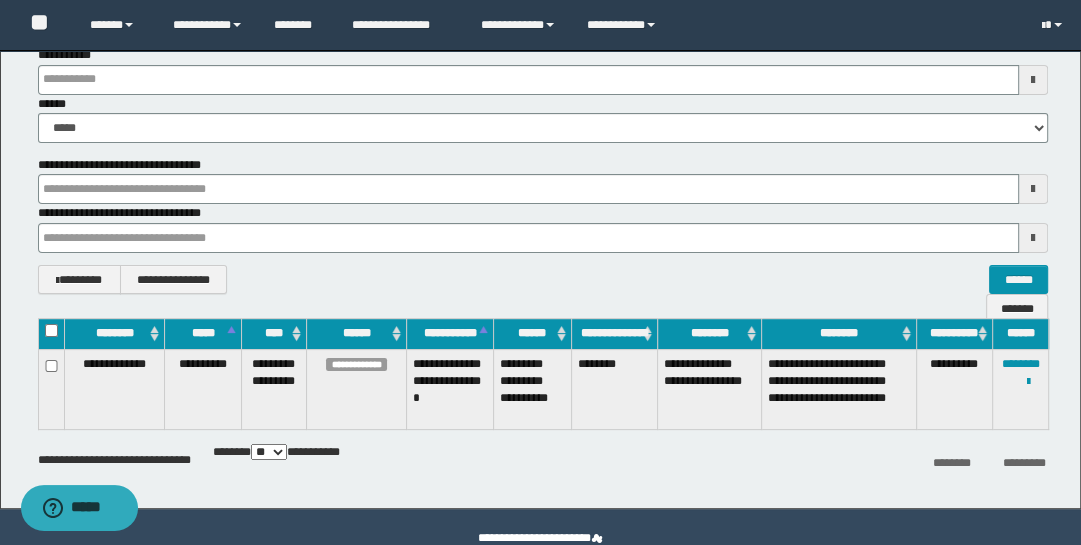 scroll, scrollTop: 322, scrollLeft: 0, axis: vertical 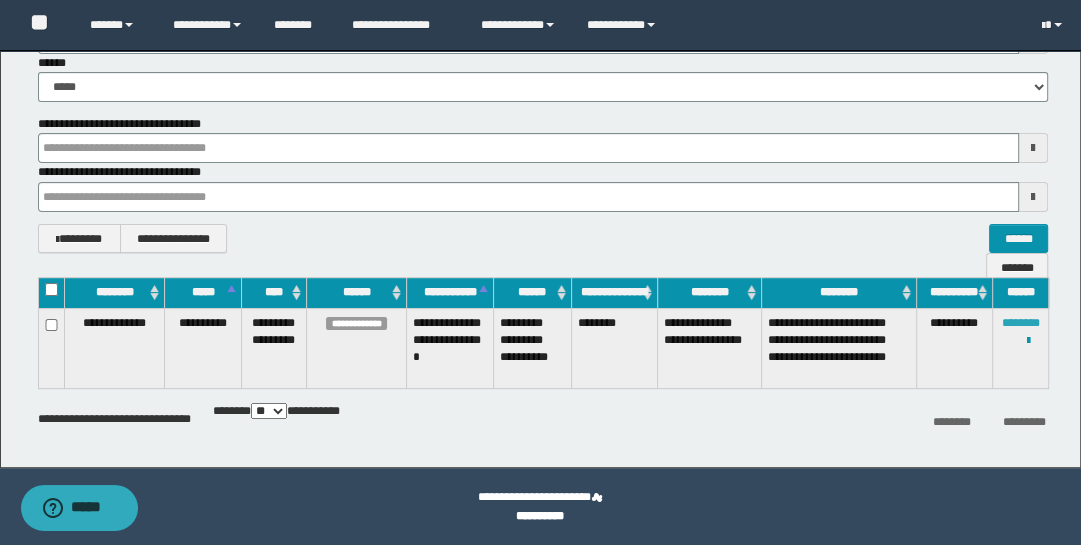 click on "********" at bounding box center (1021, 323) 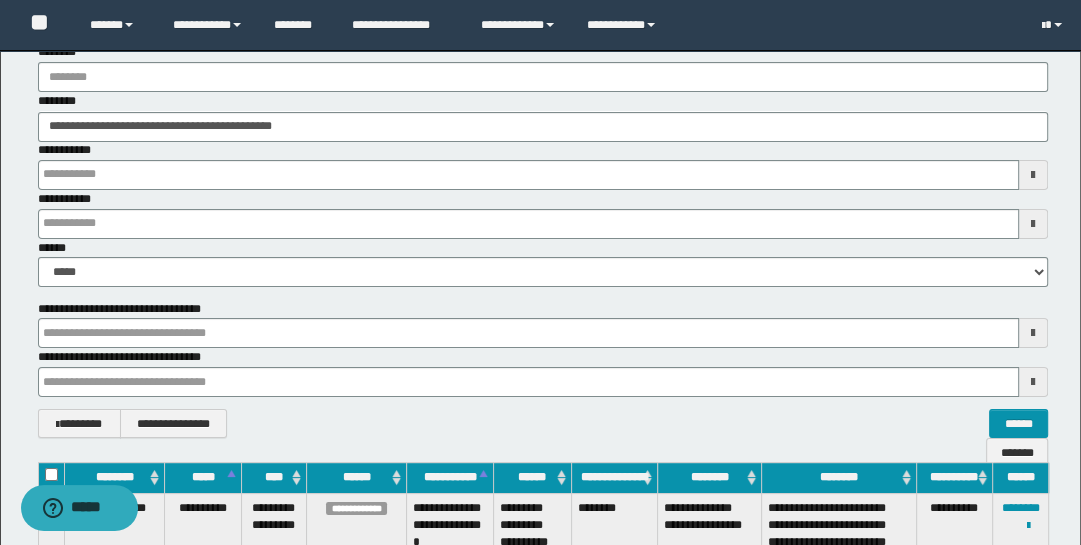 scroll, scrollTop: 95, scrollLeft: 0, axis: vertical 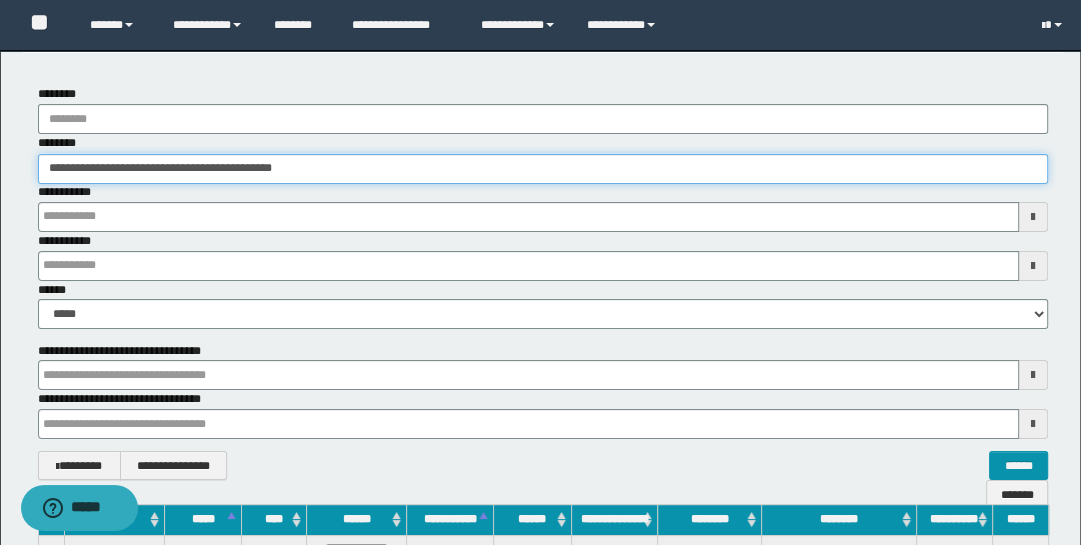 drag, startPoint x: 310, startPoint y: 164, endPoint x: -32, endPoint y: 99, distance: 348.1221 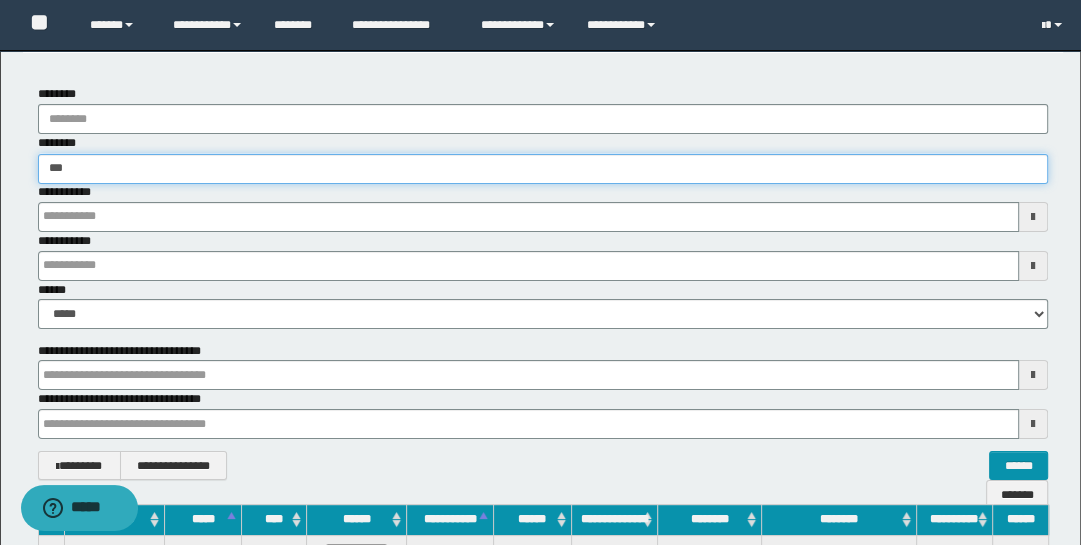 type on "****" 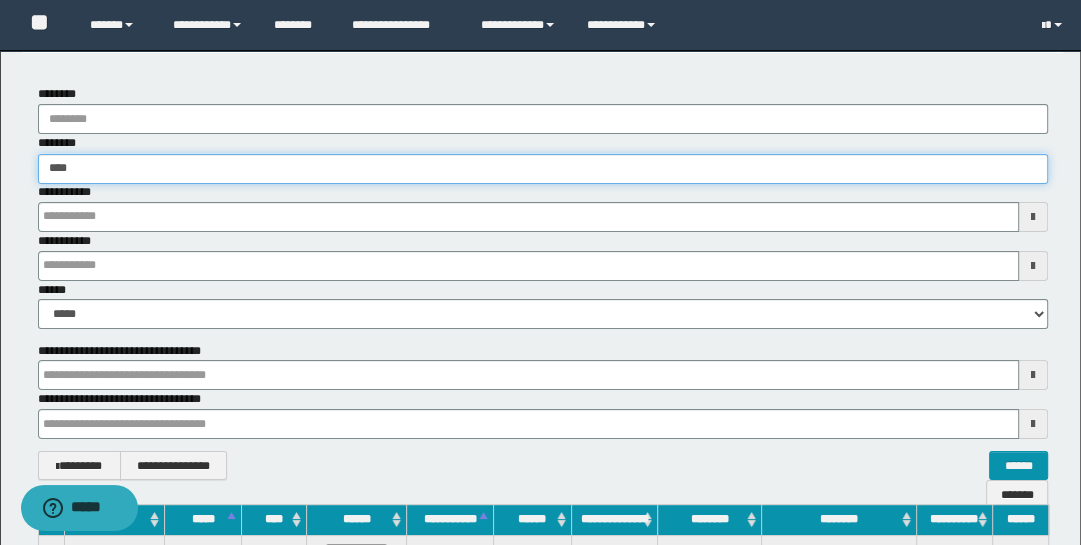 type on "****" 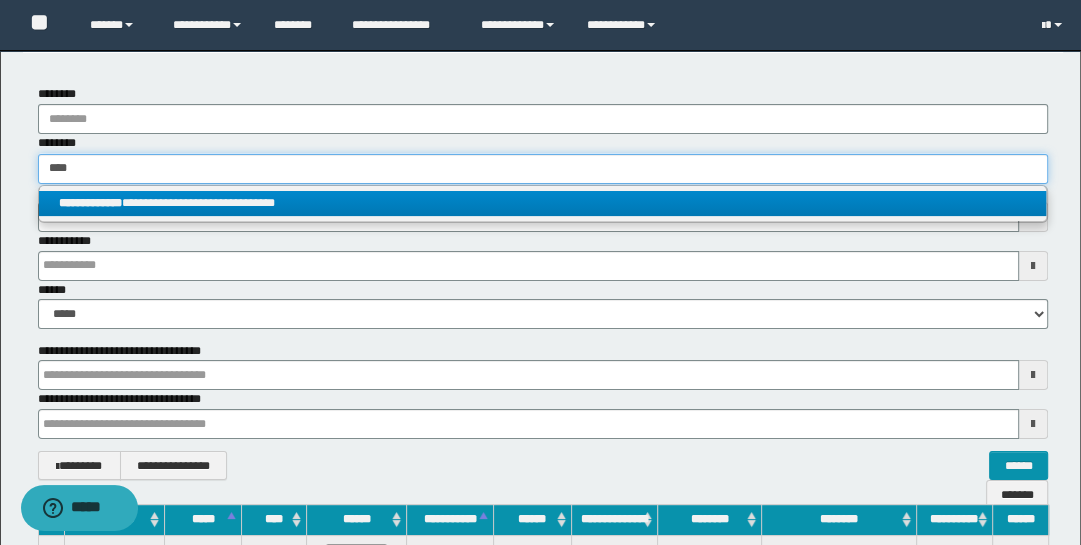 type on "****" 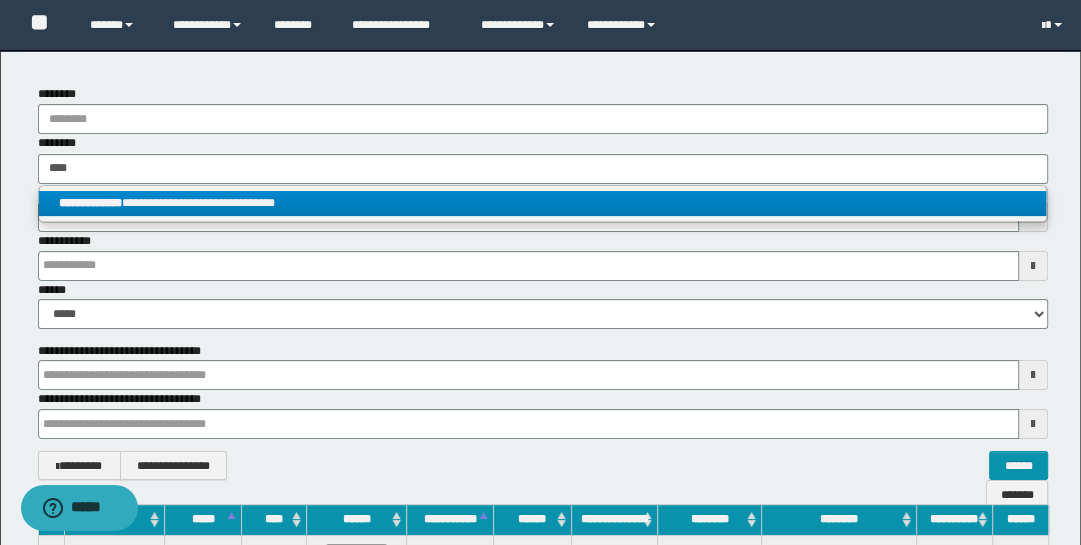 click on "**********" at bounding box center (543, 203) 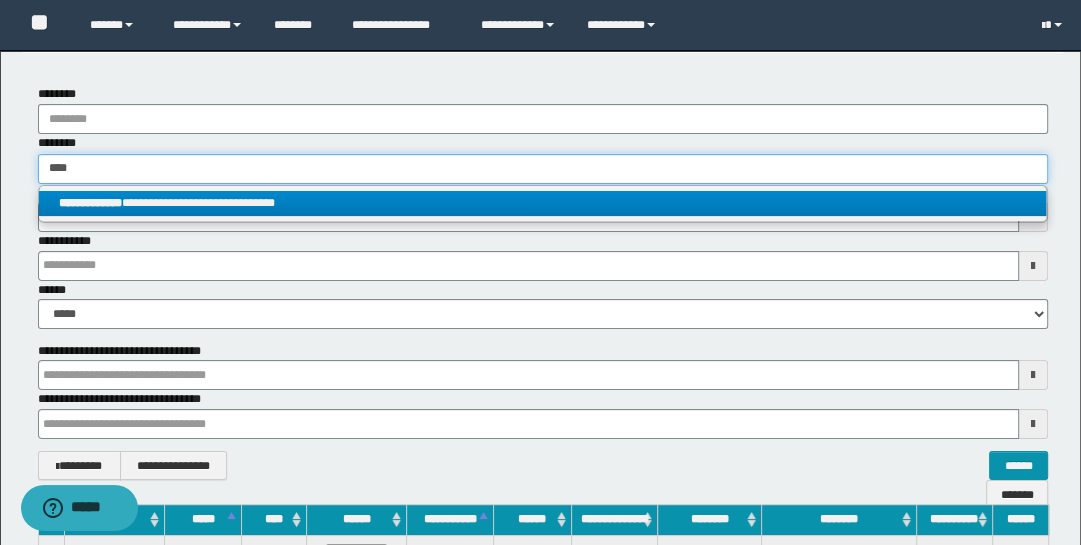 type 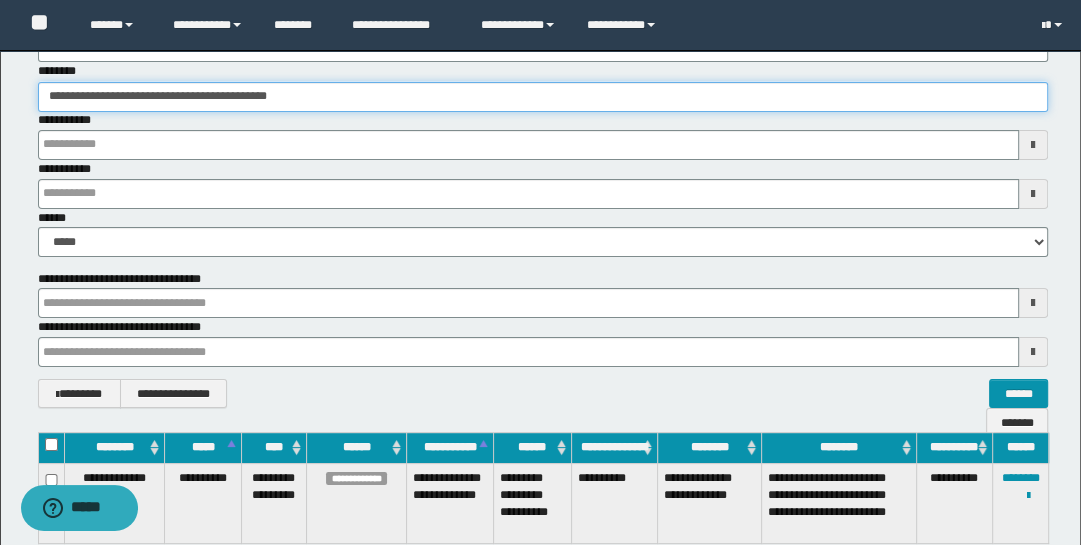 scroll, scrollTop: 322, scrollLeft: 0, axis: vertical 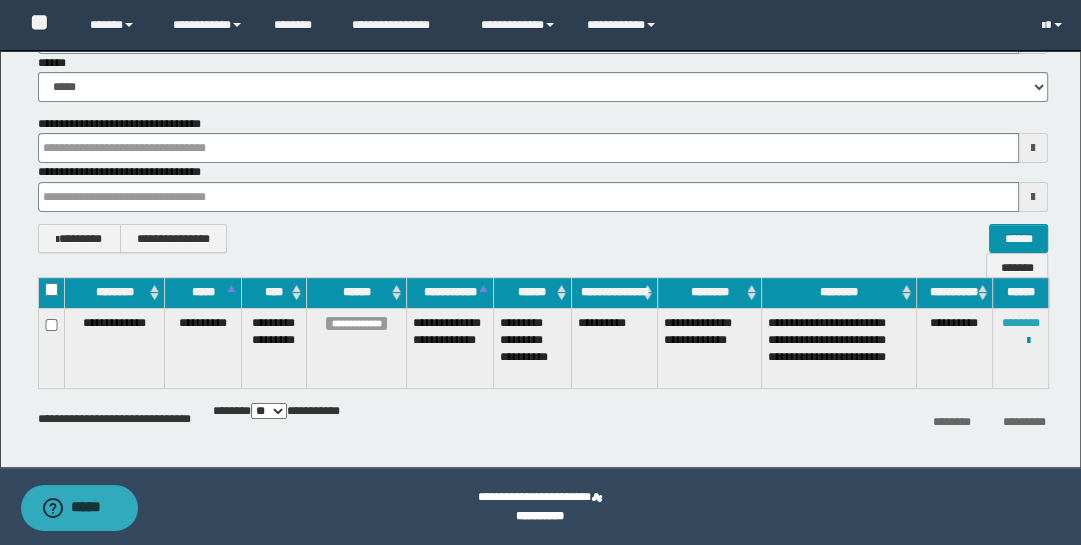 click on "********" at bounding box center (1021, 323) 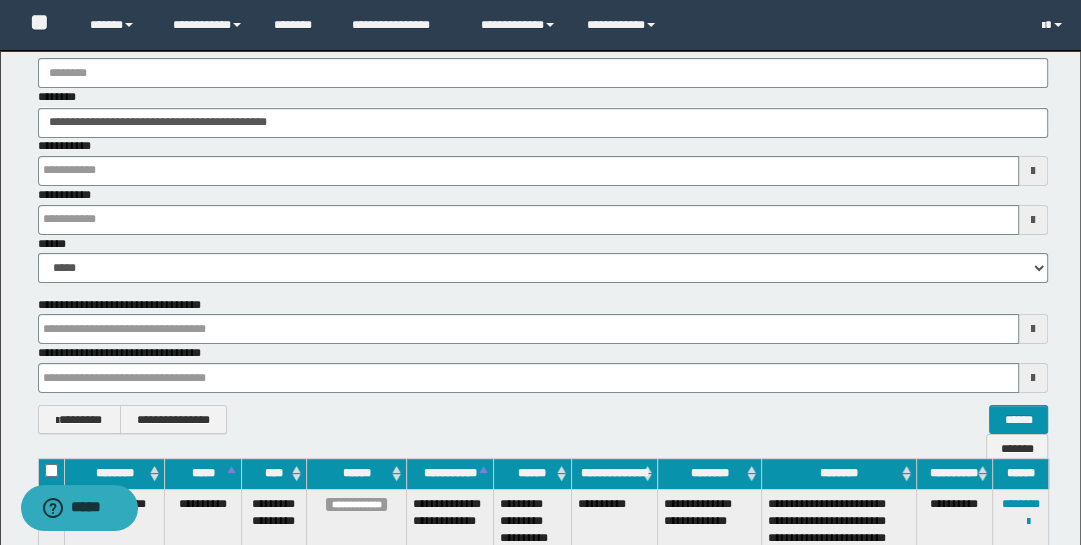 scroll, scrollTop: 0, scrollLeft: 0, axis: both 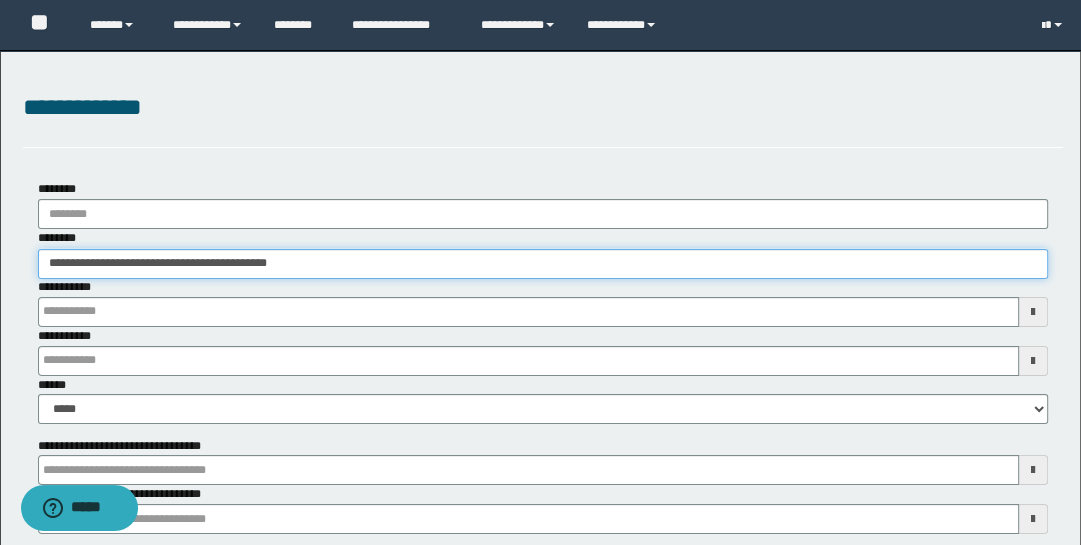 drag, startPoint x: 341, startPoint y: 253, endPoint x: -26, endPoint y: 160, distance: 378.60007 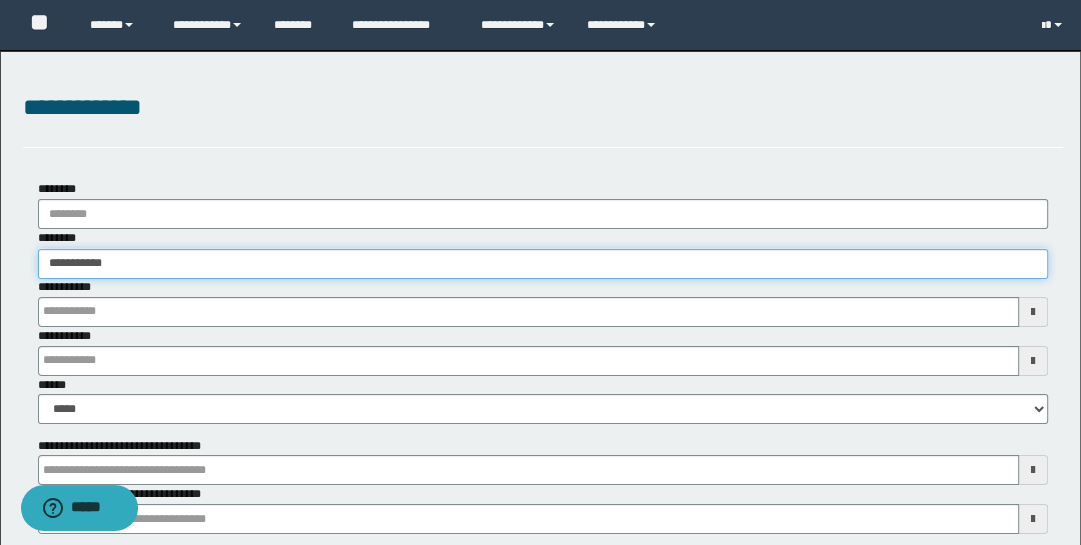 type on "**********" 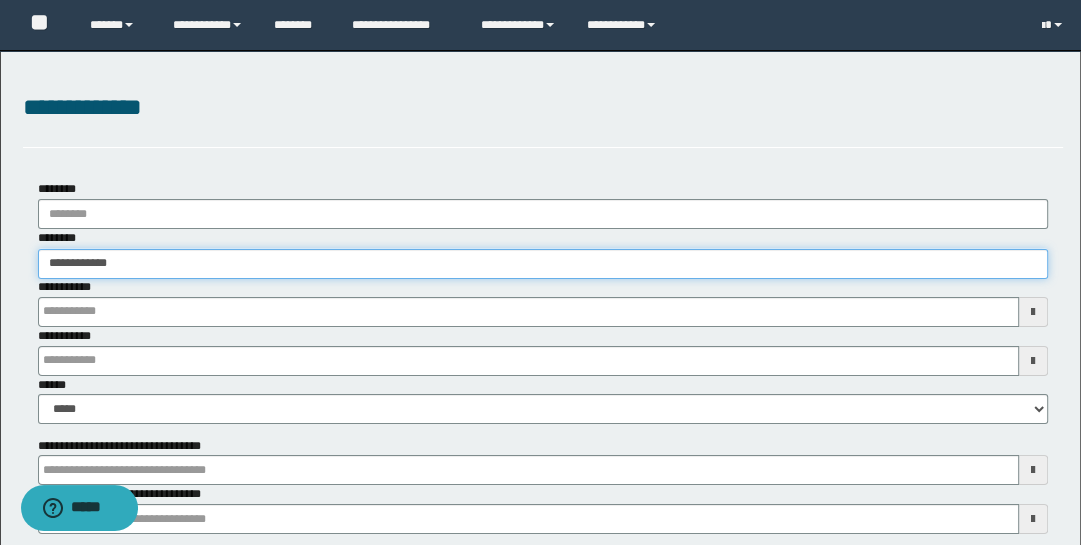 type on "**********" 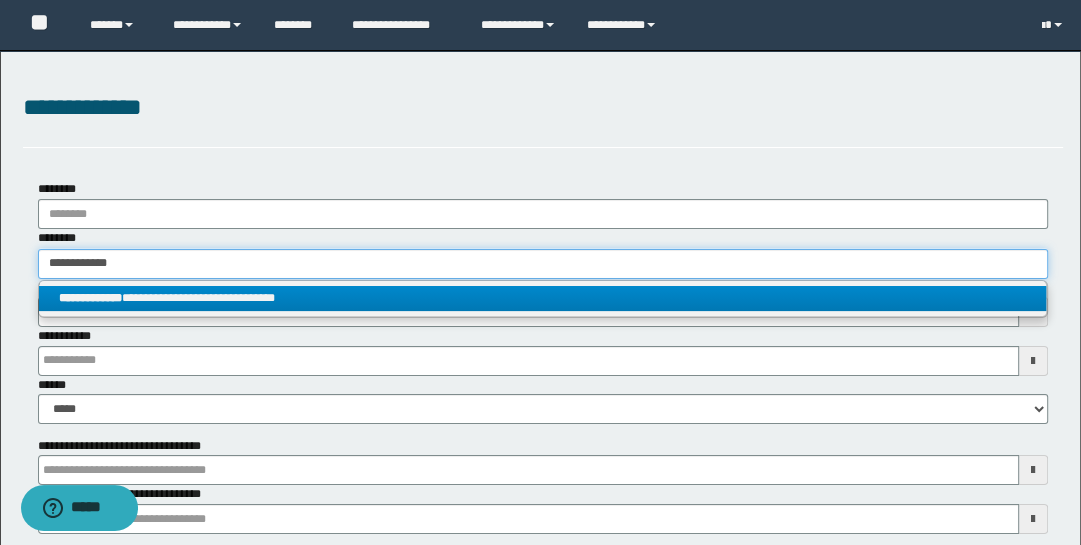 type on "**********" 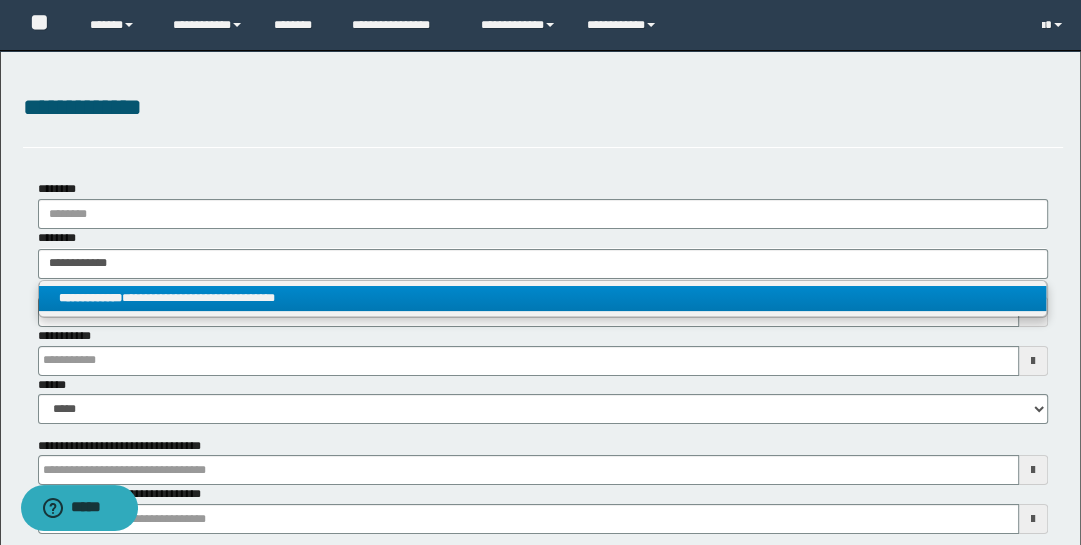 click on "**********" at bounding box center [543, 298] 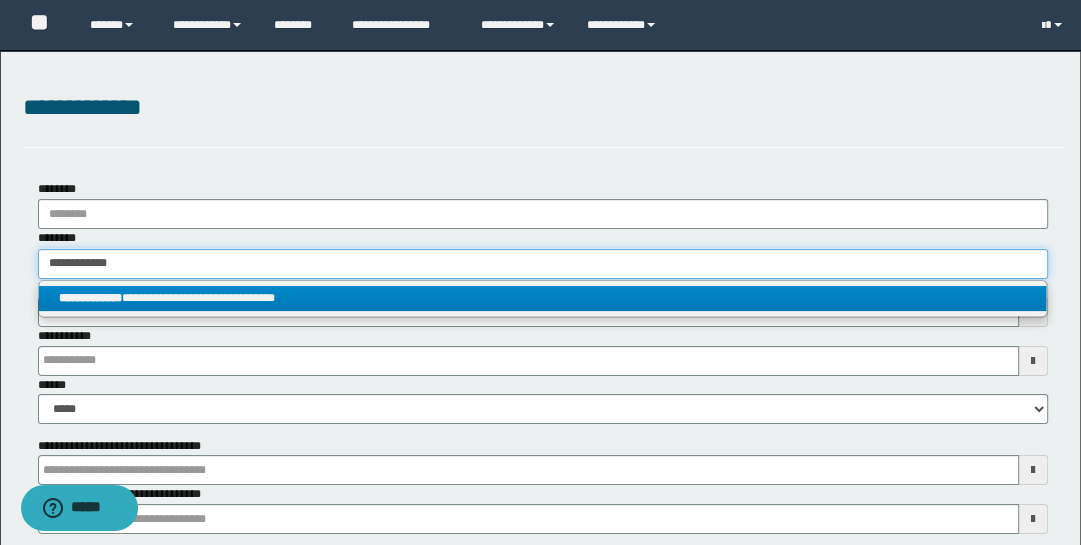 type 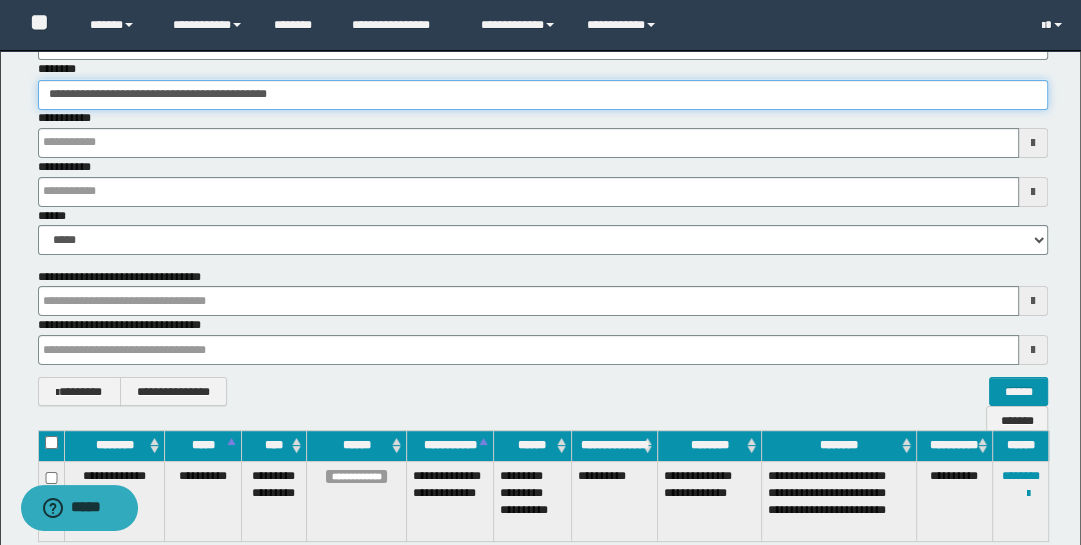 scroll, scrollTop: 322, scrollLeft: 0, axis: vertical 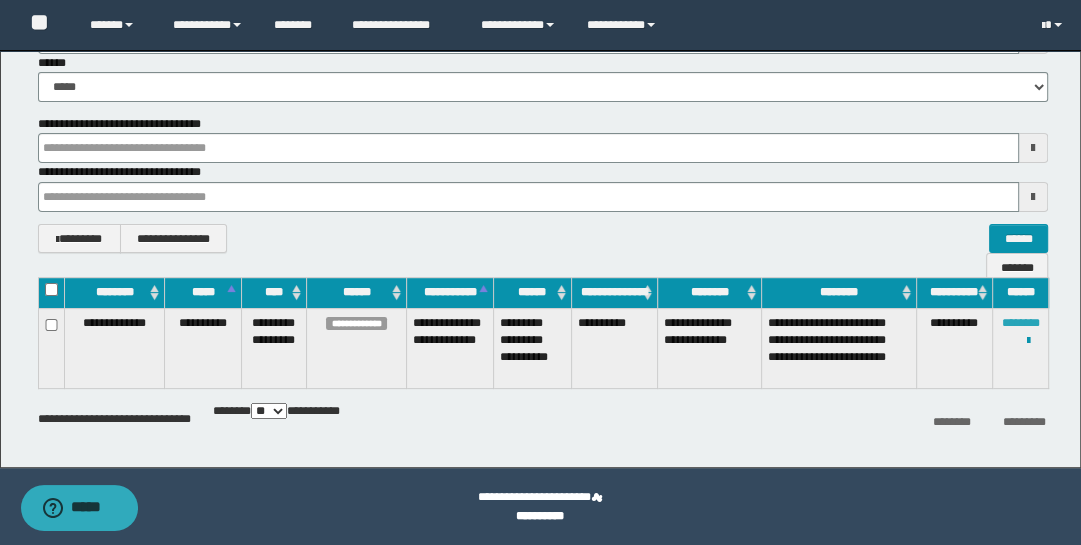 click on "********" at bounding box center [1021, 323] 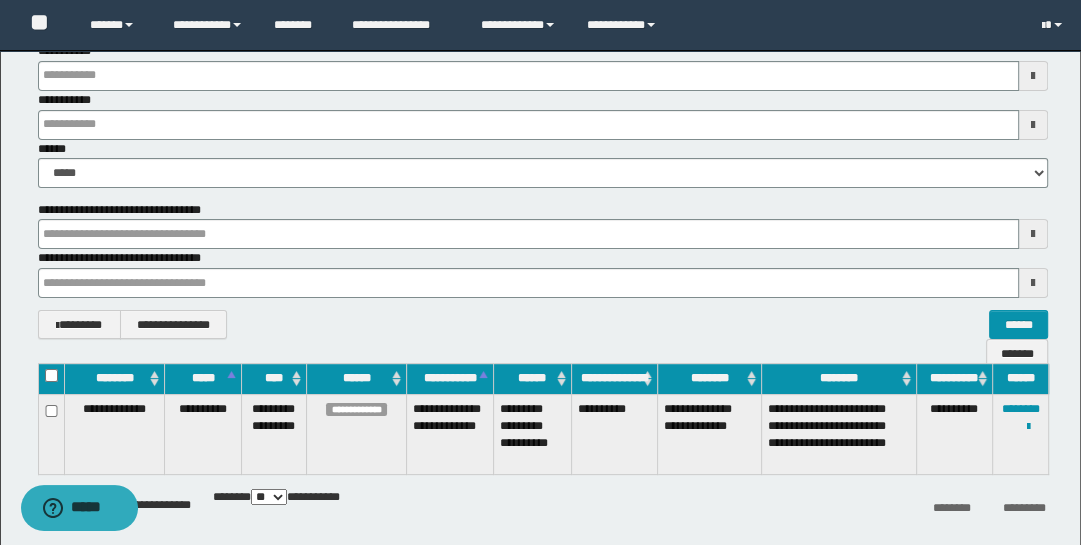 scroll, scrollTop: 127, scrollLeft: 0, axis: vertical 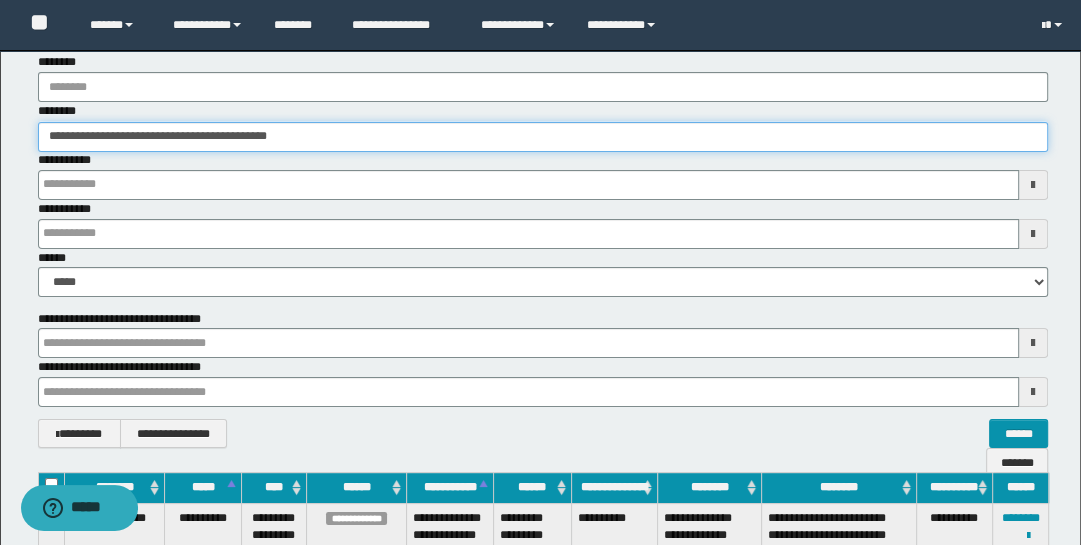 drag, startPoint x: 320, startPoint y: 141, endPoint x: -32, endPoint y: 20, distance: 372.21634 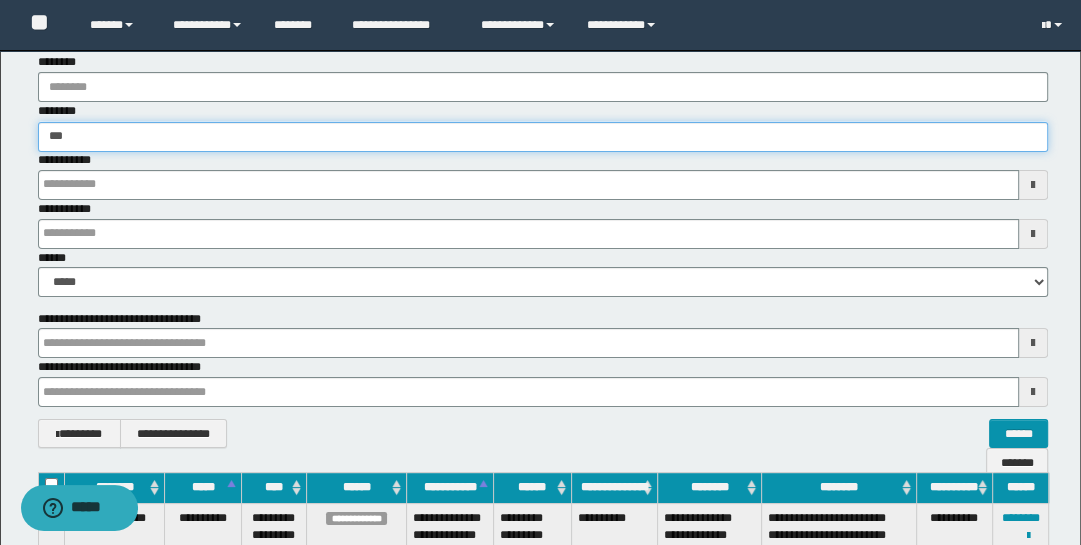 type on "****" 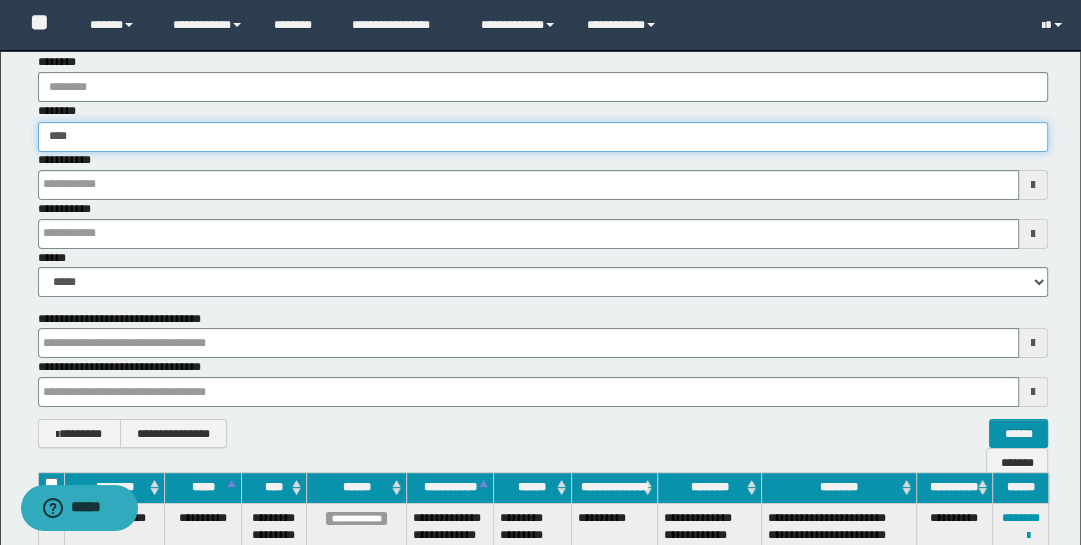 type on "****" 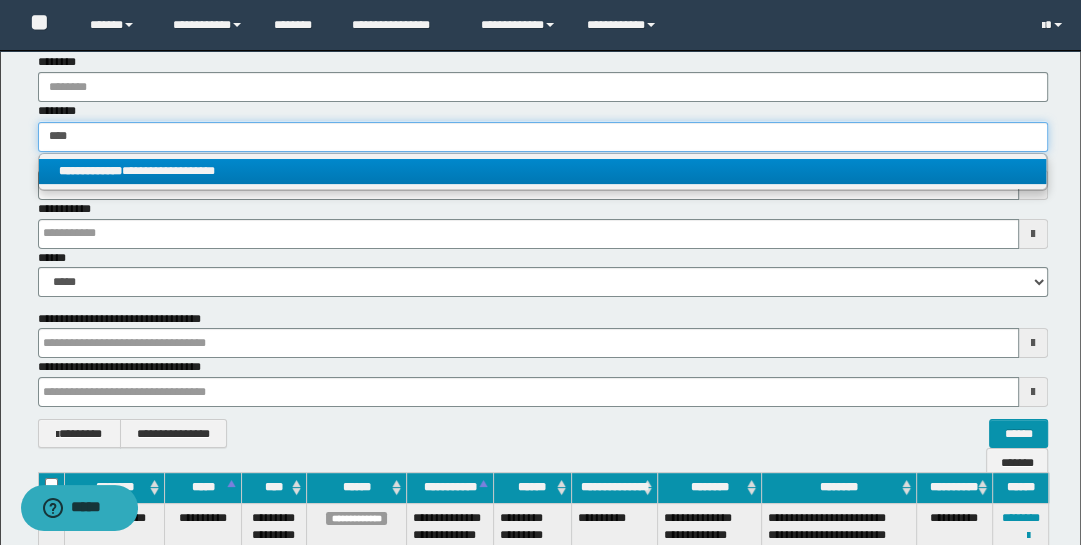 type on "****" 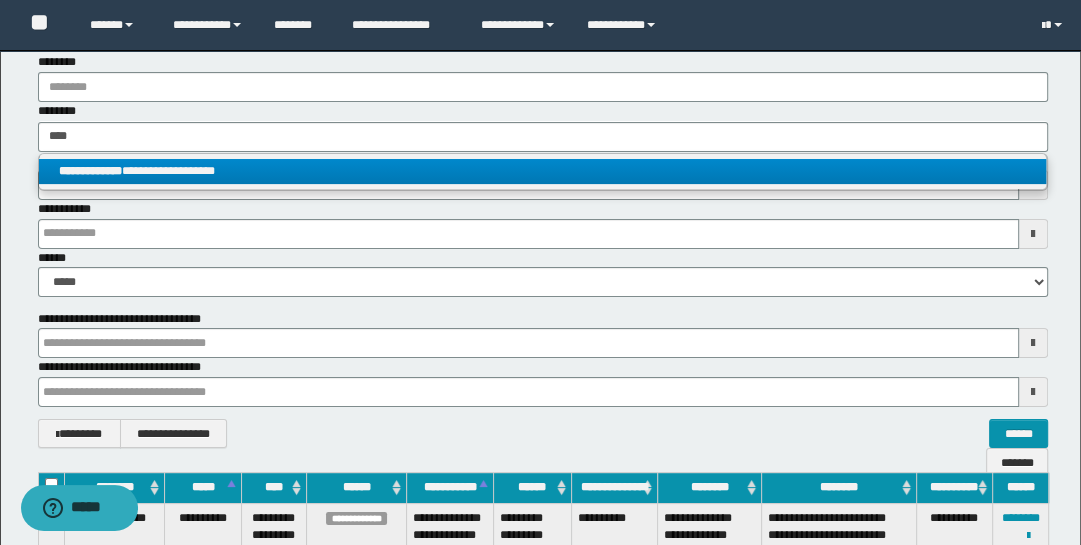 click on "**********" at bounding box center (543, 171) 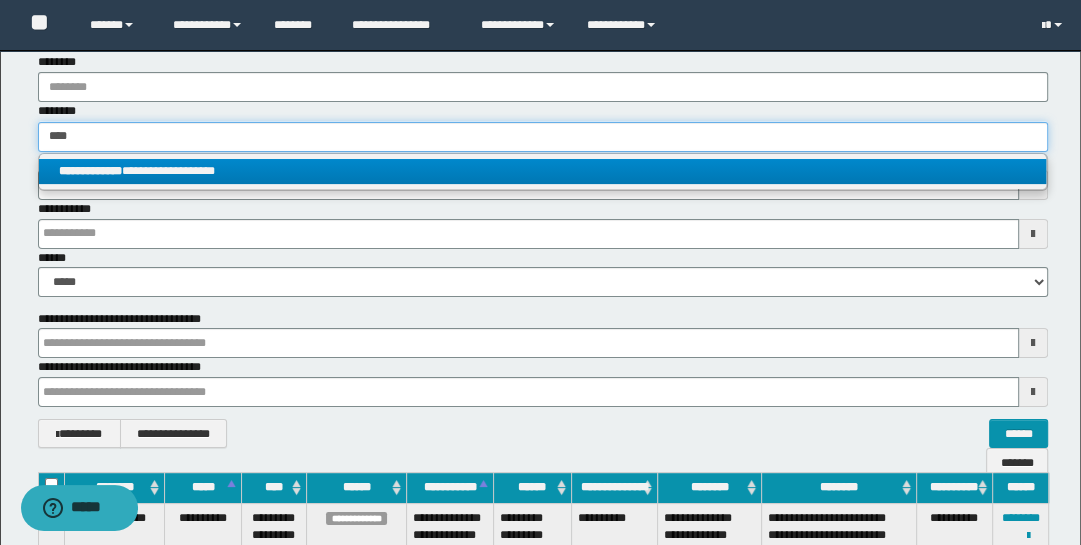 type 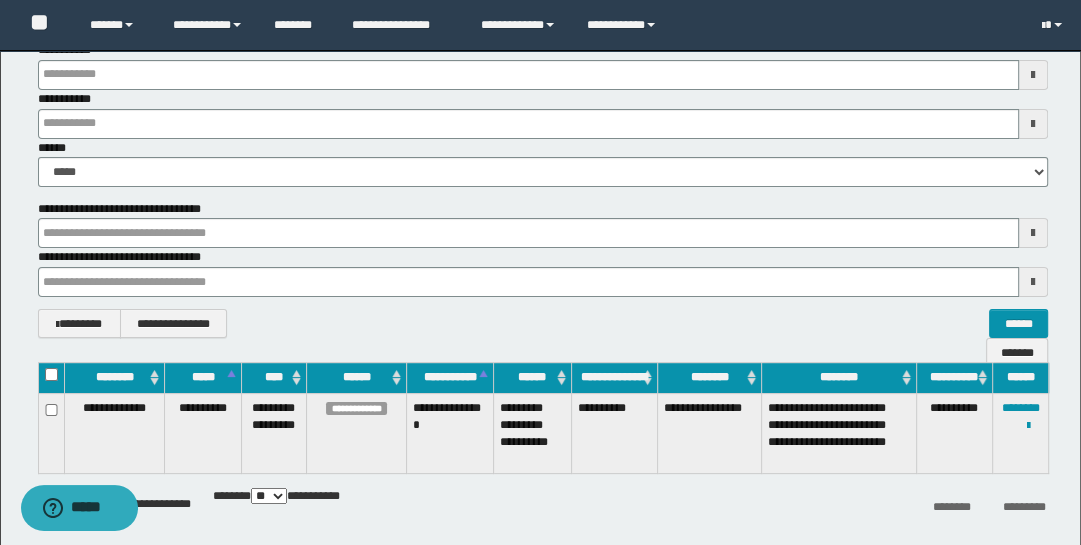 scroll, scrollTop: 322, scrollLeft: 0, axis: vertical 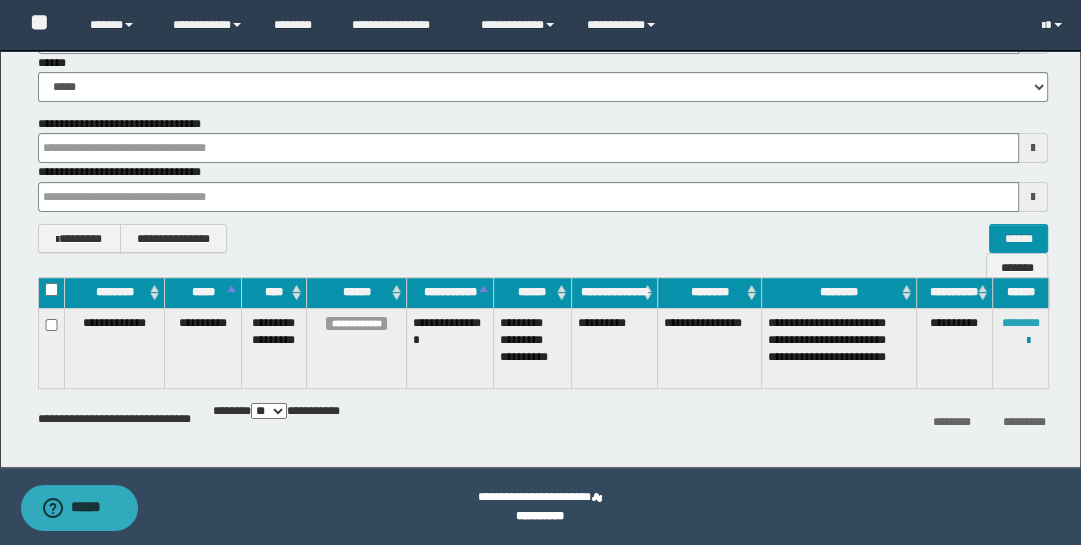 click on "********" at bounding box center [1021, 323] 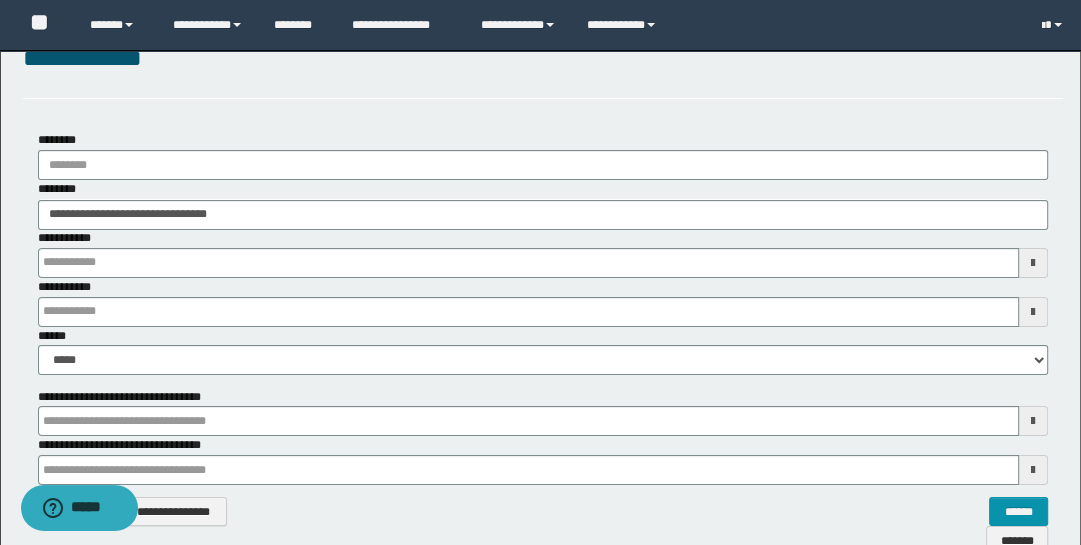 scroll, scrollTop: 43, scrollLeft: 0, axis: vertical 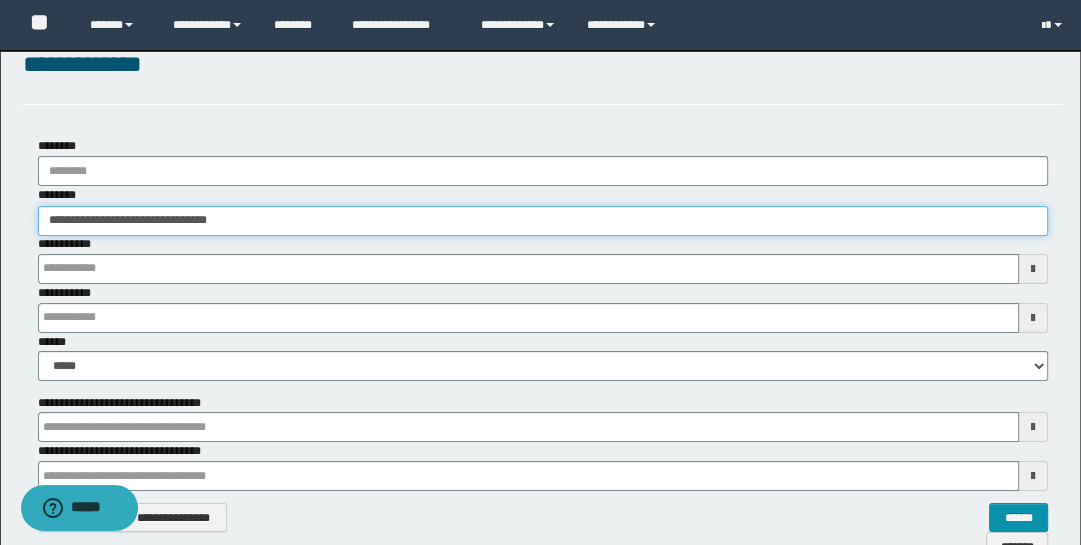 drag, startPoint x: 257, startPoint y: 215, endPoint x: -28, endPoint y: 49, distance: 329.81964 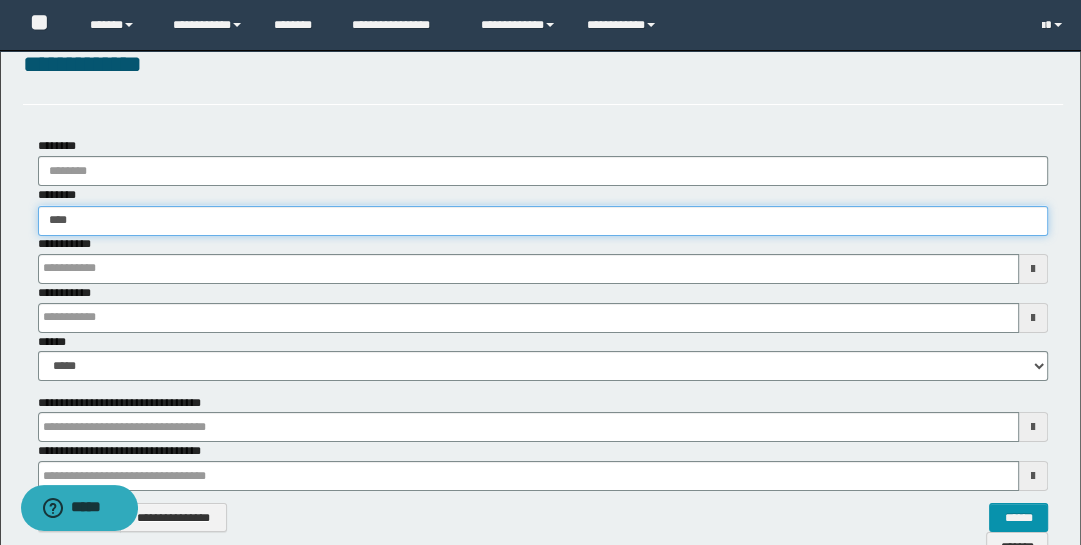 type on "*****" 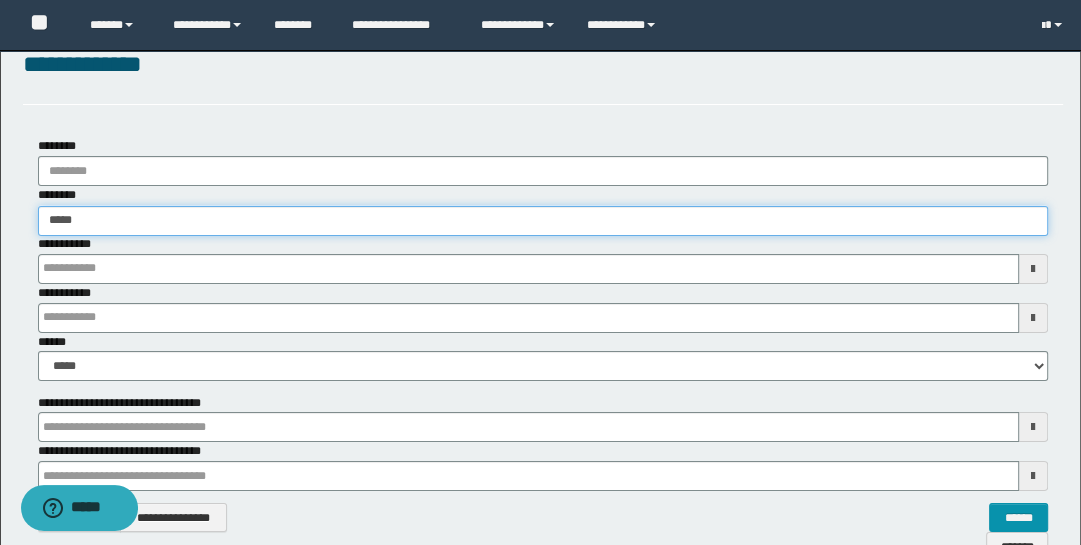 type on "*****" 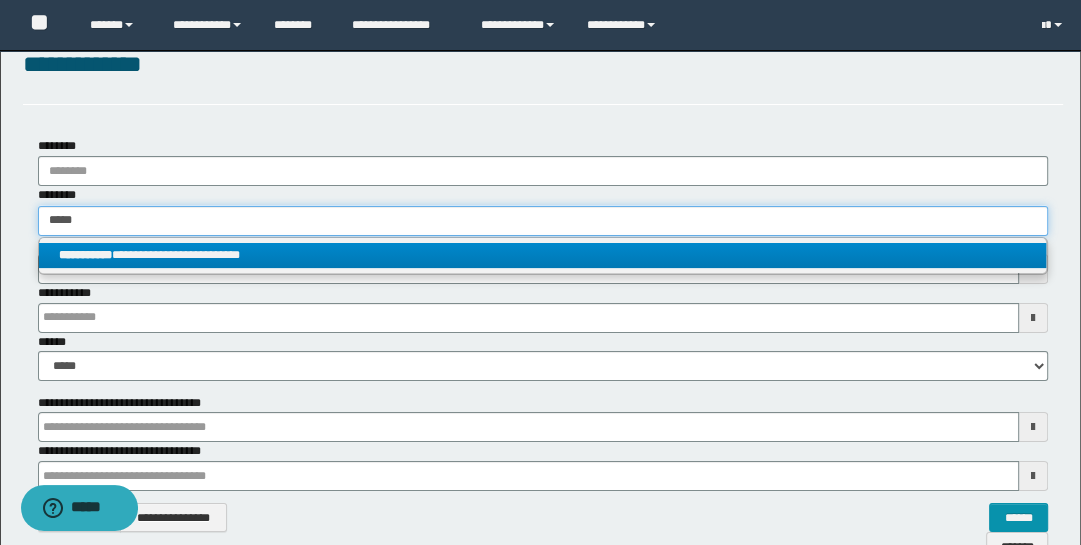 type on "*****" 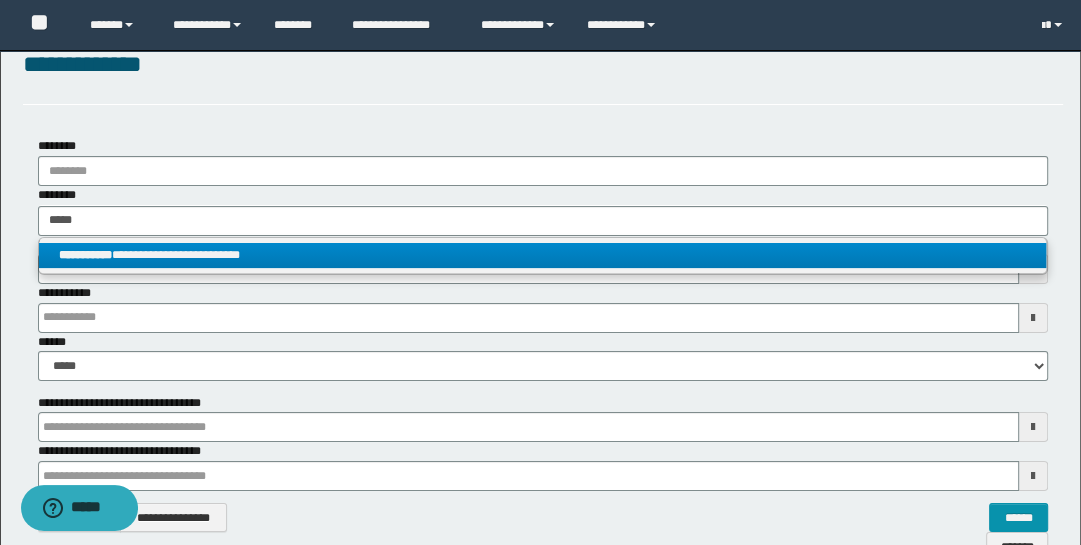click on "**********" at bounding box center [543, 255] 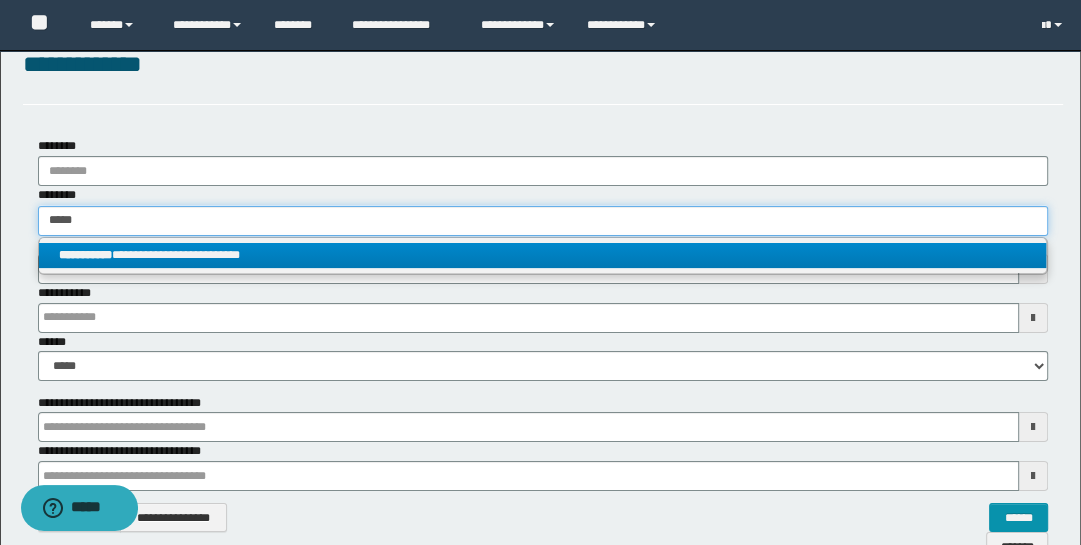 type 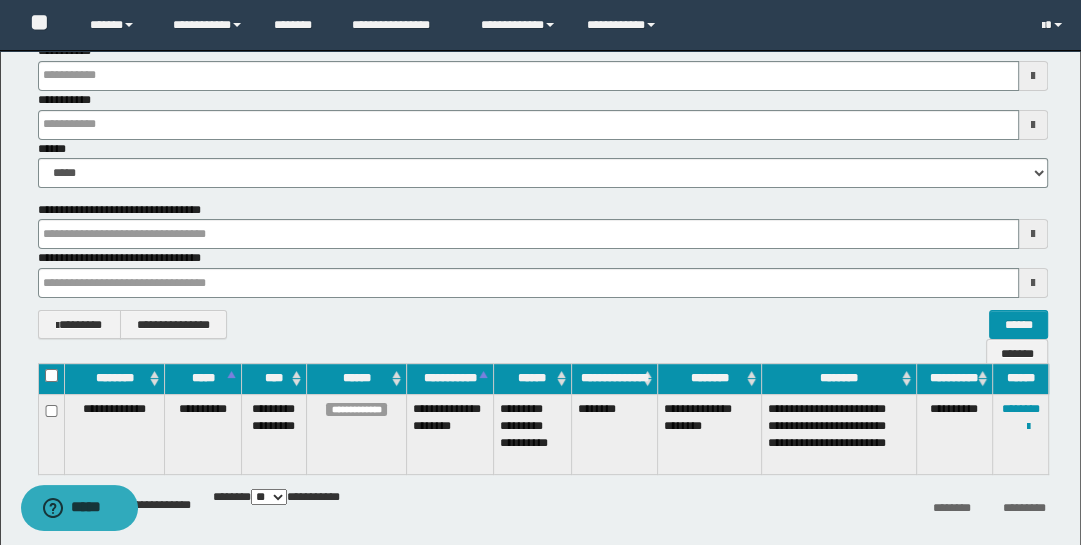 scroll, scrollTop: 237, scrollLeft: 0, axis: vertical 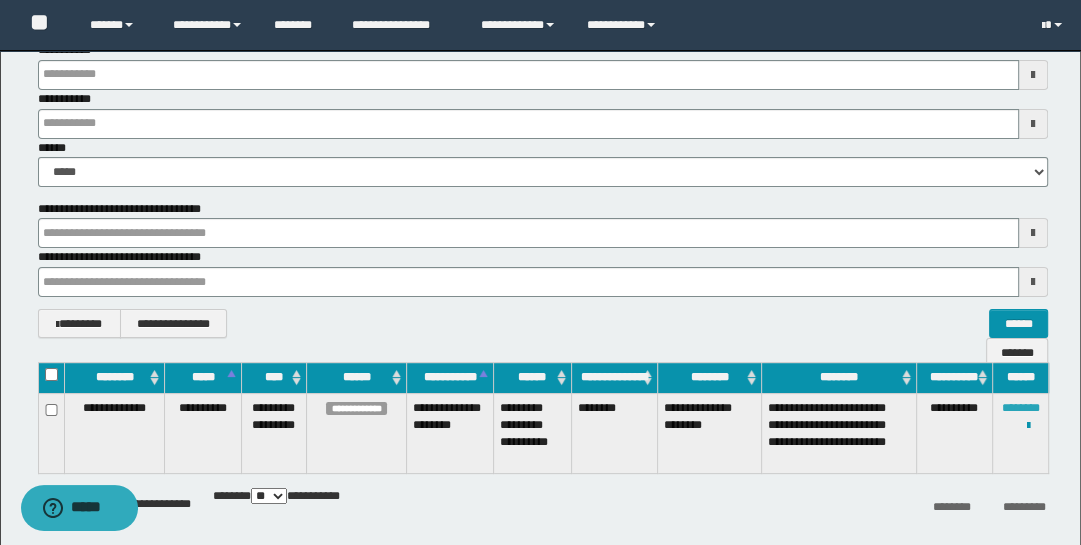 click on "********" at bounding box center [1021, 408] 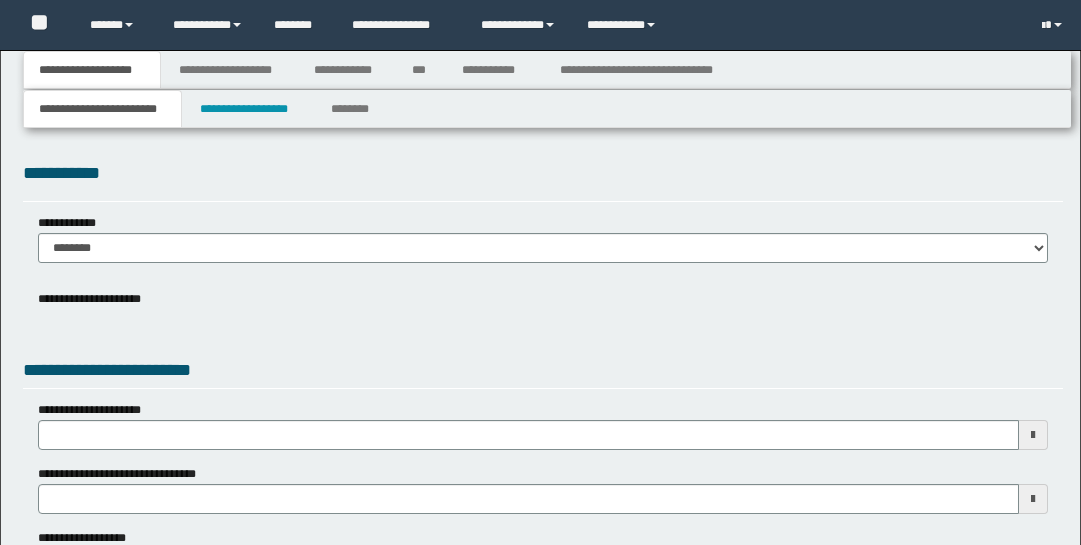 scroll, scrollTop: 0, scrollLeft: 0, axis: both 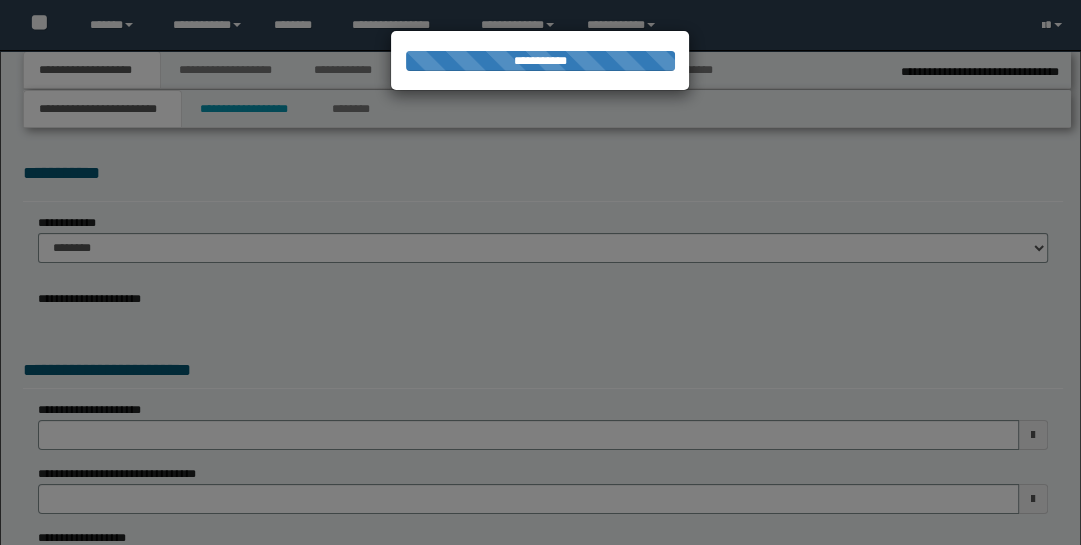 type on "**********" 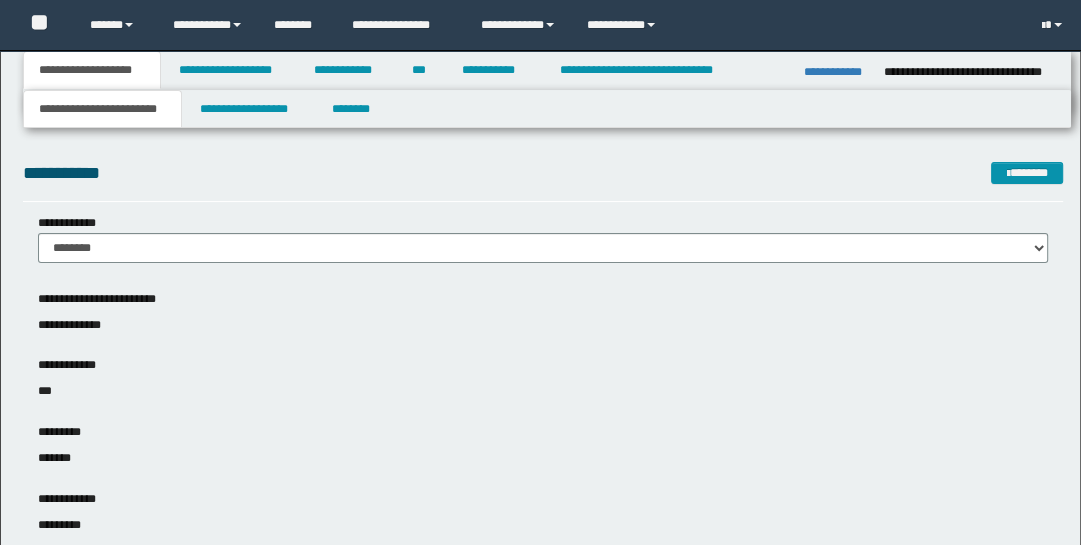 scroll, scrollTop: 0, scrollLeft: 0, axis: both 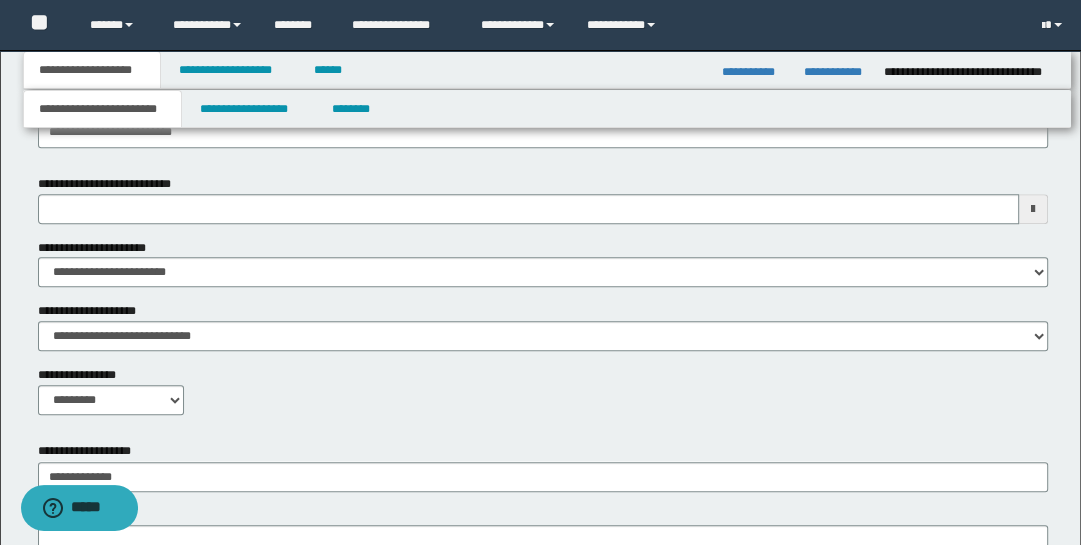 click at bounding box center [1033, 209] 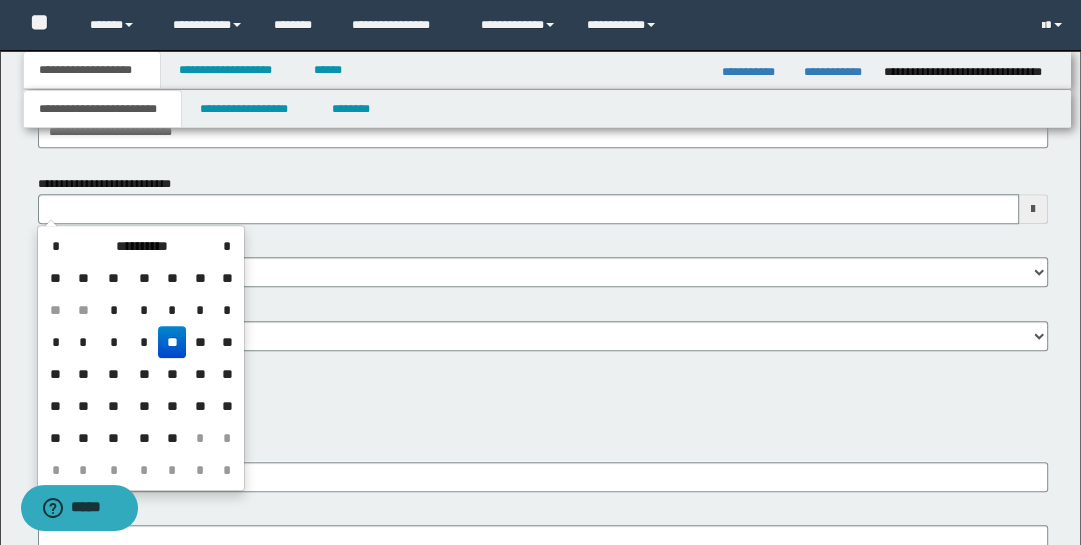 click on "**" at bounding box center (113, 374) 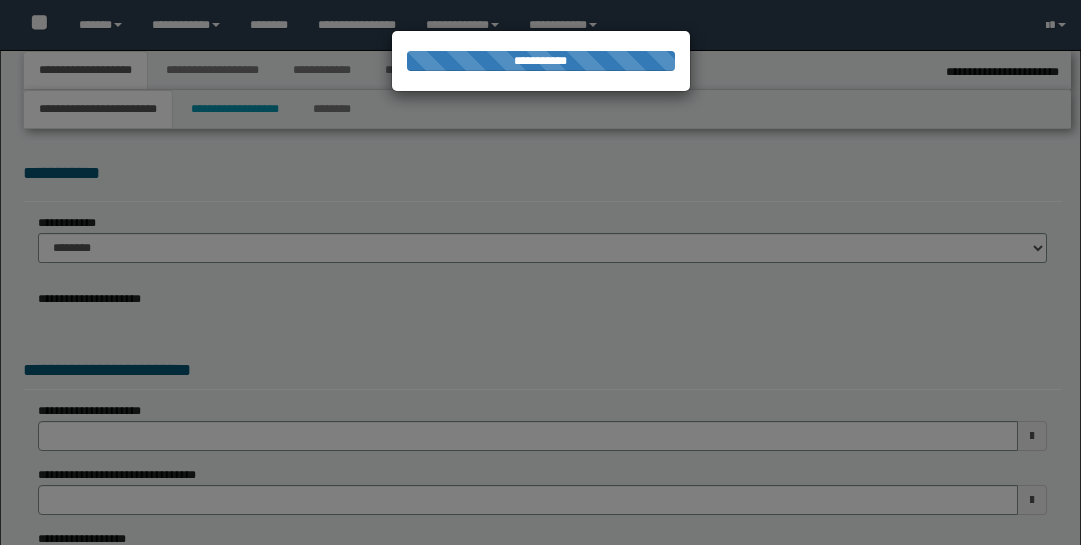 type on "***" 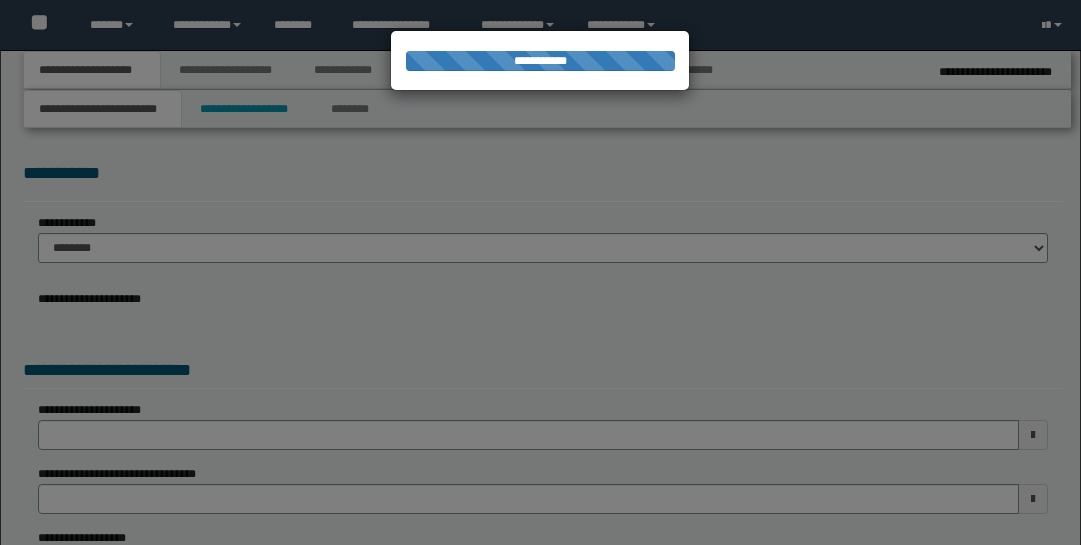 scroll, scrollTop: 0, scrollLeft: 0, axis: both 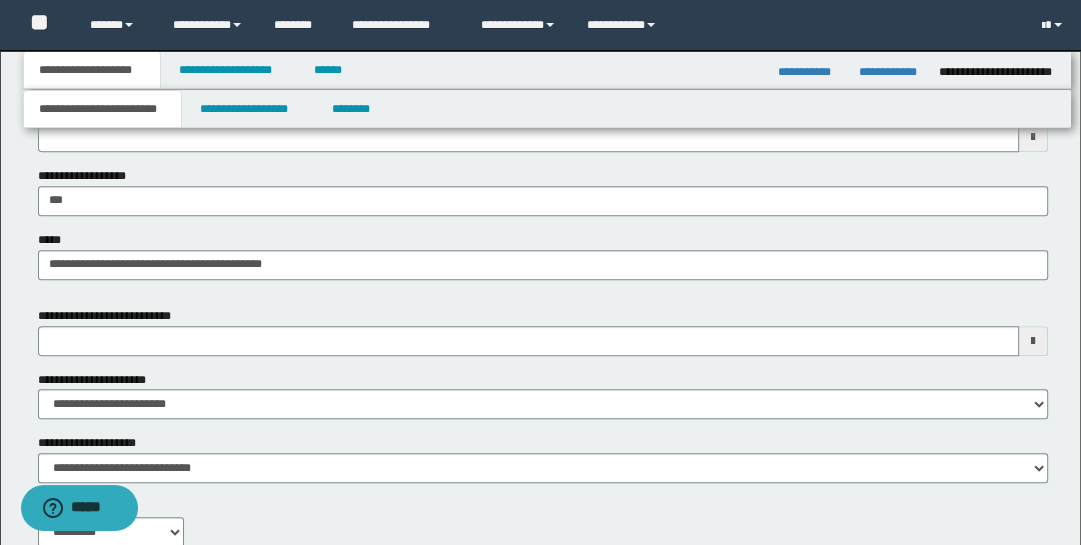 click at bounding box center [1033, 341] 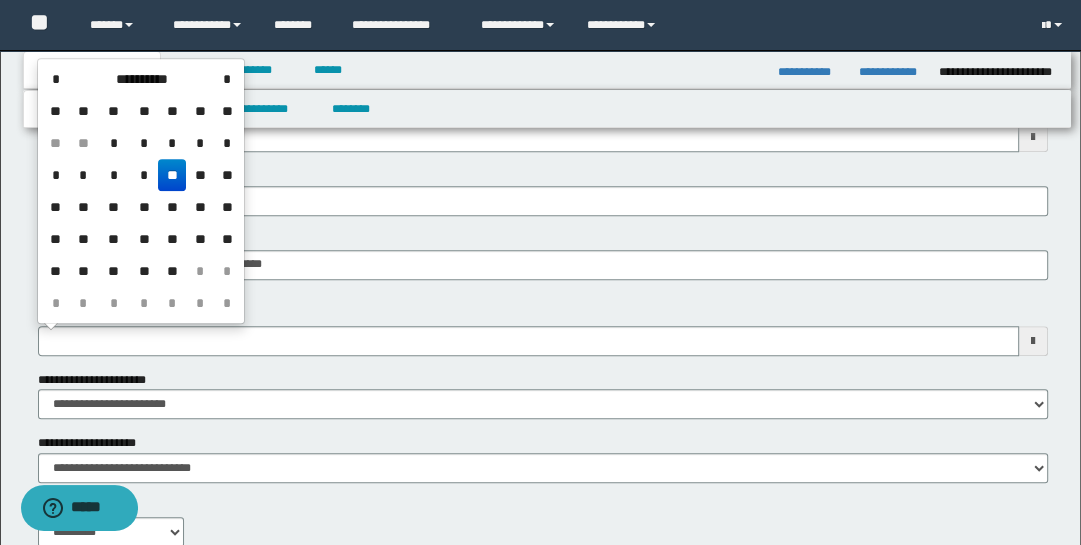 click on "**" at bounding box center (113, 207) 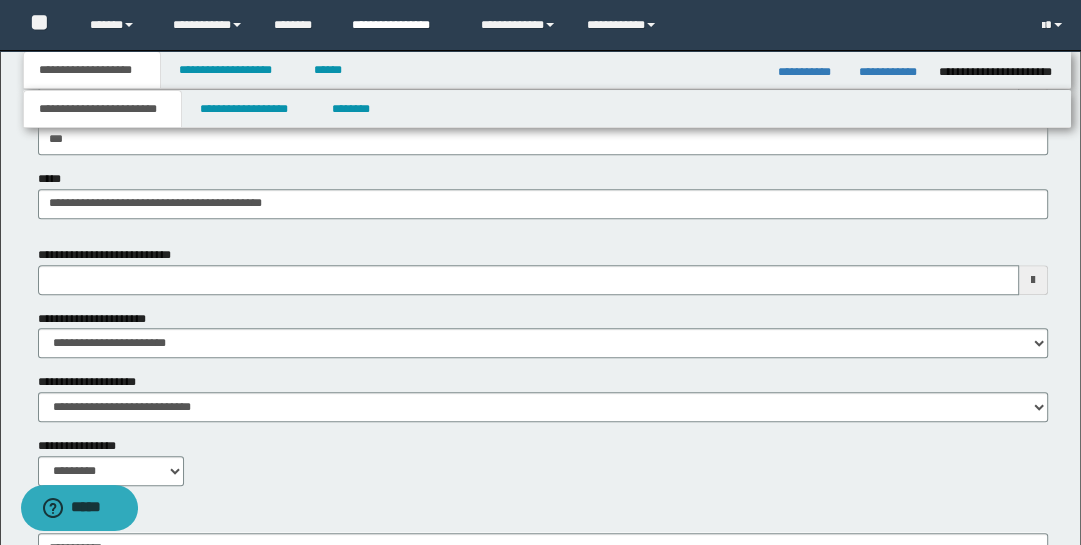 scroll, scrollTop: 908, scrollLeft: 0, axis: vertical 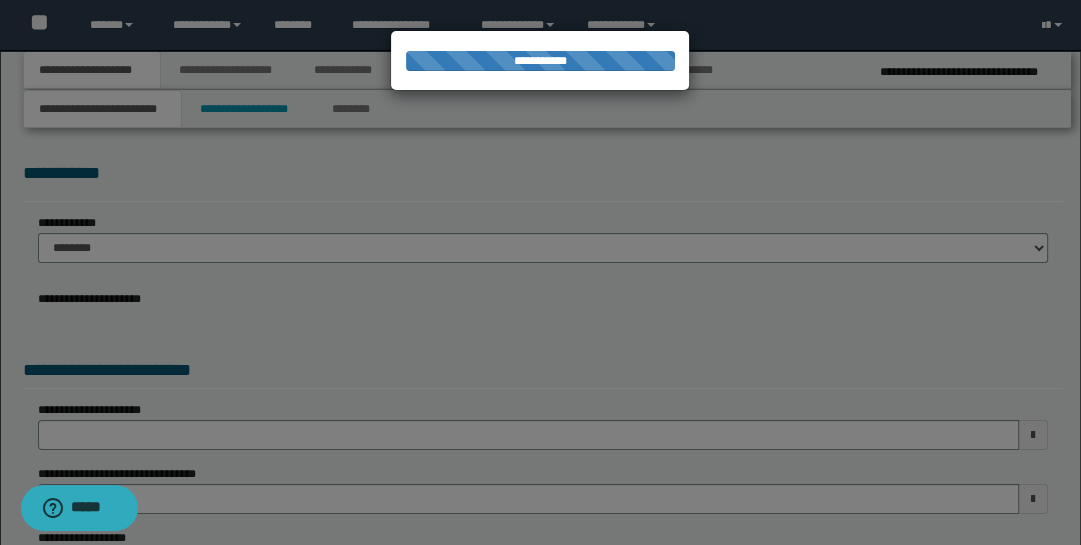 select on "*" 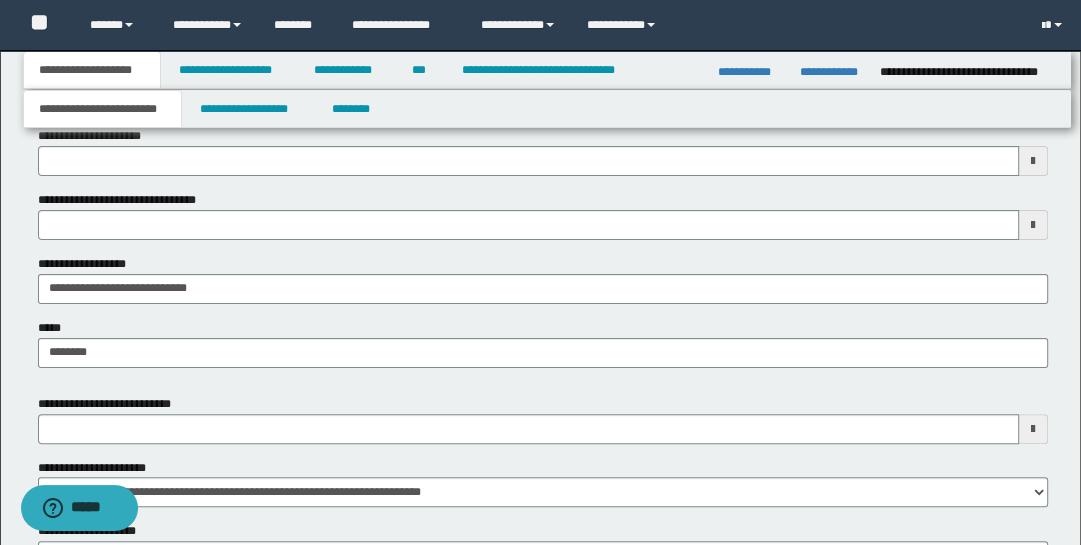 scroll, scrollTop: 429, scrollLeft: 0, axis: vertical 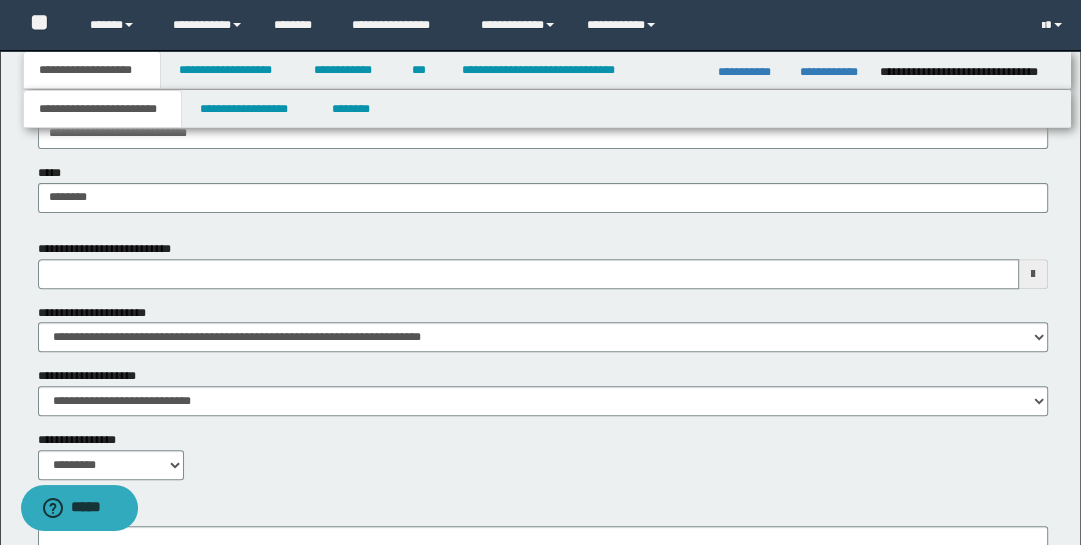 click at bounding box center [1033, 274] 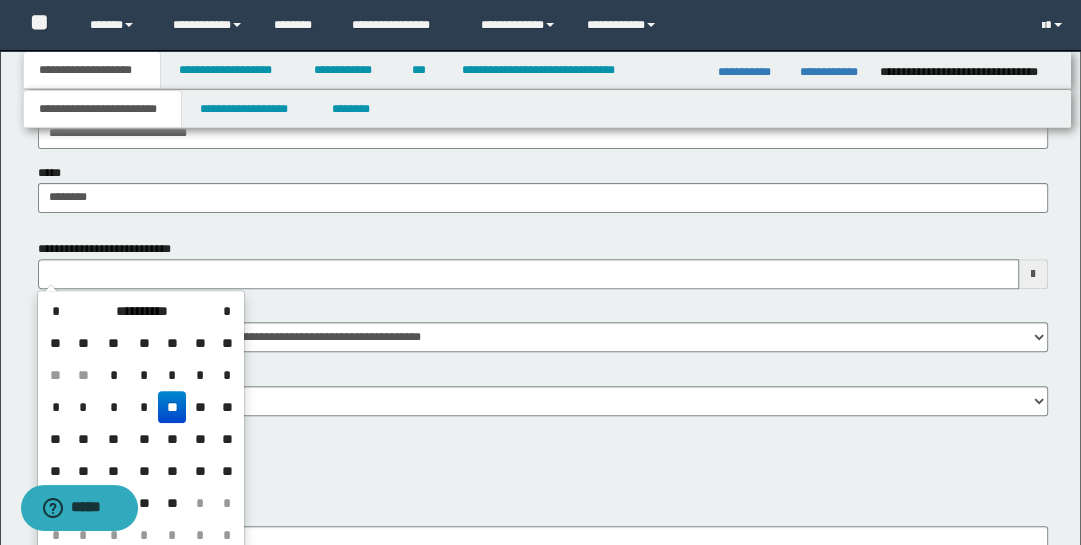 click on "**" at bounding box center (113, 439) 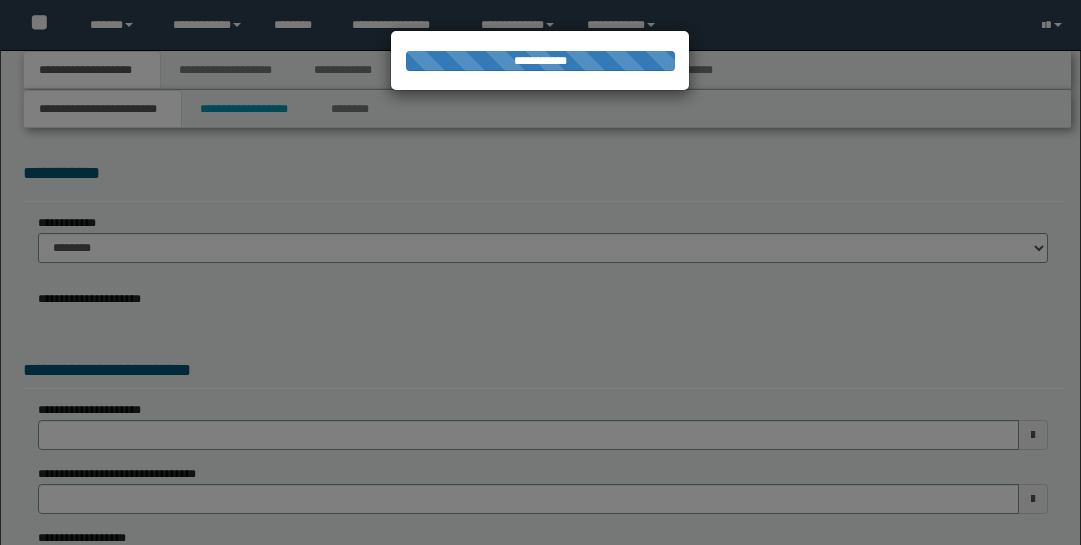 scroll, scrollTop: 0, scrollLeft: 0, axis: both 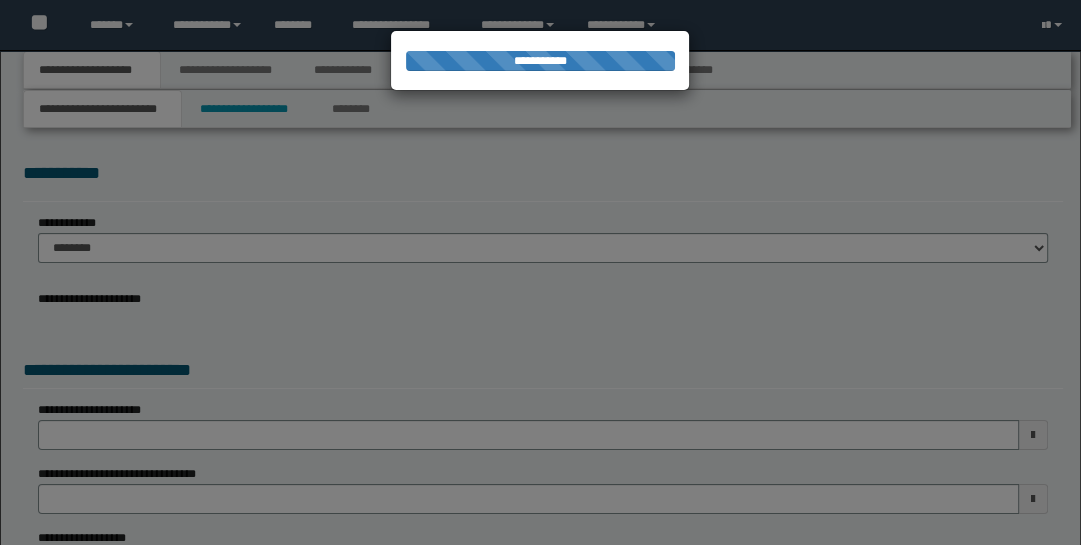 type on "**********" 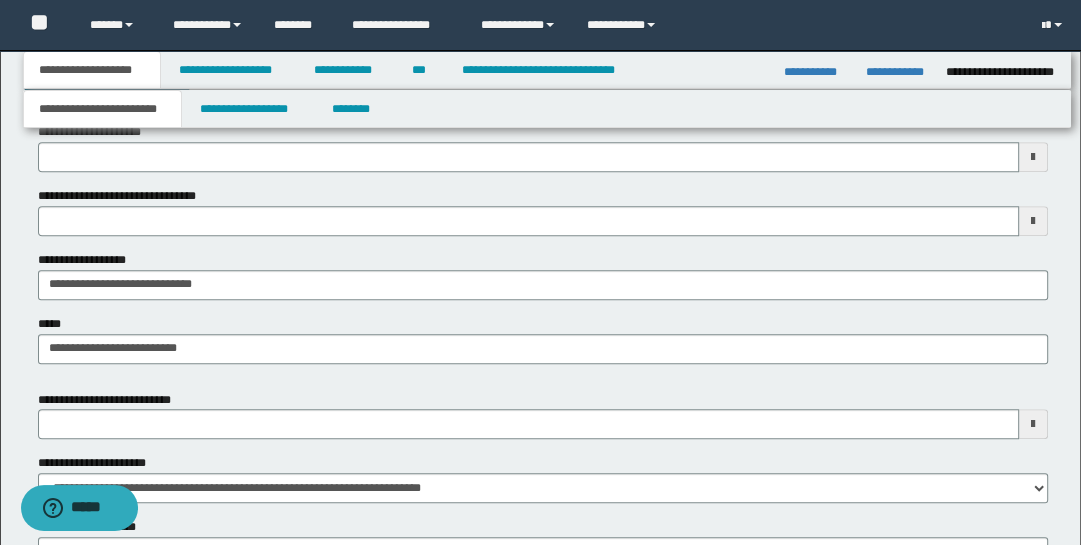 scroll, scrollTop: 855, scrollLeft: 0, axis: vertical 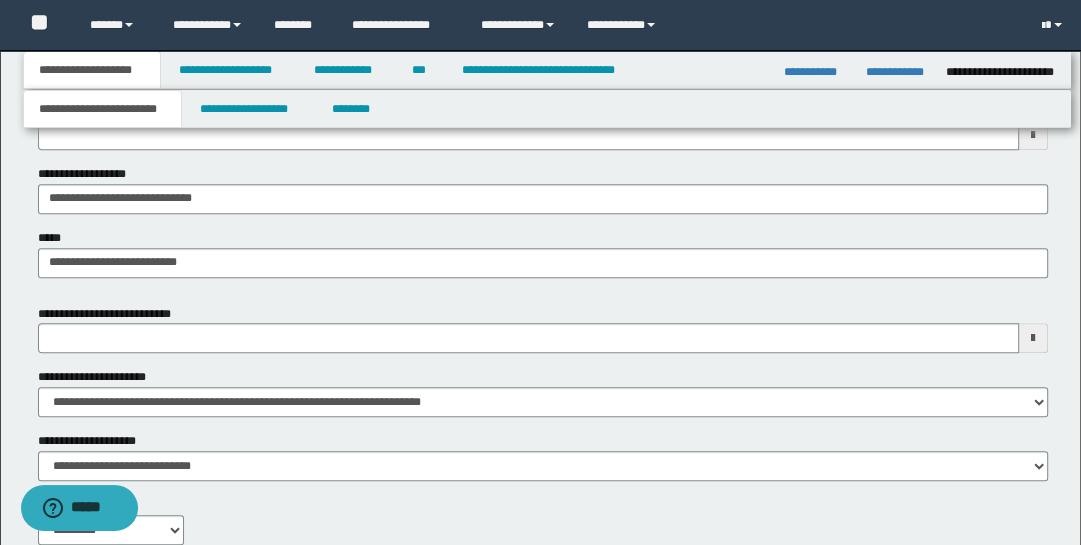 click at bounding box center (1033, 338) 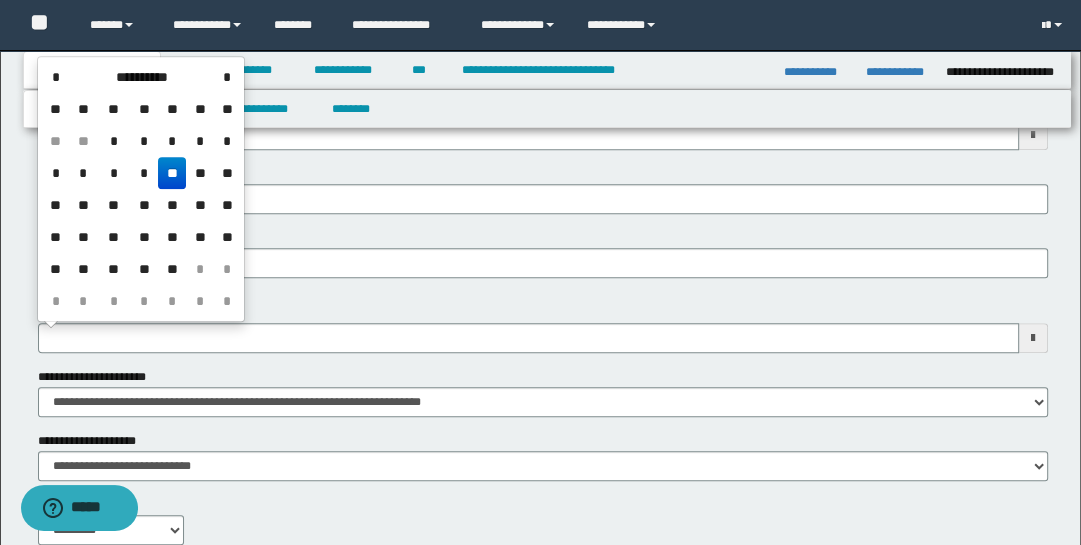click on "**" at bounding box center (113, 205) 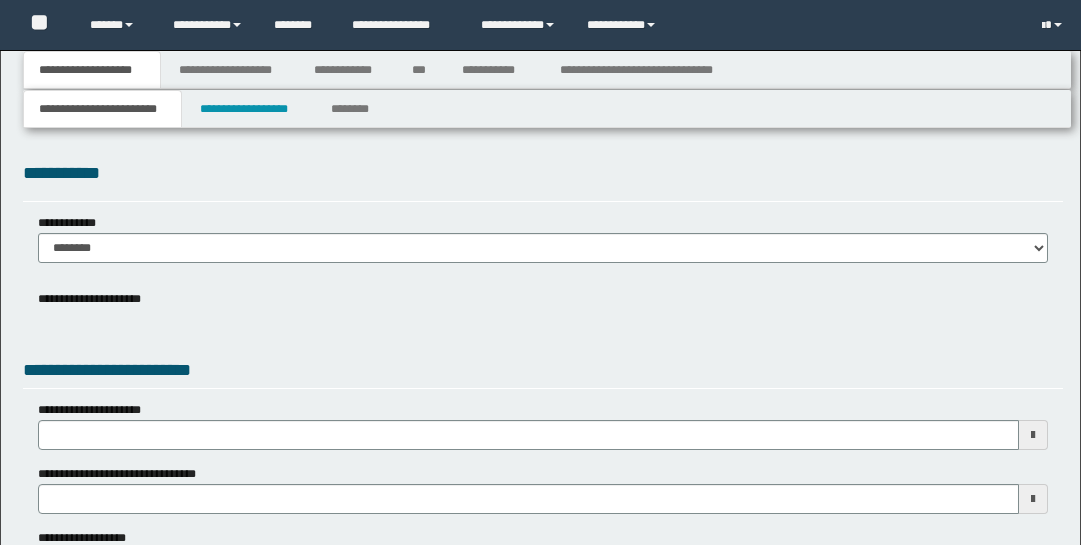 scroll, scrollTop: 0, scrollLeft: 0, axis: both 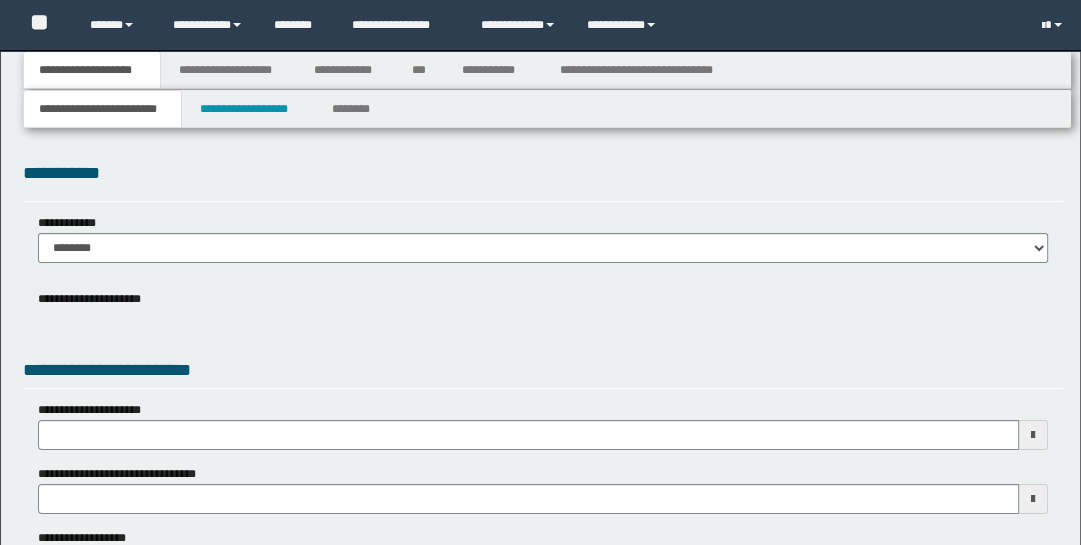 select on "*" 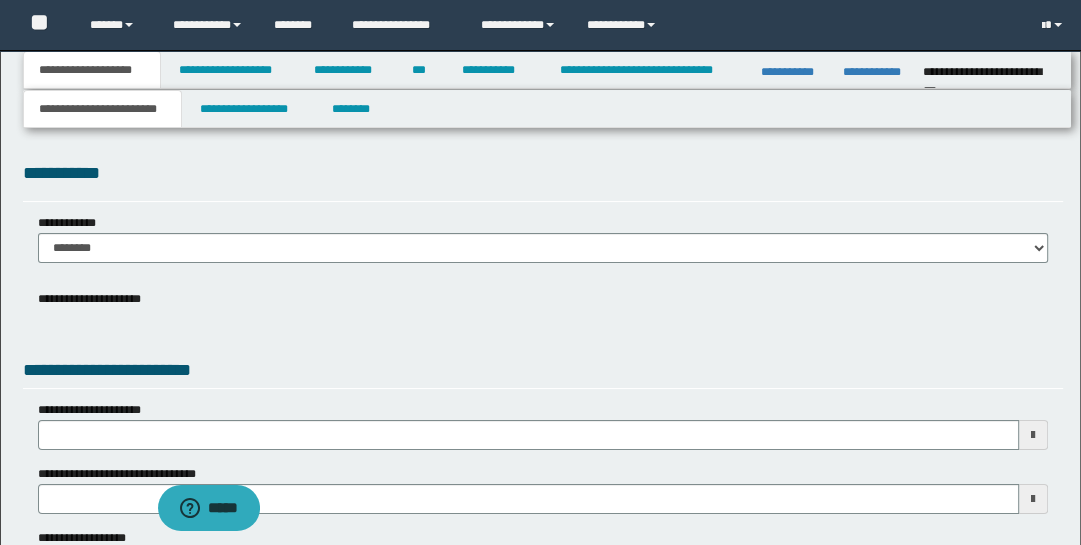 scroll, scrollTop: 0, scrollLeft: 0, axis: both 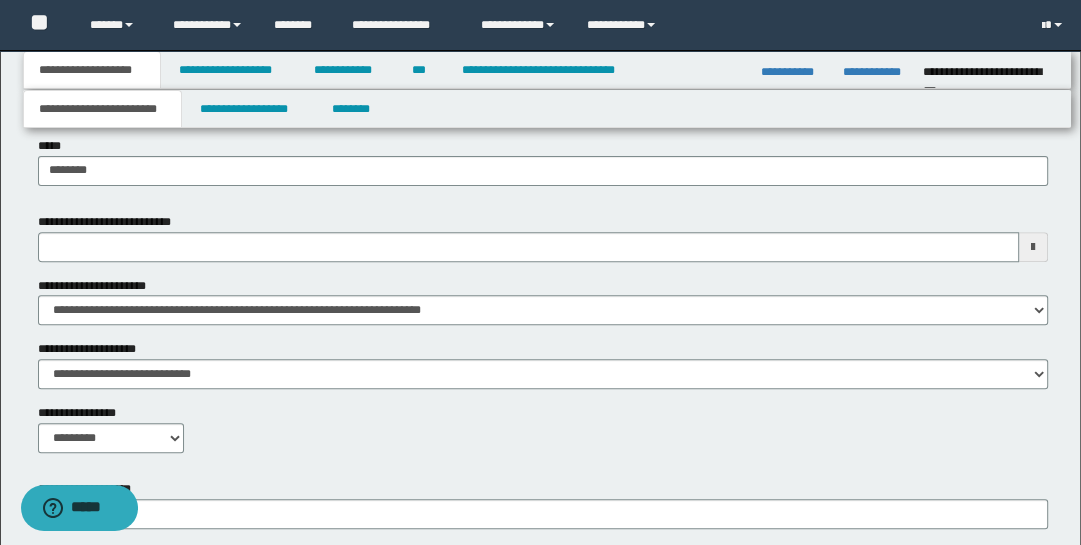 click at bounding box center [1033, 247] 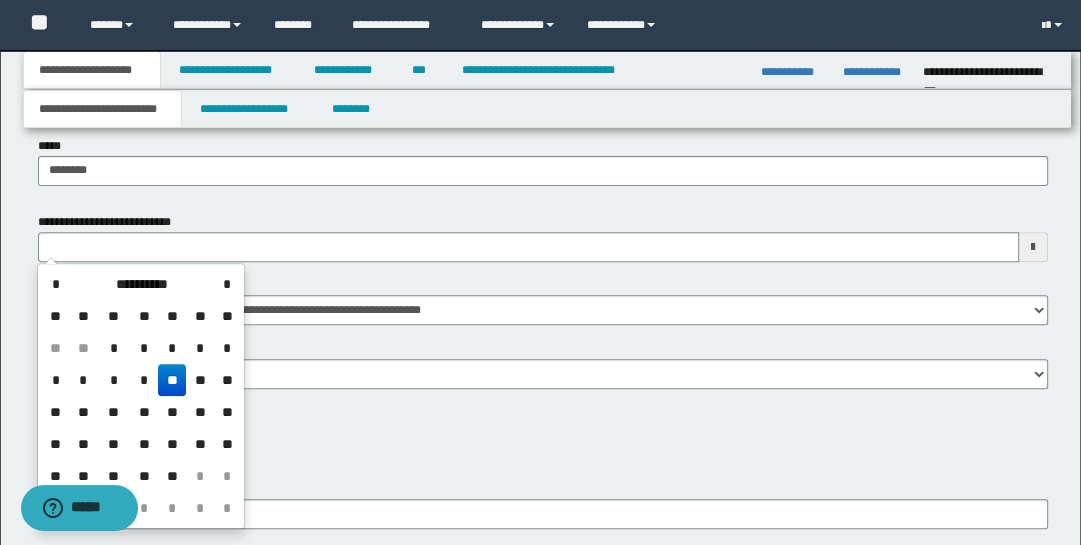 click on "**" at bounding box center [113, 412] 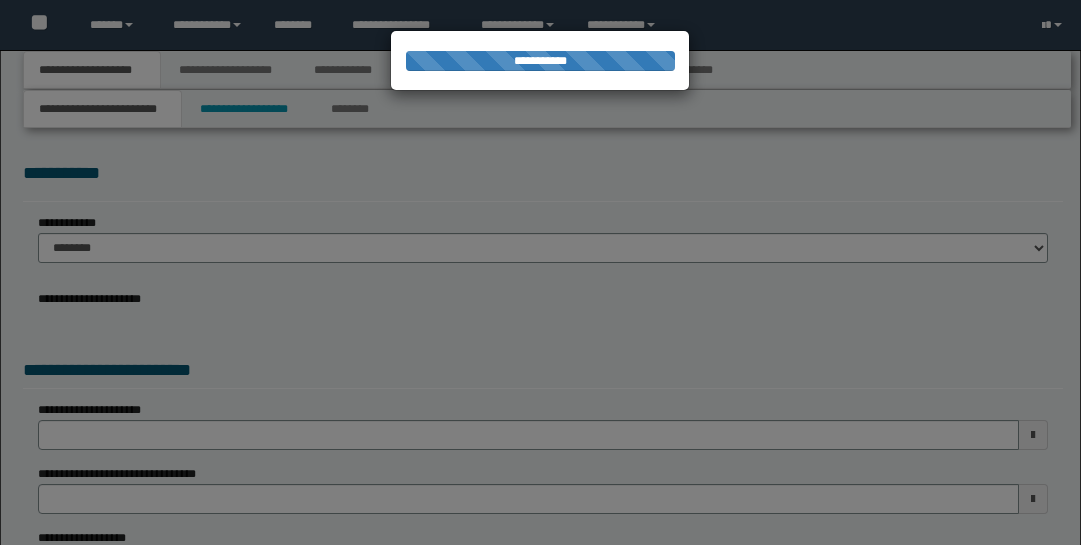 scroll, scrollTop: 0, scrollLeft: 0, axis: both 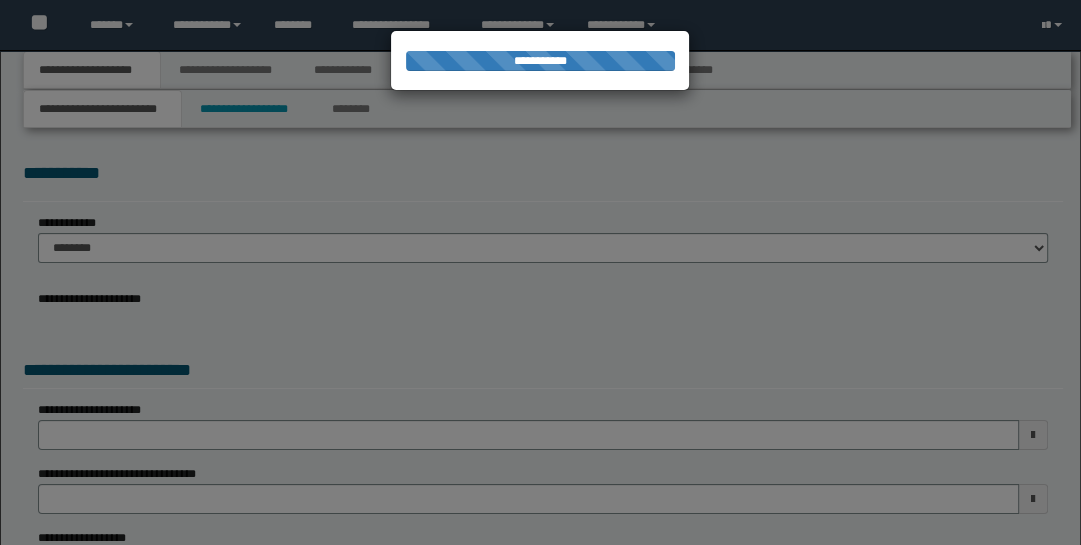 select on "*" 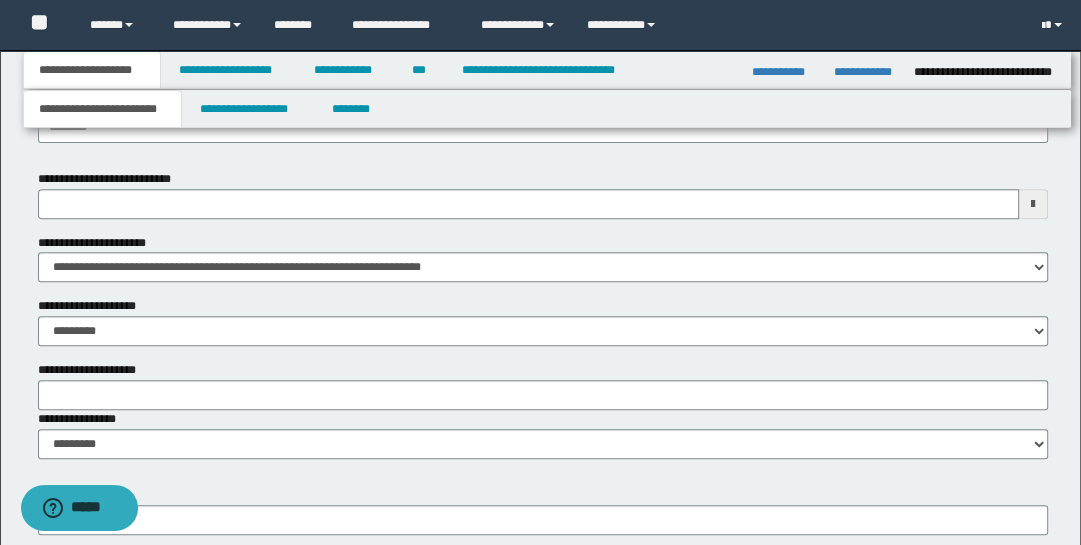 scroll, scrollTop: 519, scrollLeft: 0, axis: vertical 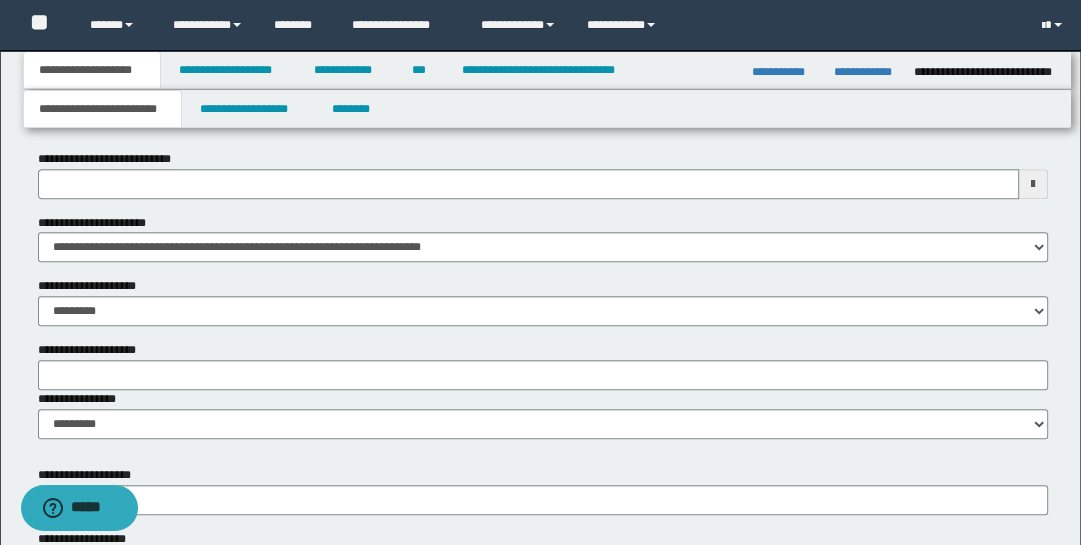 click at bounding box center [1033, 184] 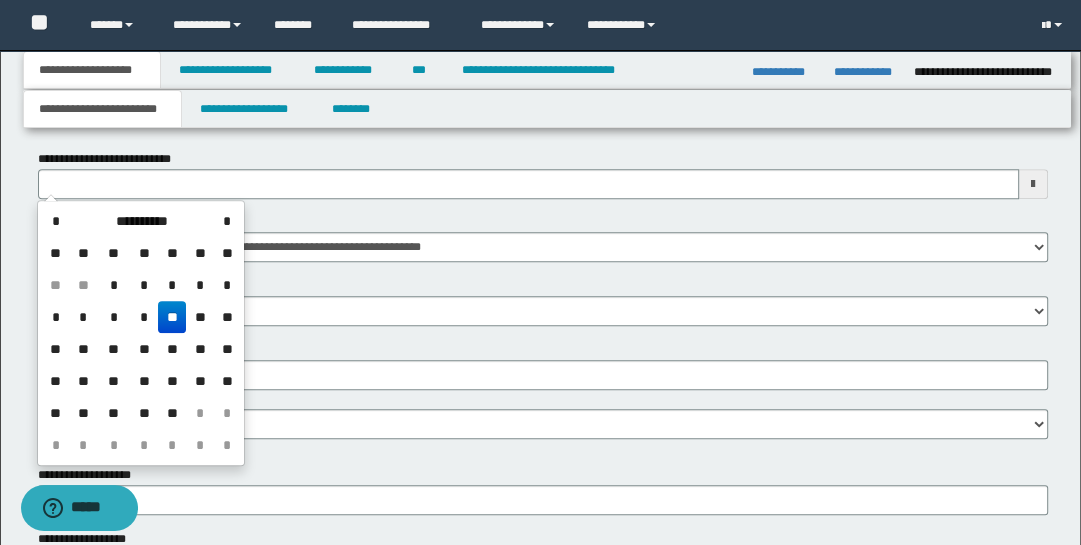 click on "**" at bounding box center (113, 349) 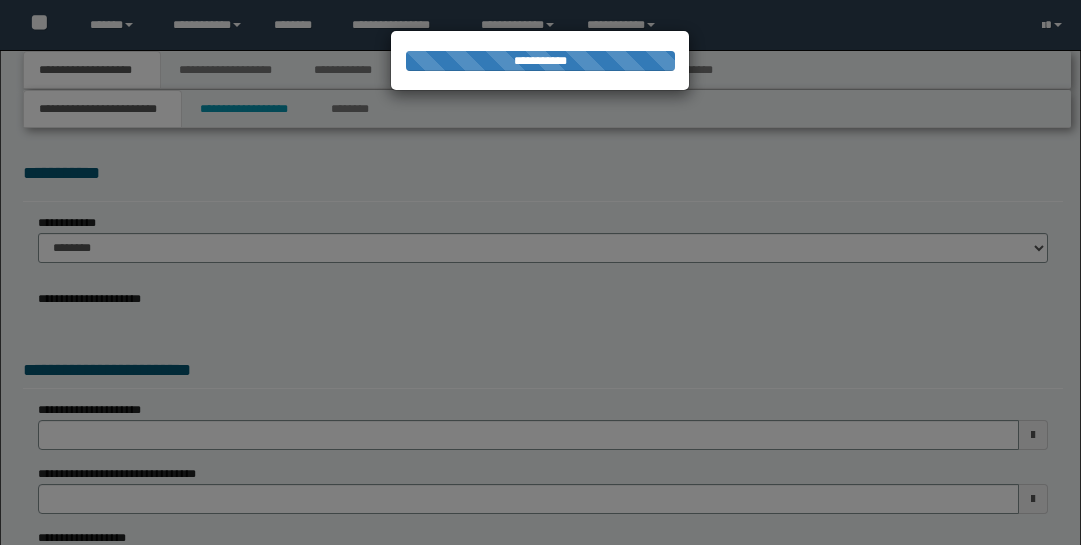 scroll, scrollTop: 0, scrollLeft: 0, axis: both 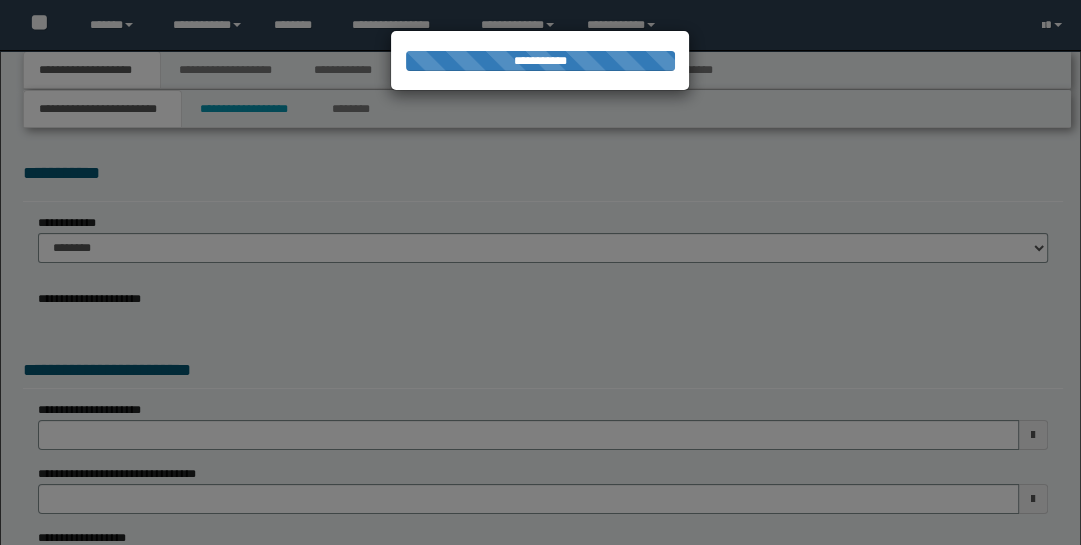 select on "*" 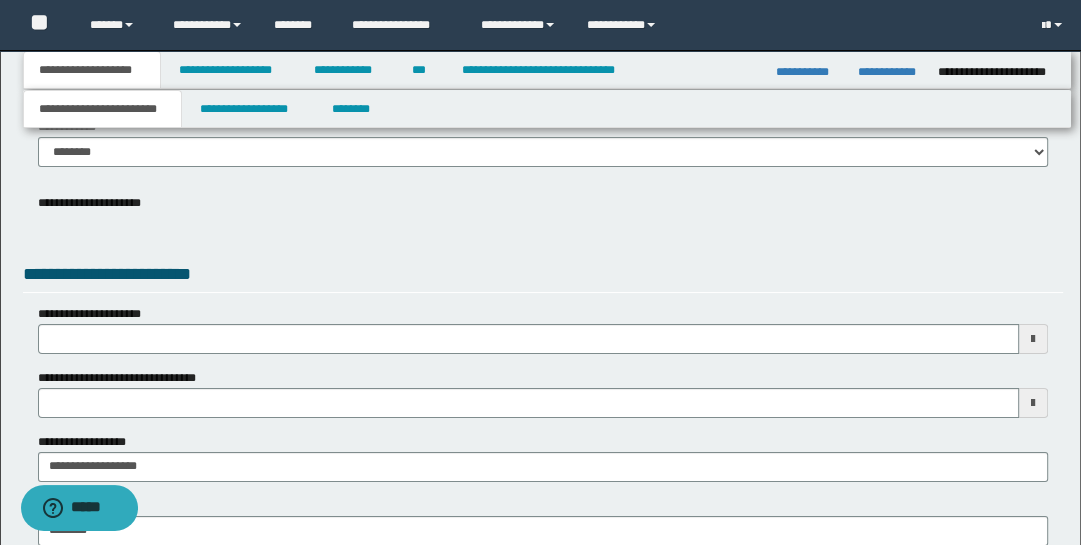 scroll, scrollTop: 535, scrollLeft: 0, axis: vertical 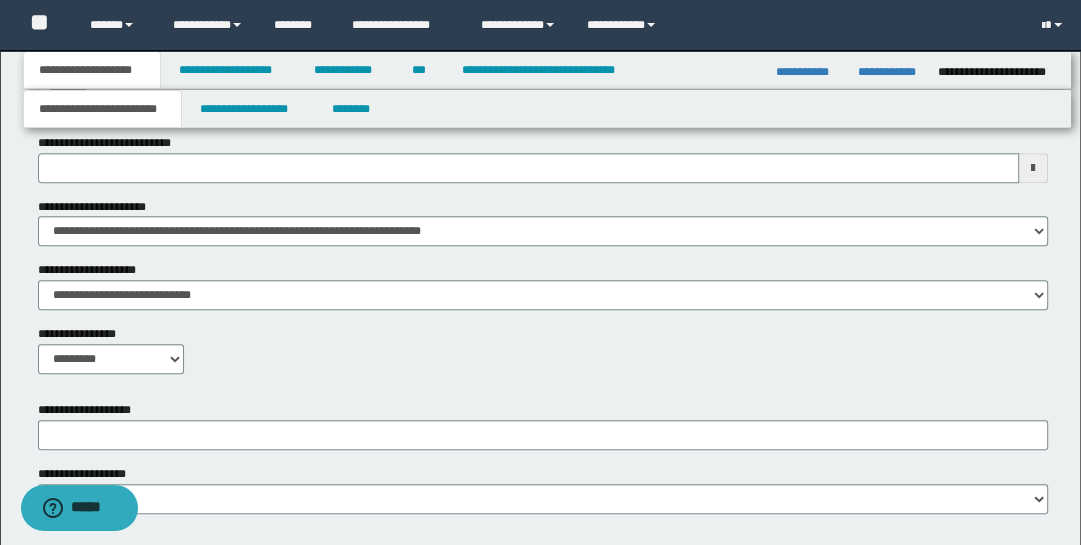 click at bounding box center (1033, 168) 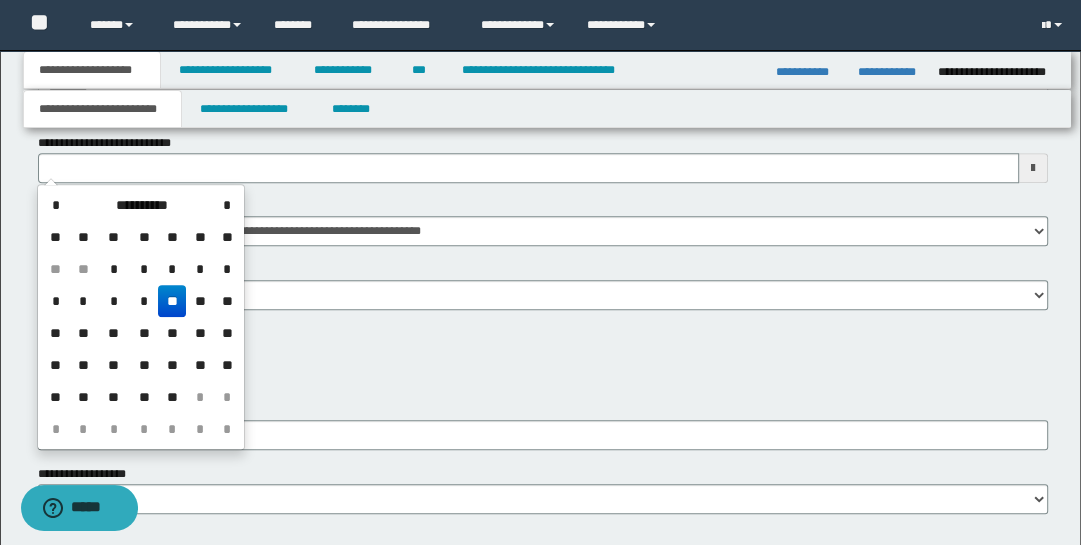 click on "**" at bounding box center [113, 333] 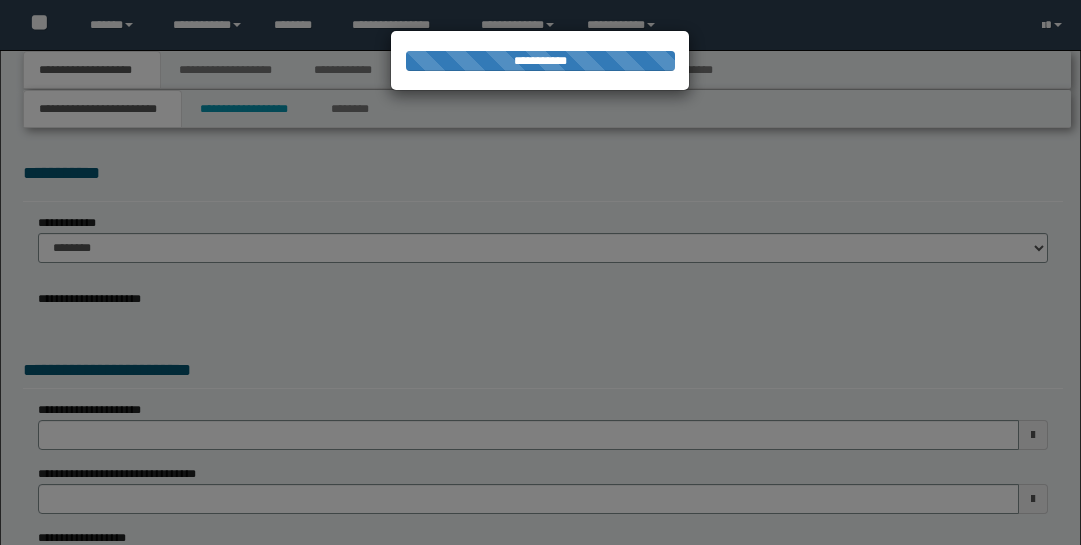scroll, scrollTop: 0, scrollLeft: 0, axis: both 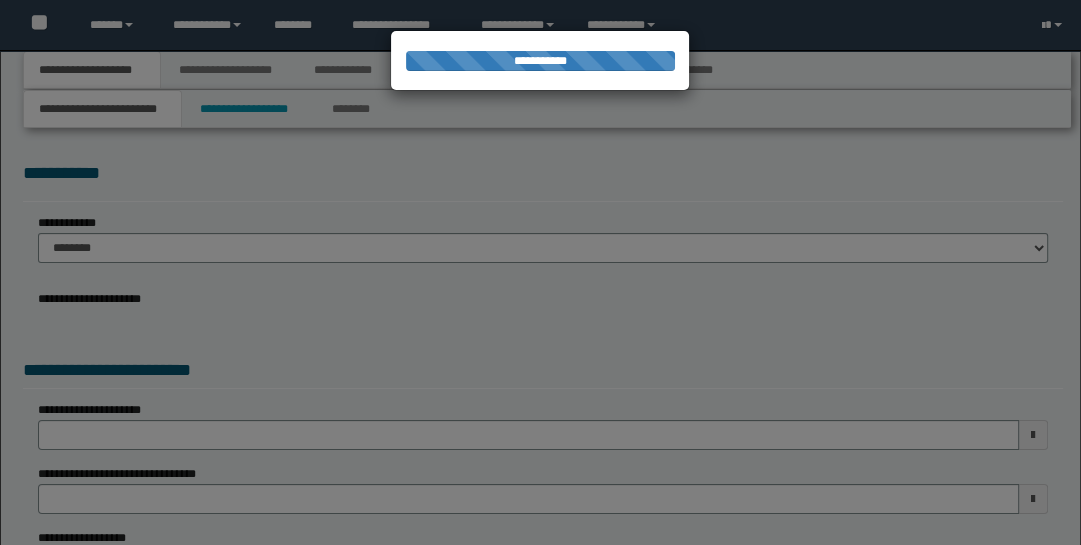 select on "*" 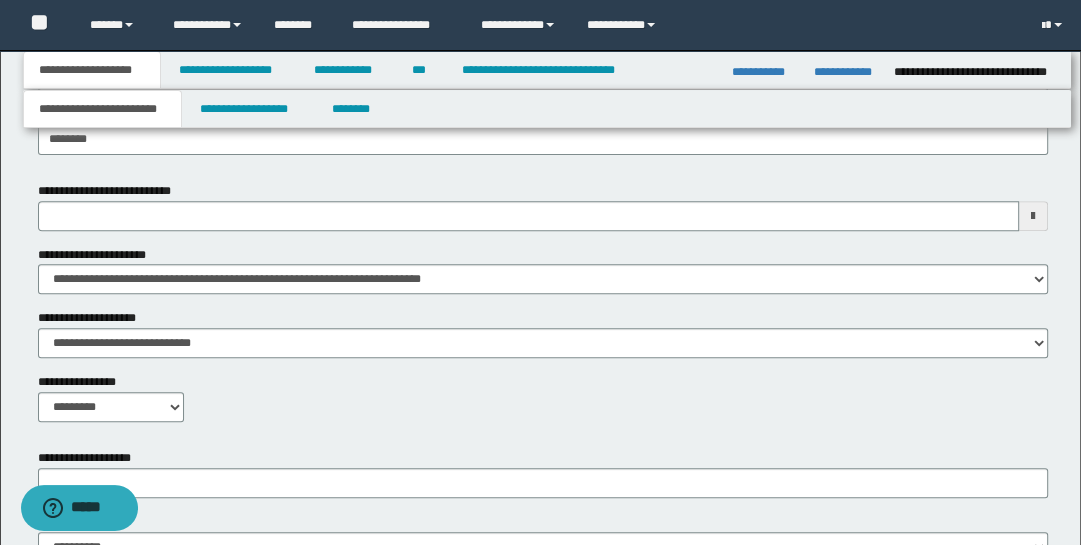 scroll, scrollTop: 489, scrollLeft: 0, axis: vertical 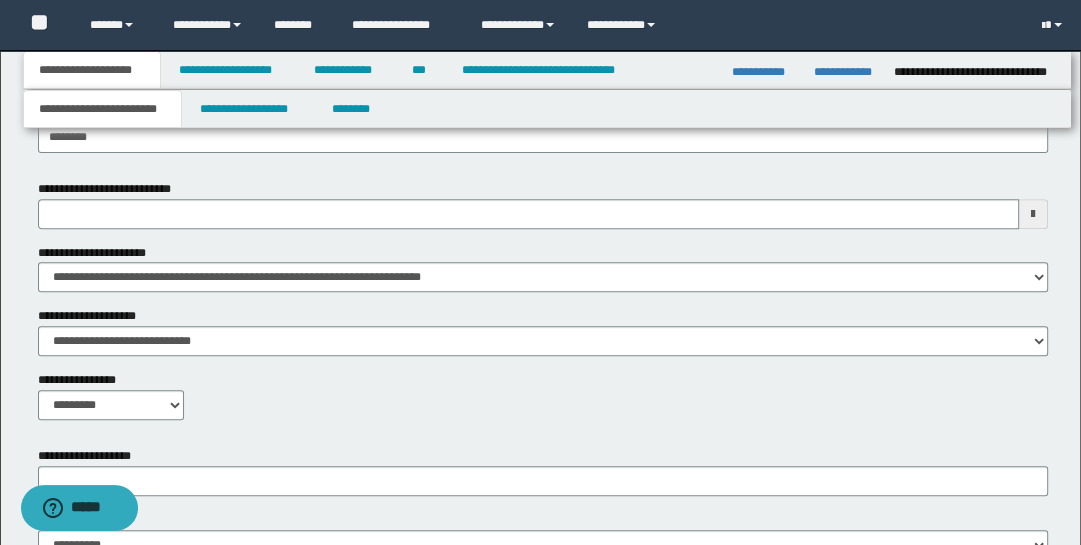 click at bounding box center (1033, 214) 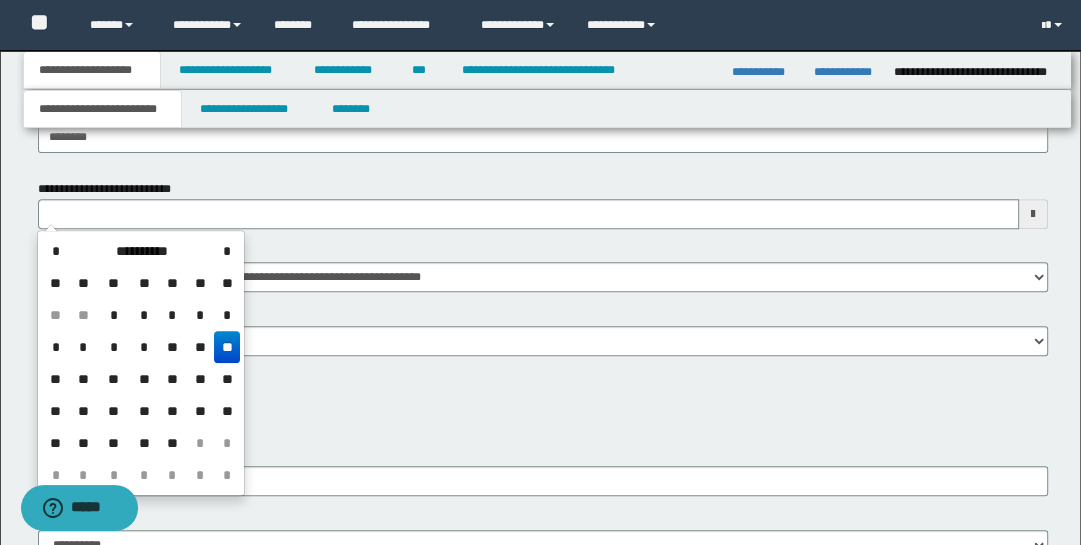 click on "**" at bounding box center [113, 379] 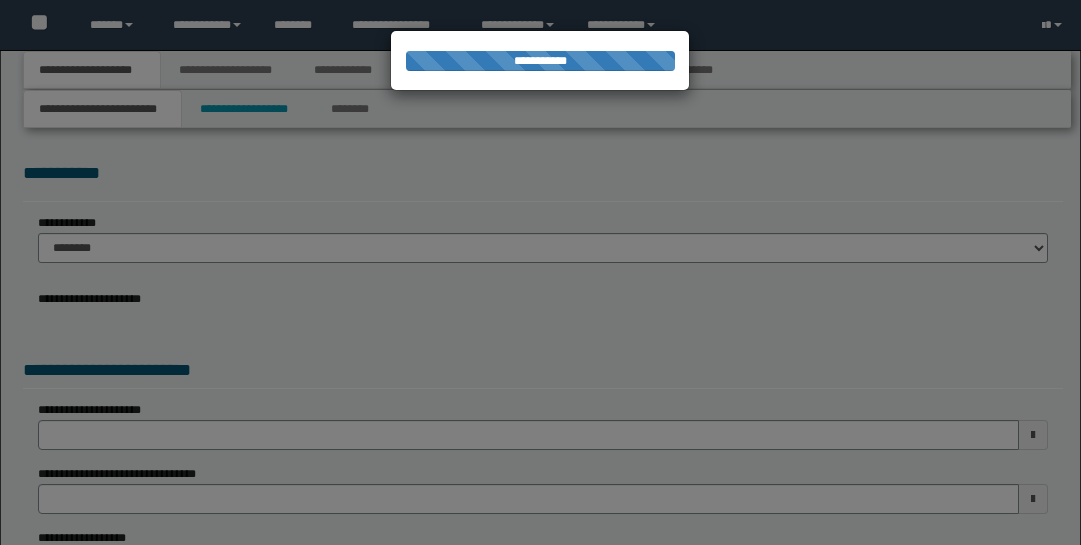scroll, scrollTop: 0, scrollLeft: 0, axis: both 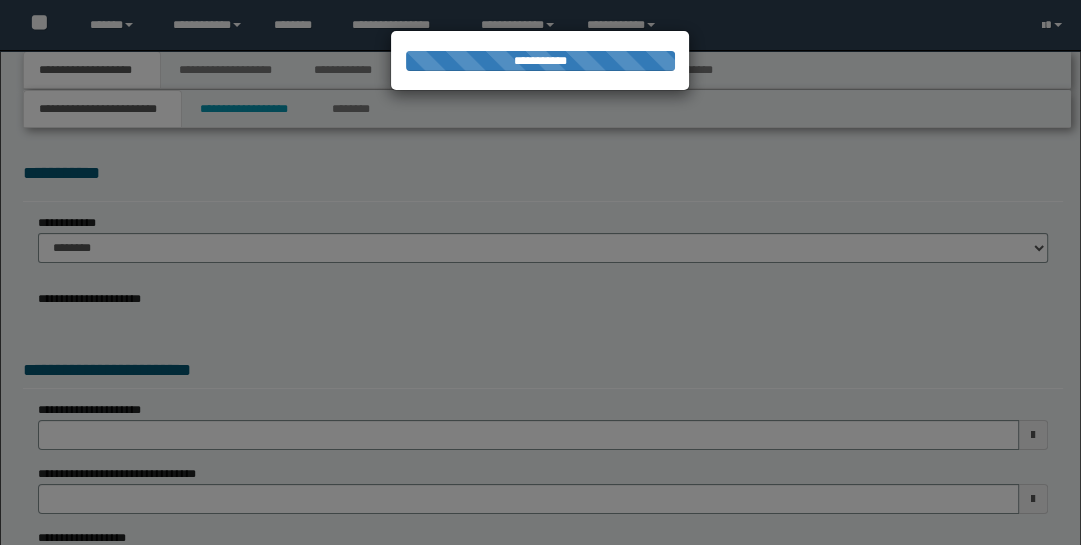 select on "*" 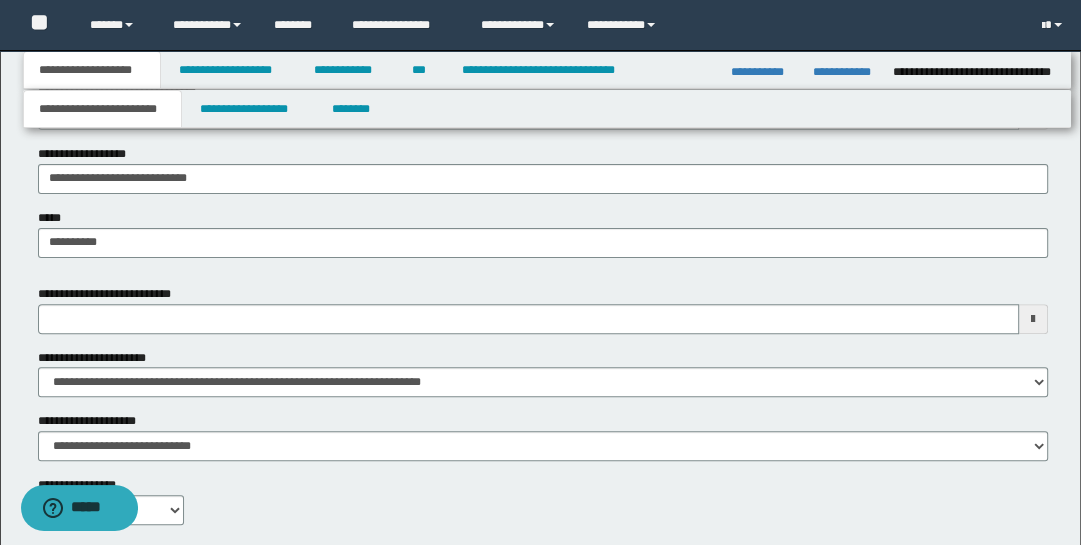 scroll, scrollTop: 385, scrollLeft: 0, axis: vertical 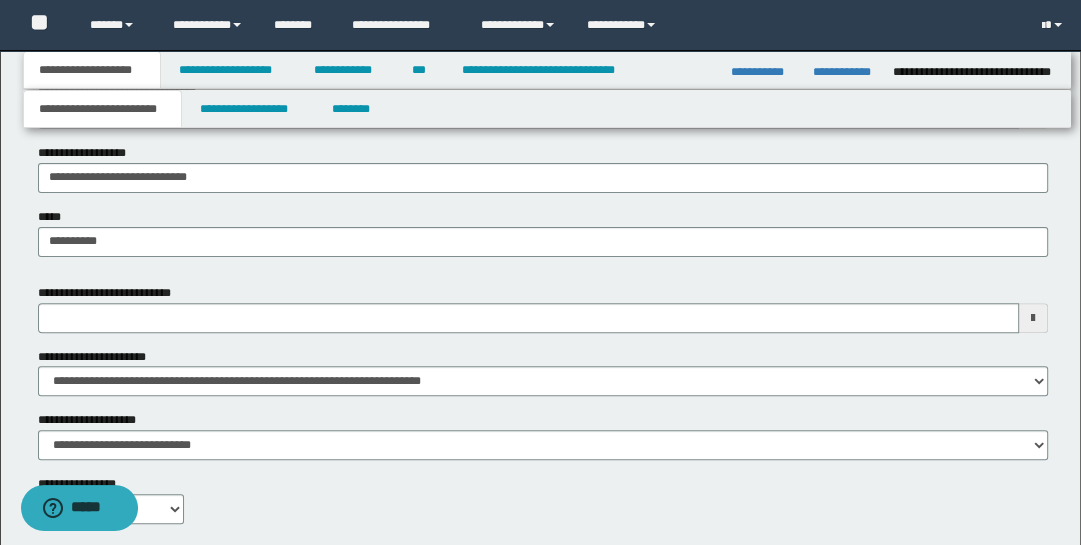 click at bounding box center [1033, 318] 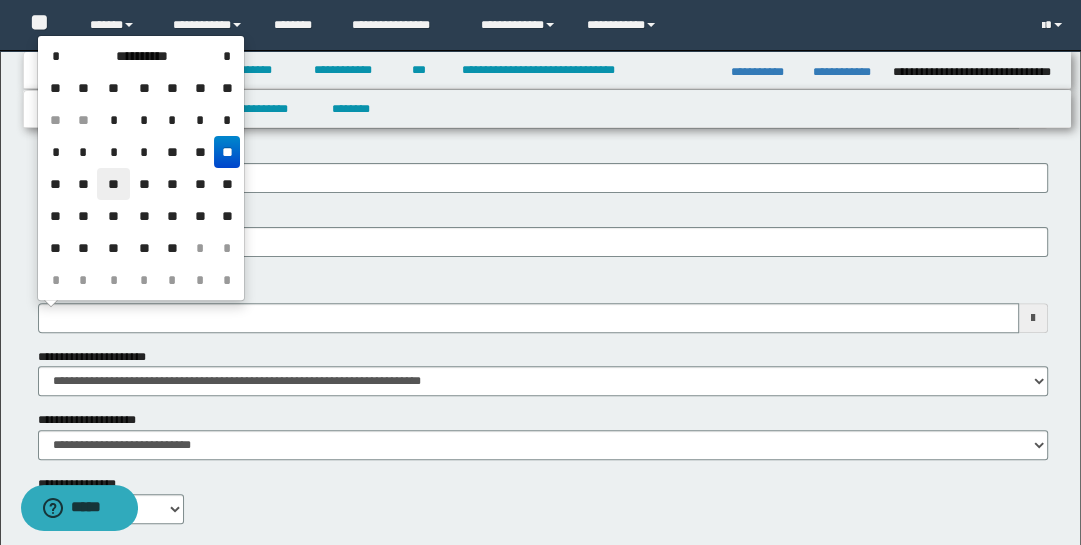 click on "**" at bounding box center [113, 184] 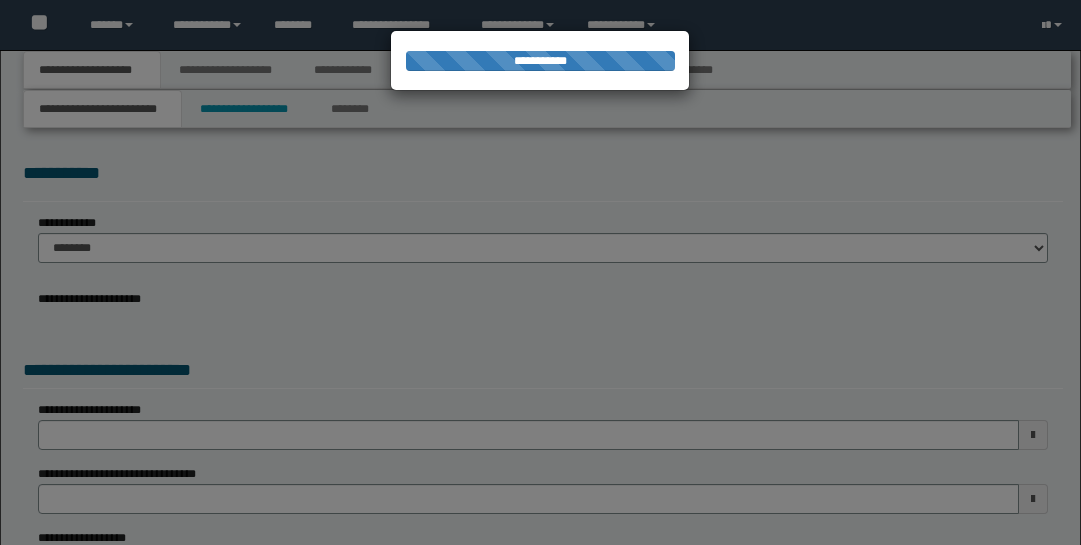 scroll, scrollTop: 0, scrollLeft: 0, axis: both 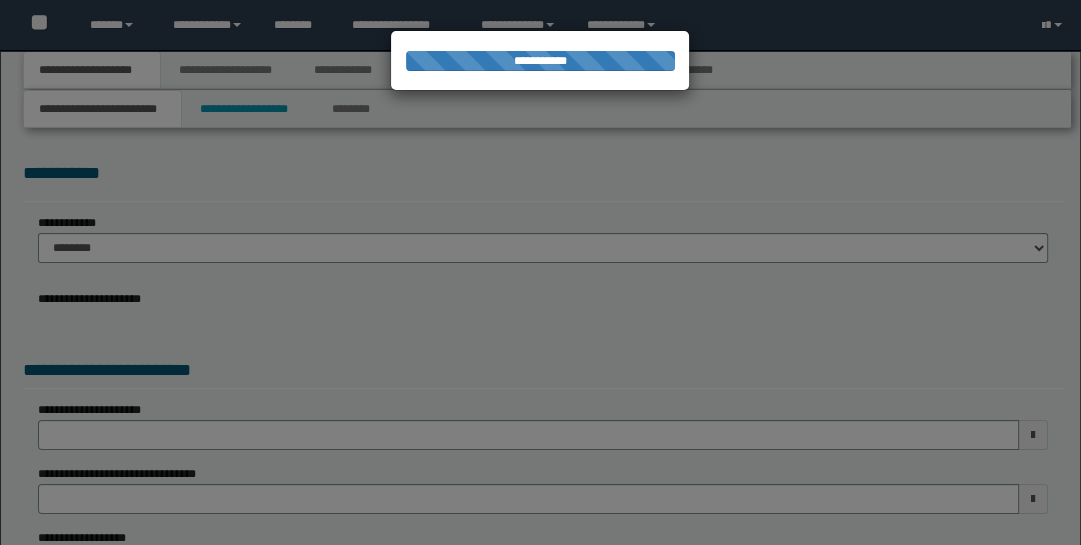 select on "*" 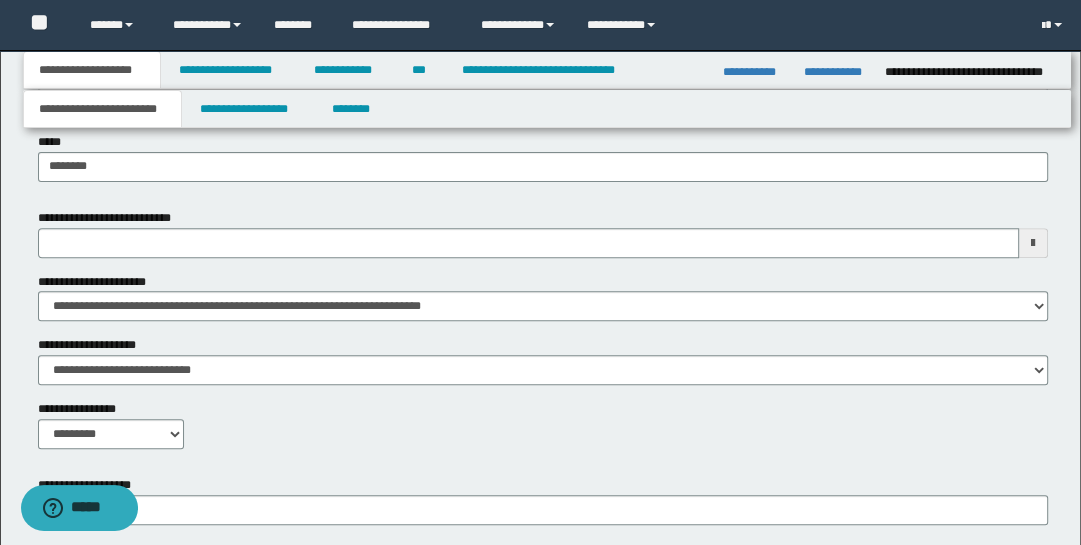 scroll, scrollTop: 436, scrollLeft: 0, axis: vertical 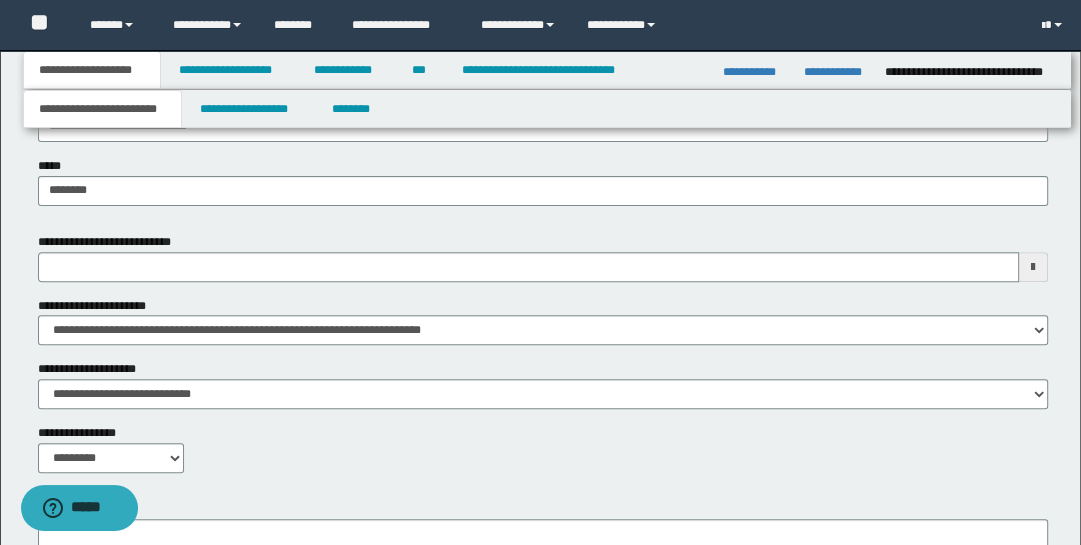 click at bounding box center [1033, 267] 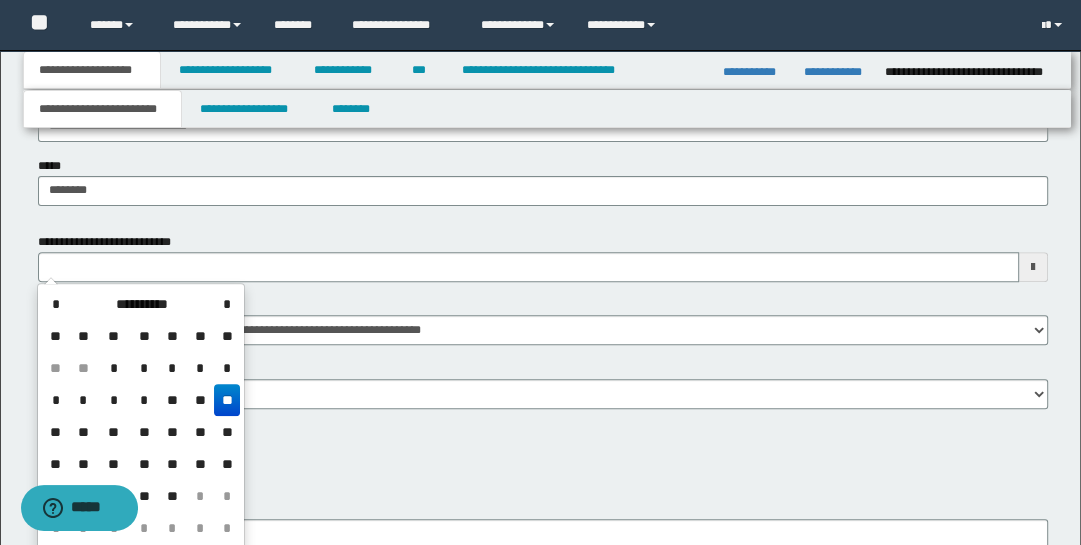 click on "**" at bounding box center [113, 432] 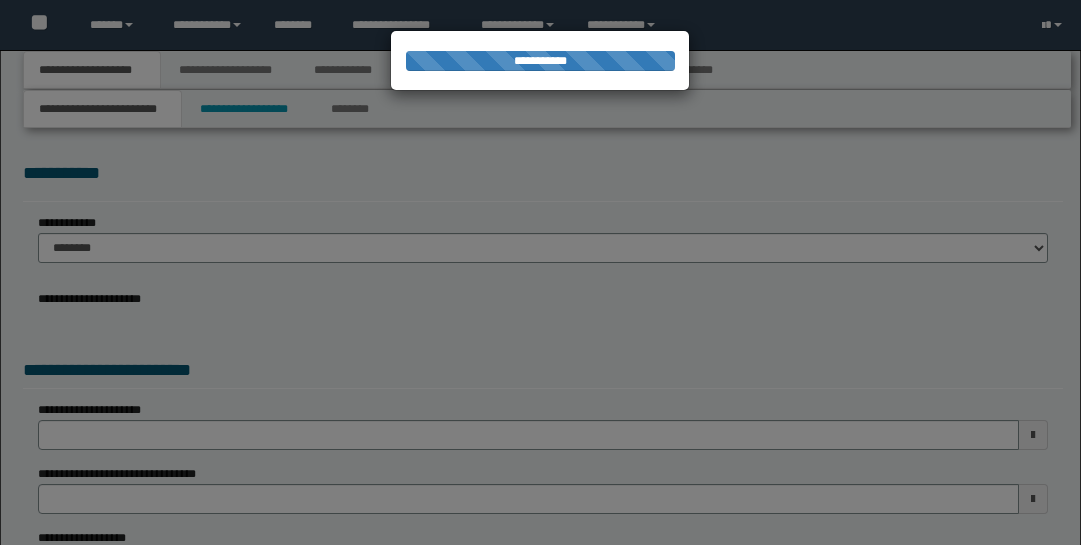 scroll, scrollTop: 0, scrollLeft: 0, axis: both 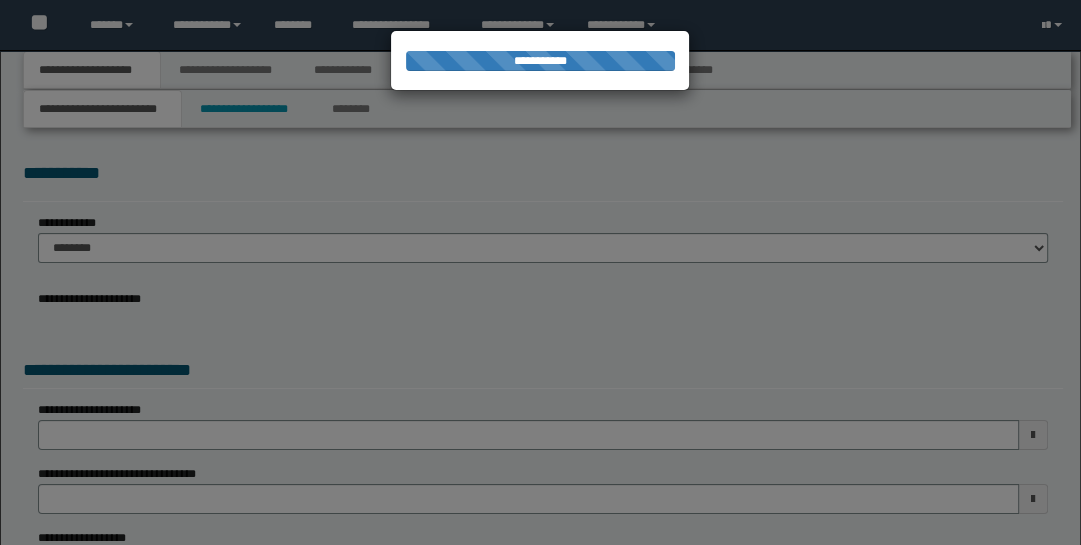 select on "*" 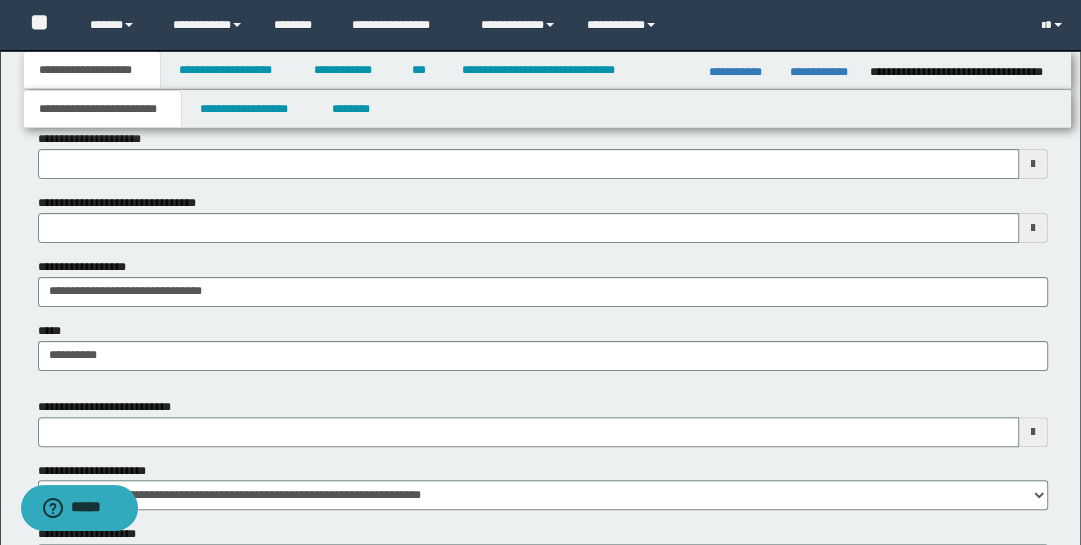 scroll, scrollTop: 310, scrollLeft: 0, axis: vertical 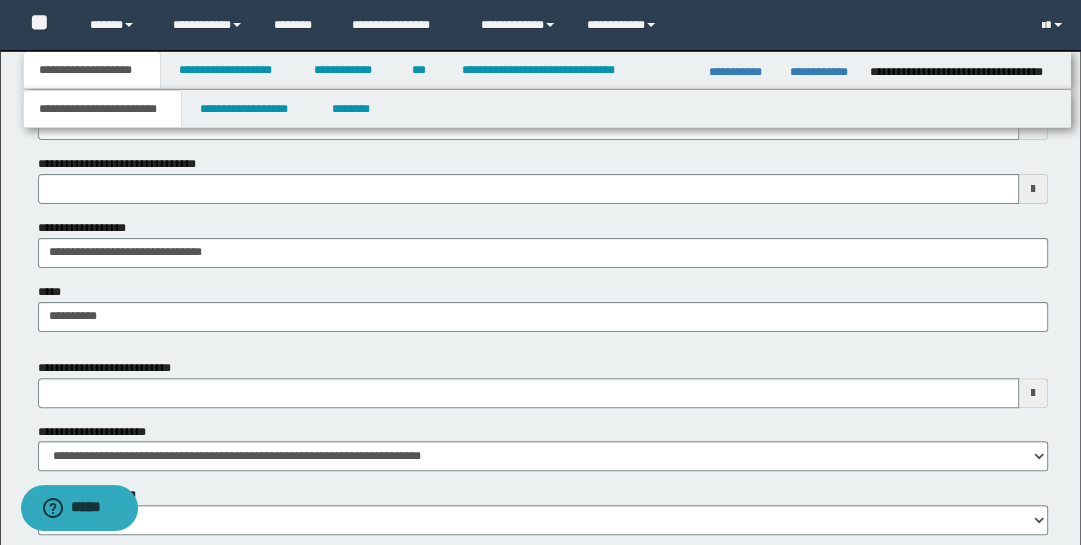 click at bounding box center [1033, 393] 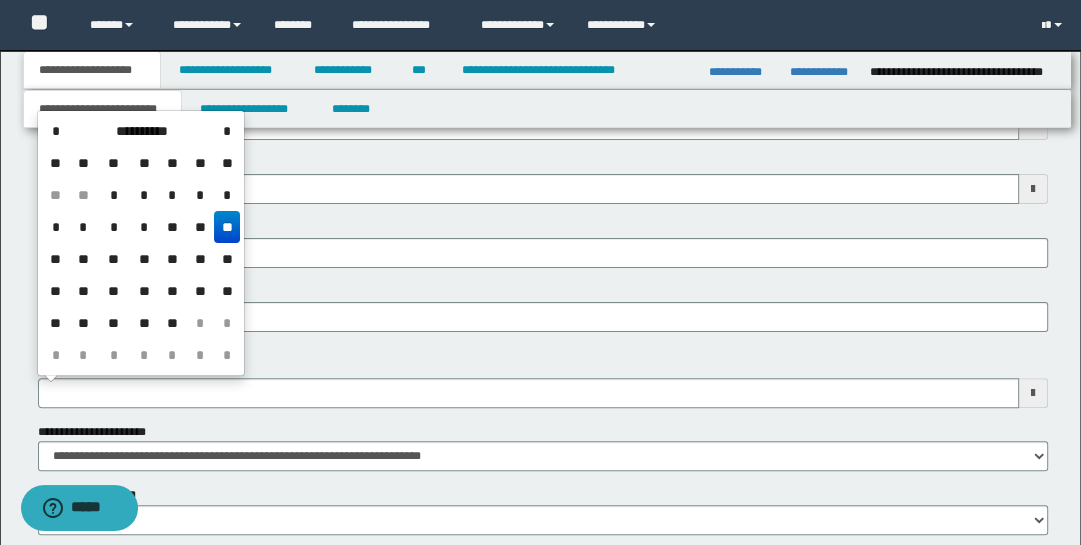 click on "**" at bounding box center [113, 259] 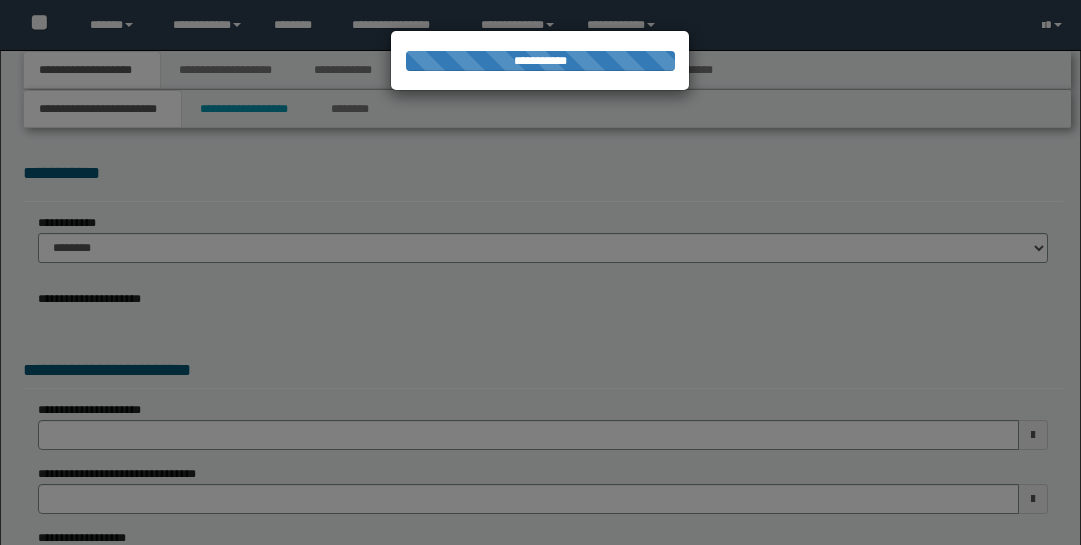 scroll, scrollTop: 0, scrollLeft: 0, axis: both 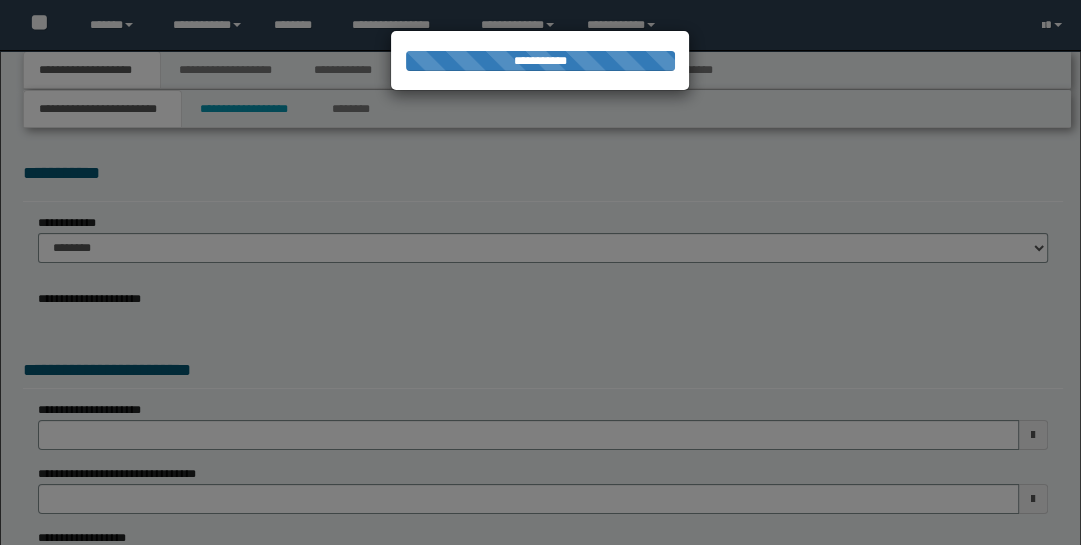 select on "*" 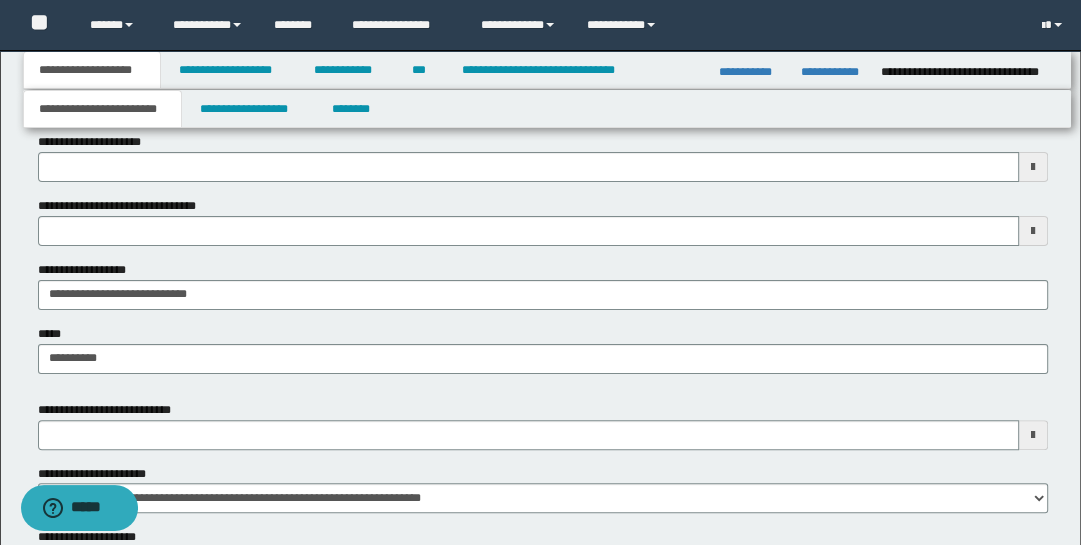 scroll, scrollTop: 278, scrollLeft: 0, axis: vertical 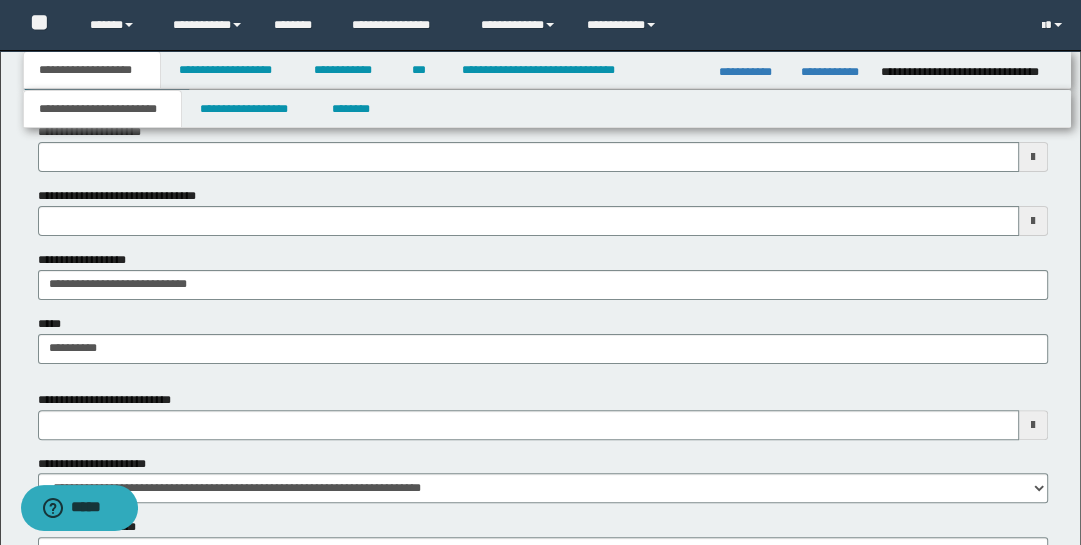click at bounding box center (1033, 425) 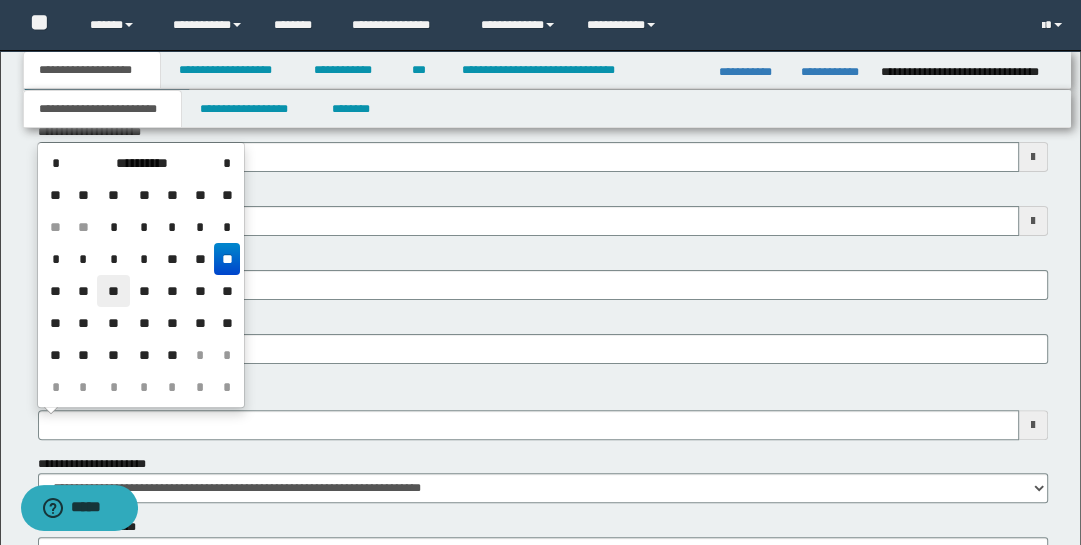click on "**" at bounding box center (113, 291) 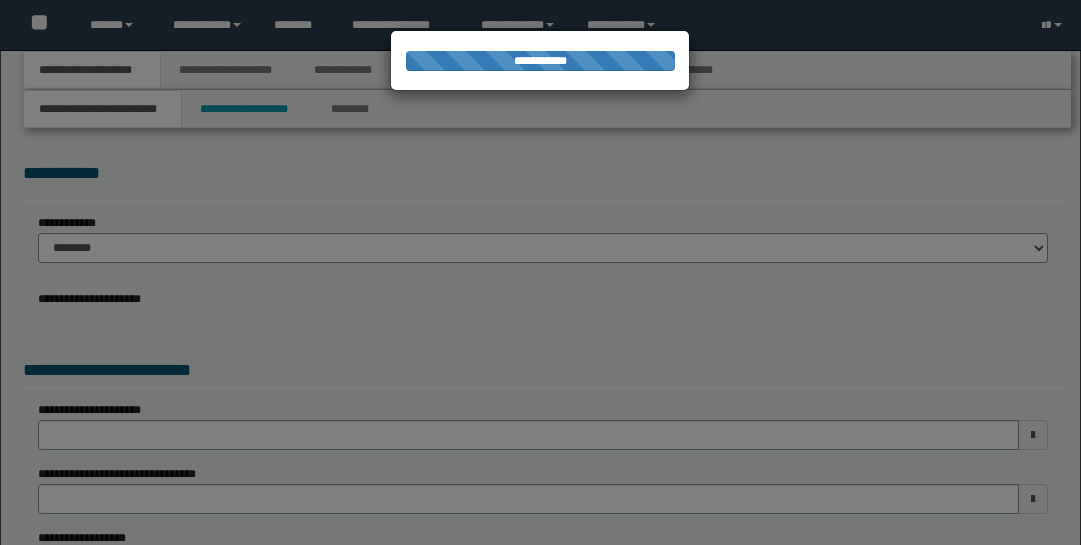 scroll, scrollTop: 0, scrollLeft: 0, axis: both 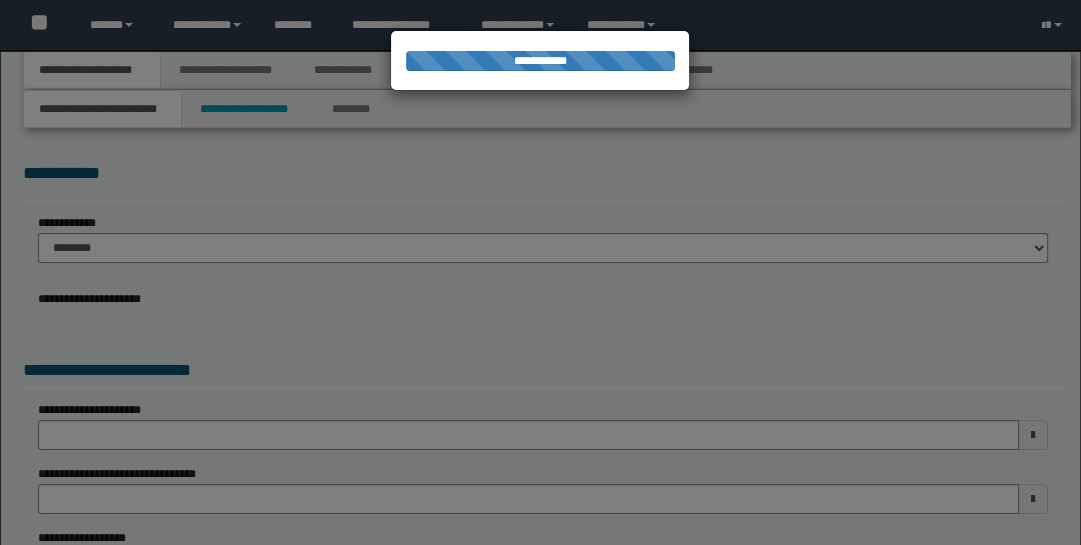 select on "*" 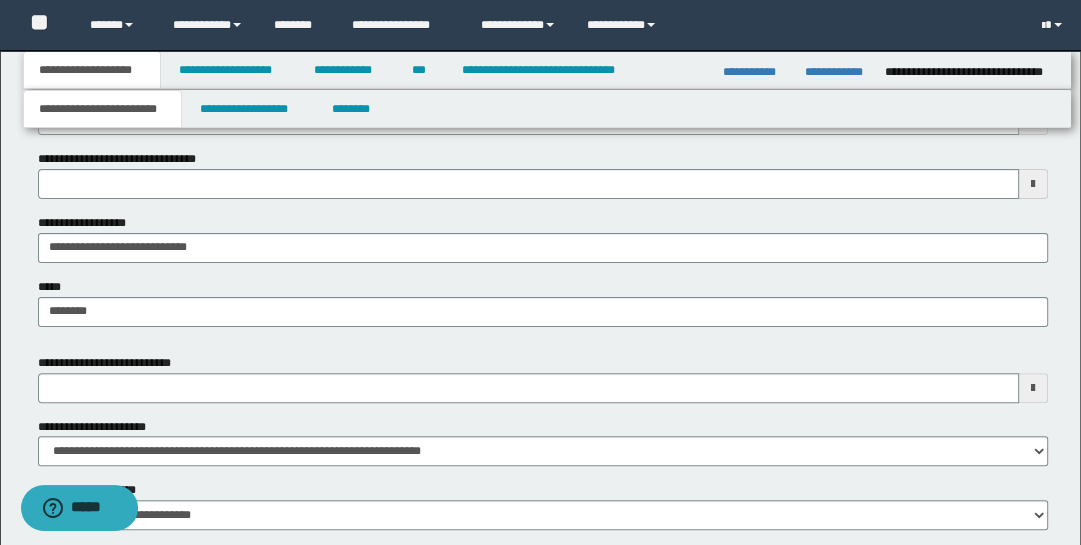 scroll, scrollTop: 332, scrollLeft: 0, axis: vertical 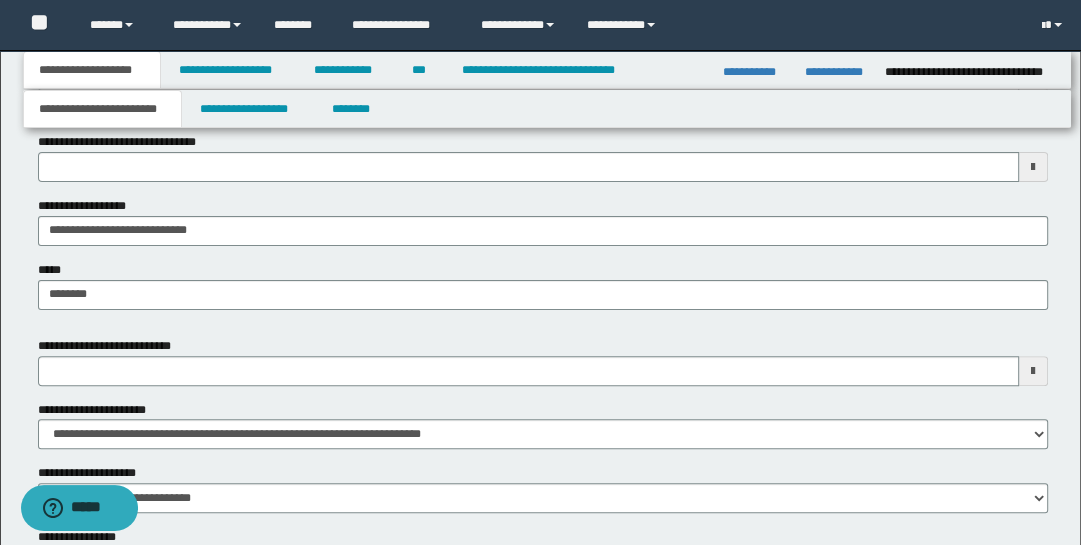 click at bounding box center (1033, 371) 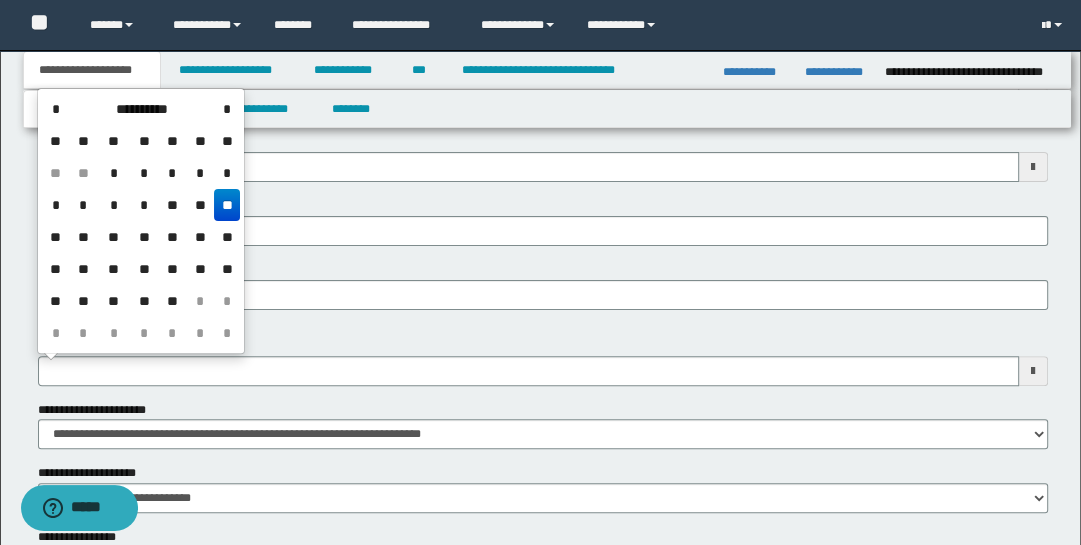 click on "**" at bounding box center (113, 237) 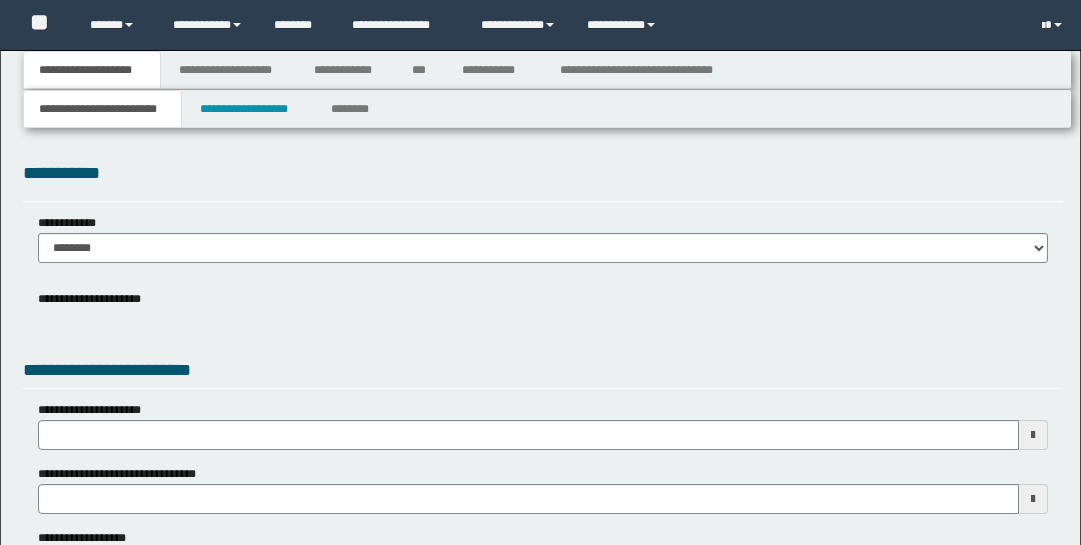 scroll, scrollTop: 0, scrollLeft: 0, axis: both 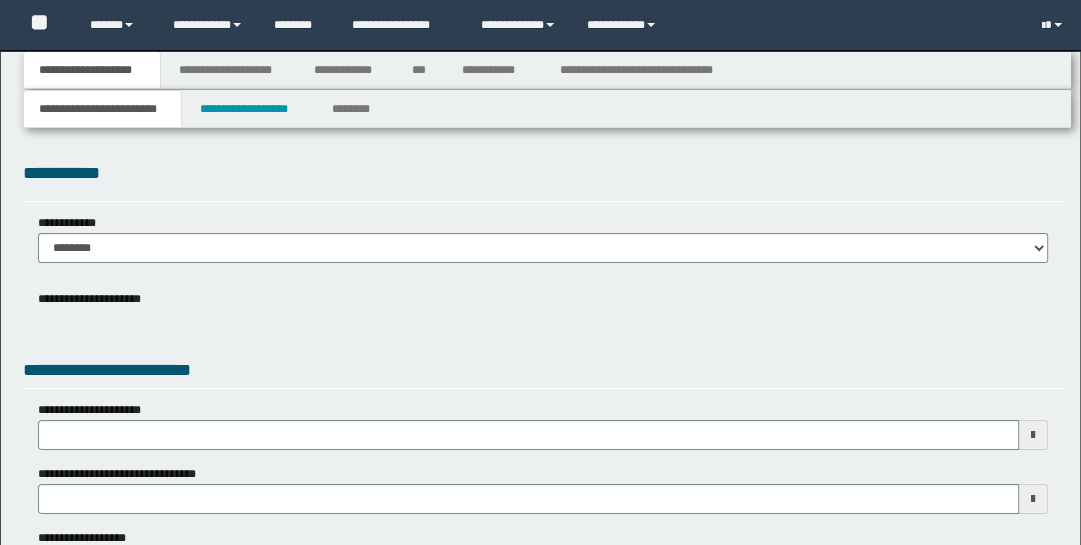 select on "*" 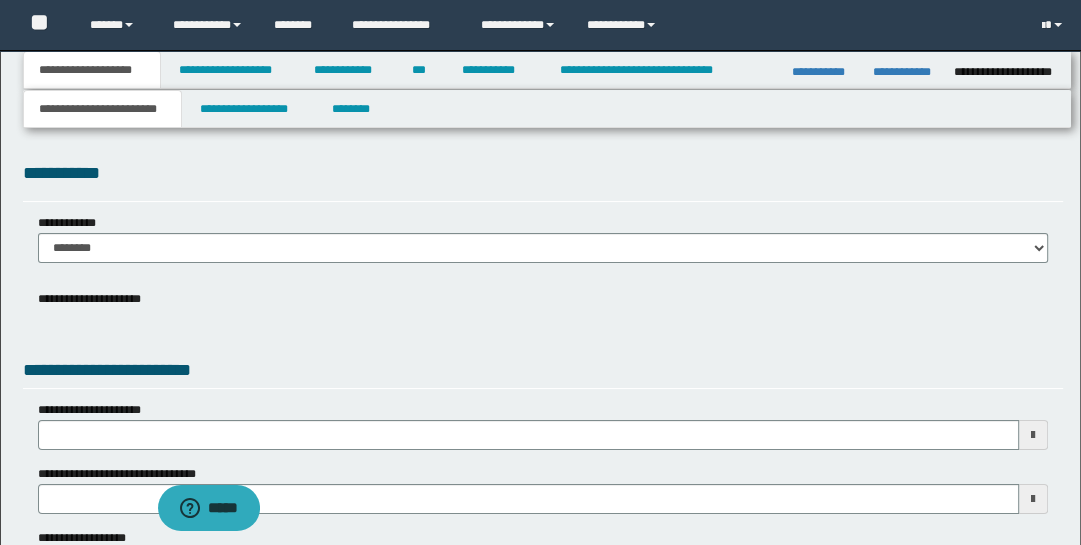 scroll, scrollTop: 0, scrollLeft: 0, axis: both 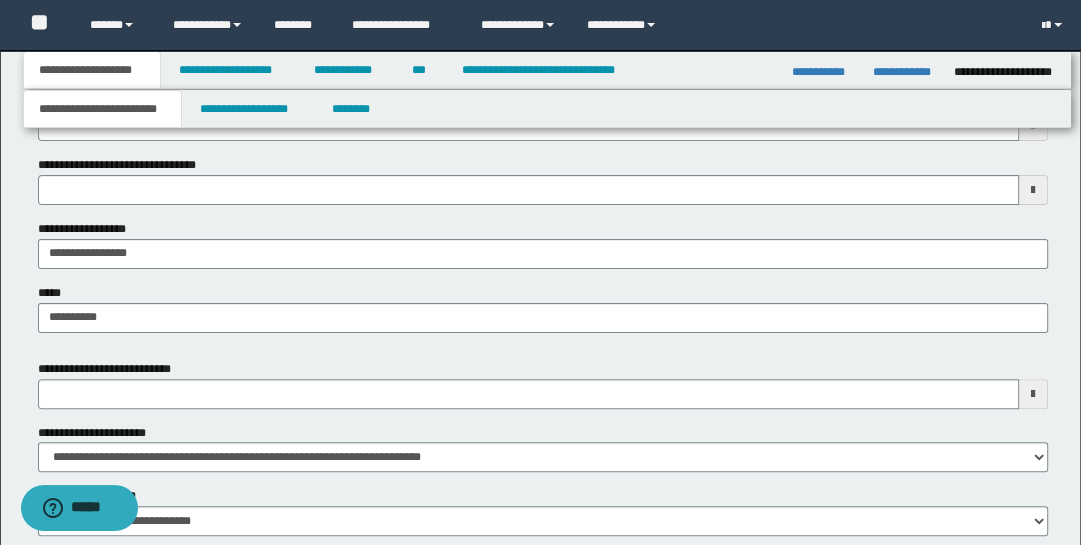 click at bounding box center [1033, 394] 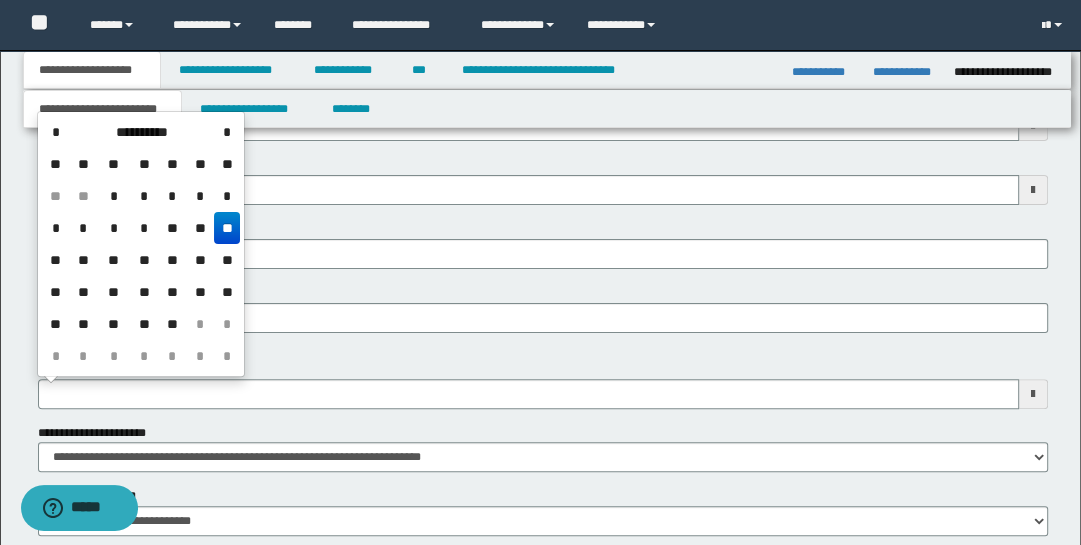 click on "**" at bounding box center [113, 260] 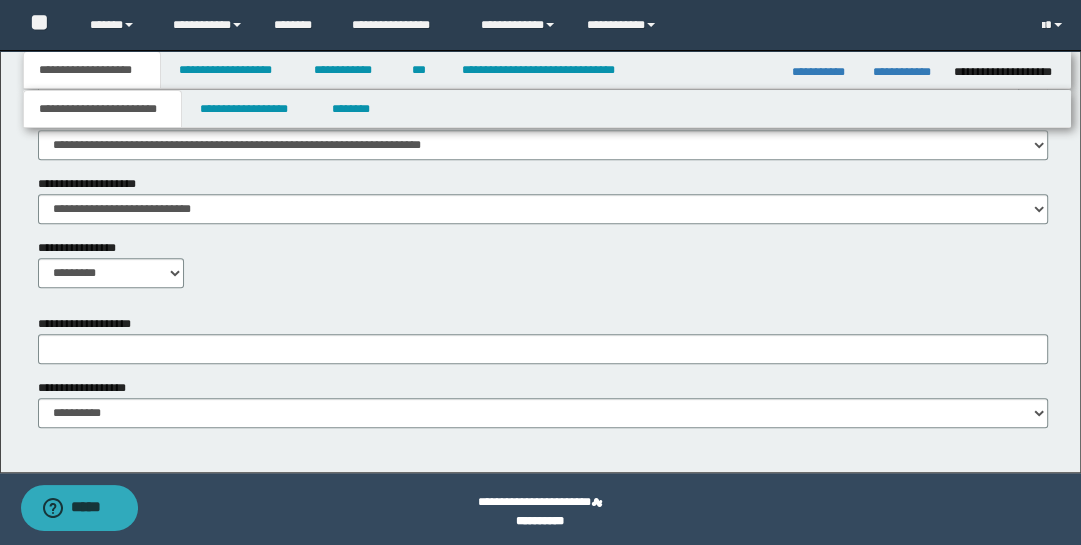 scroll, scrollTop: 627, scrollLeft: 0, axis: vertical 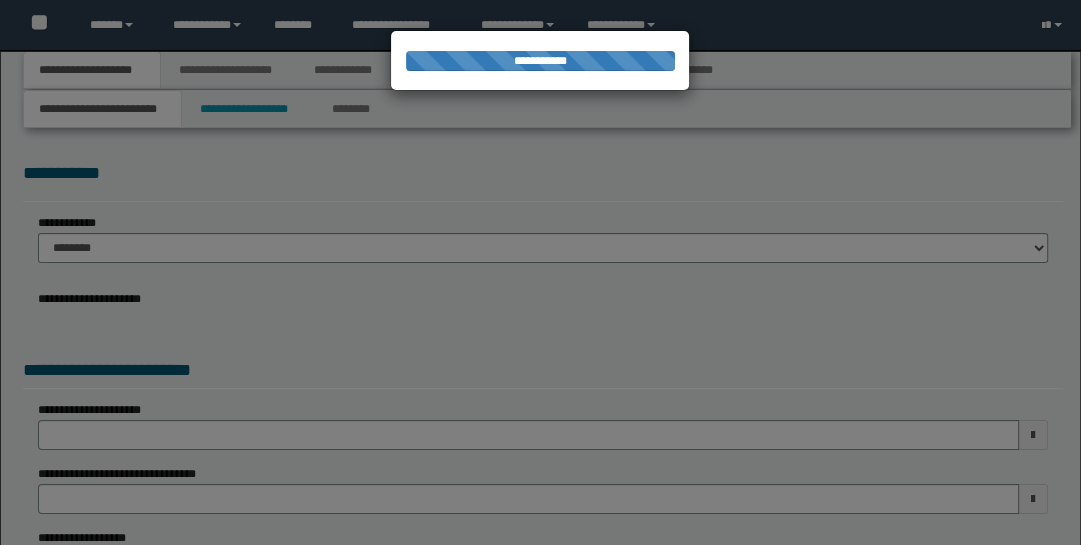select on "*" 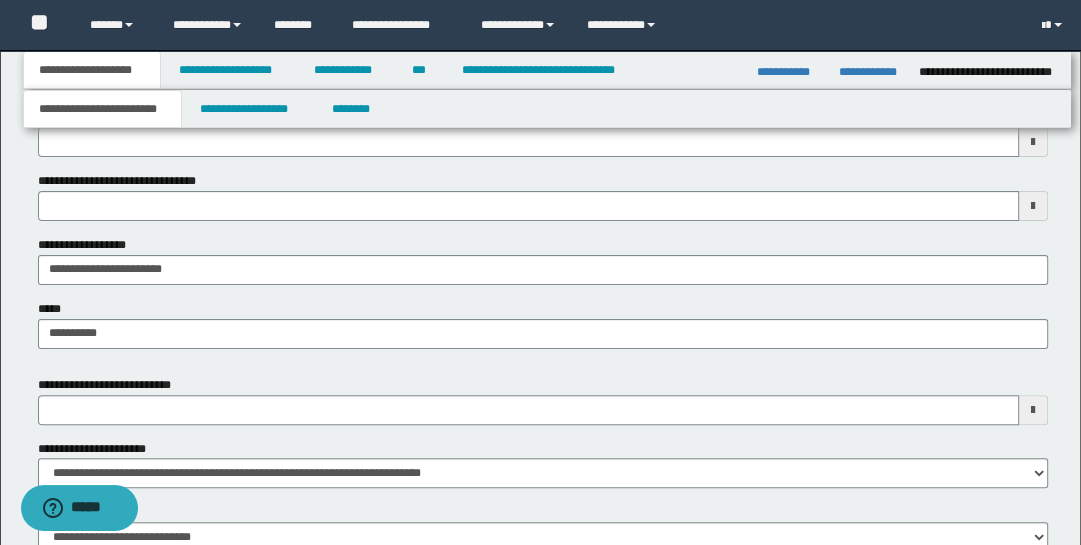 scroll, scrollTop: 300, scrollLeft: 0, axis: vertical 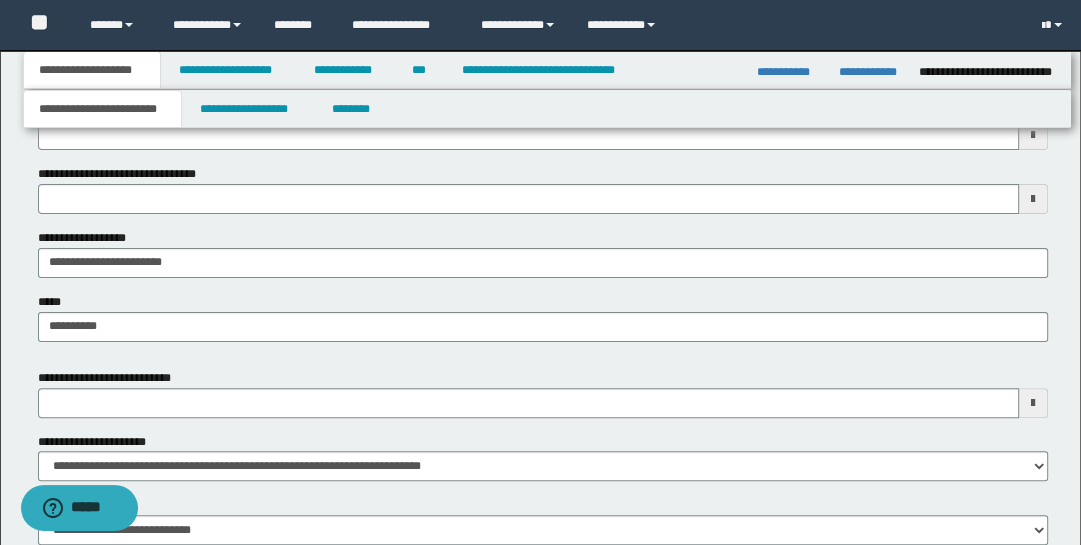 click at bounding box center [1033, 403] 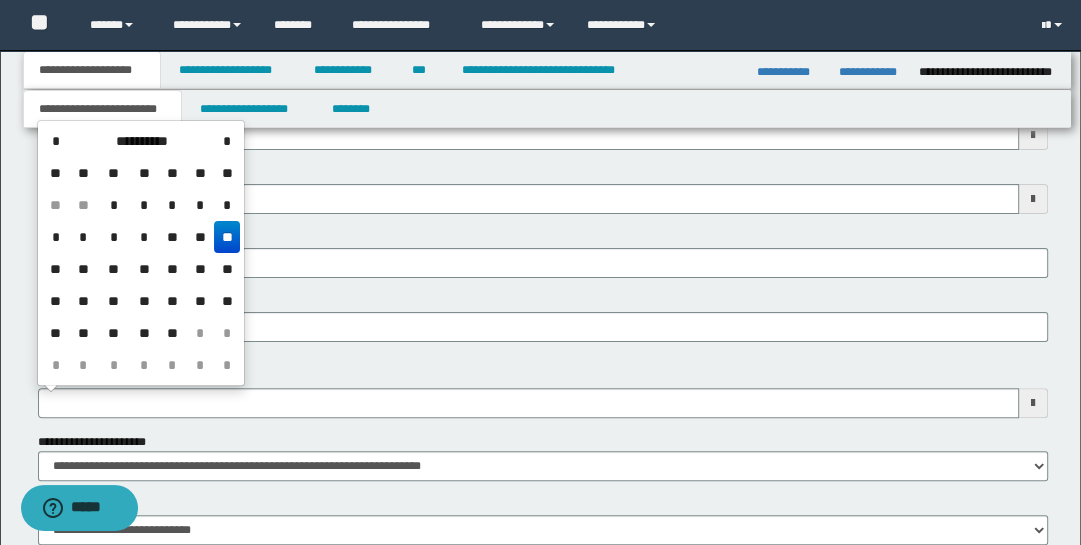 click on "**" at bounding box center (113, 269) 